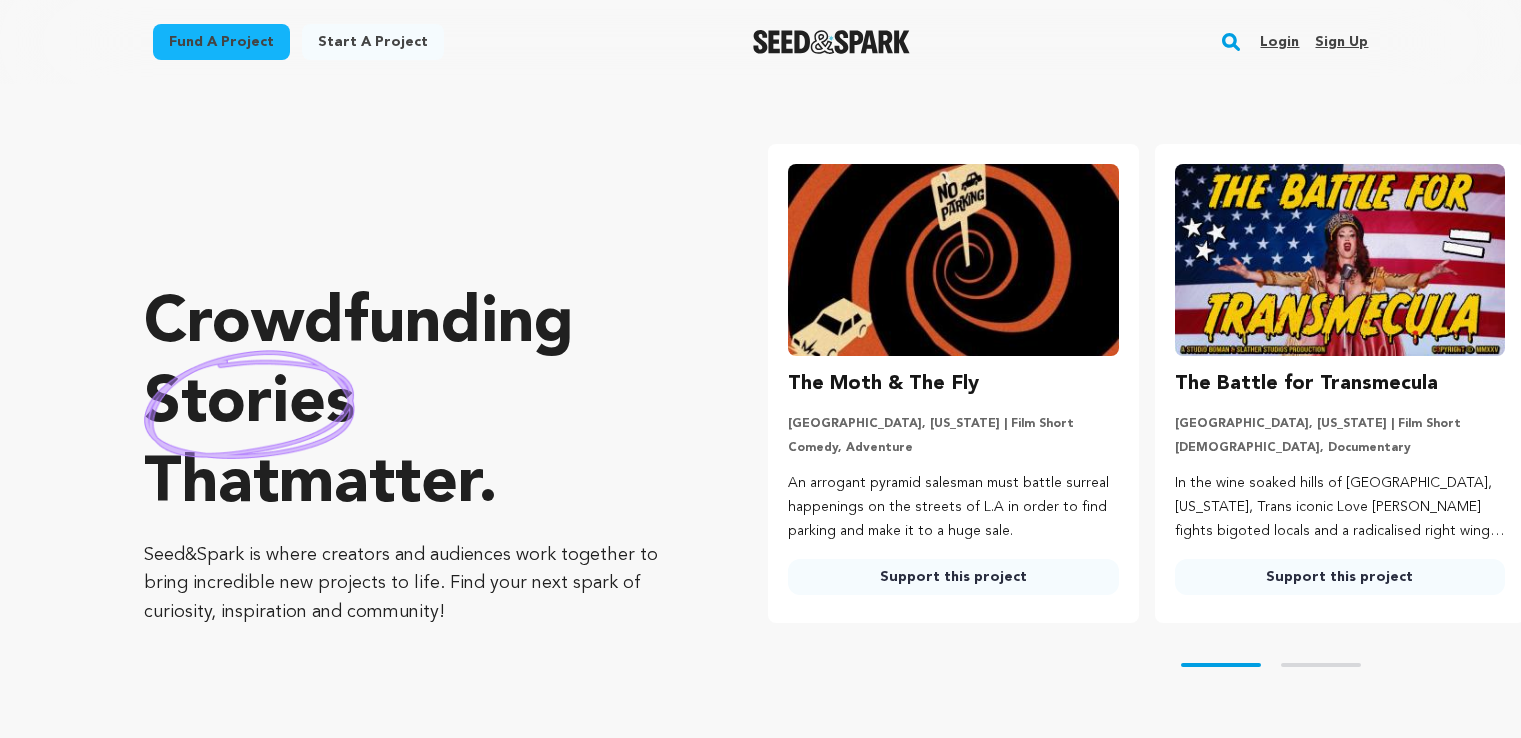 scroll, scrollTop: 0, scrollLeft: 0, axis: both 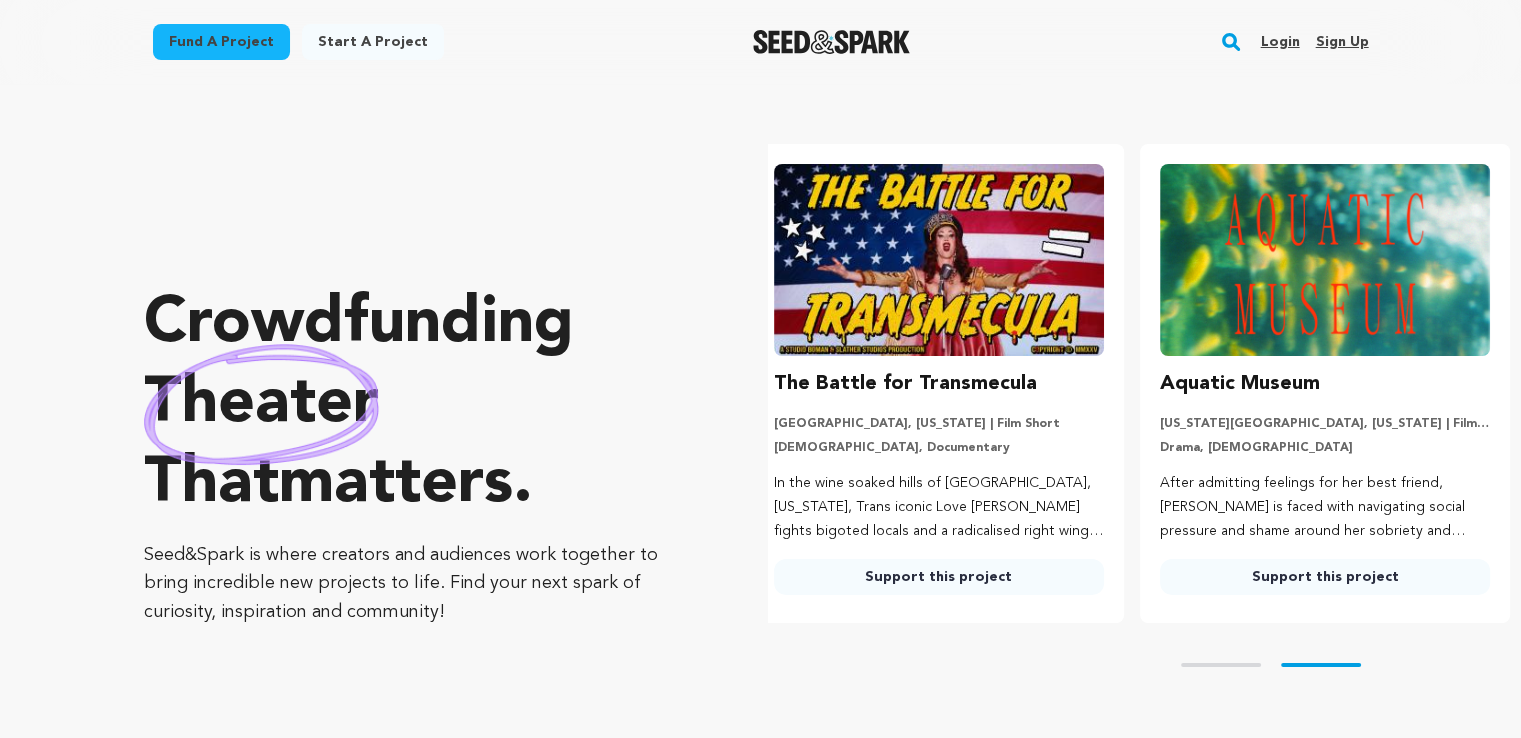 click on "Login" at bounding box center (1279, 42) 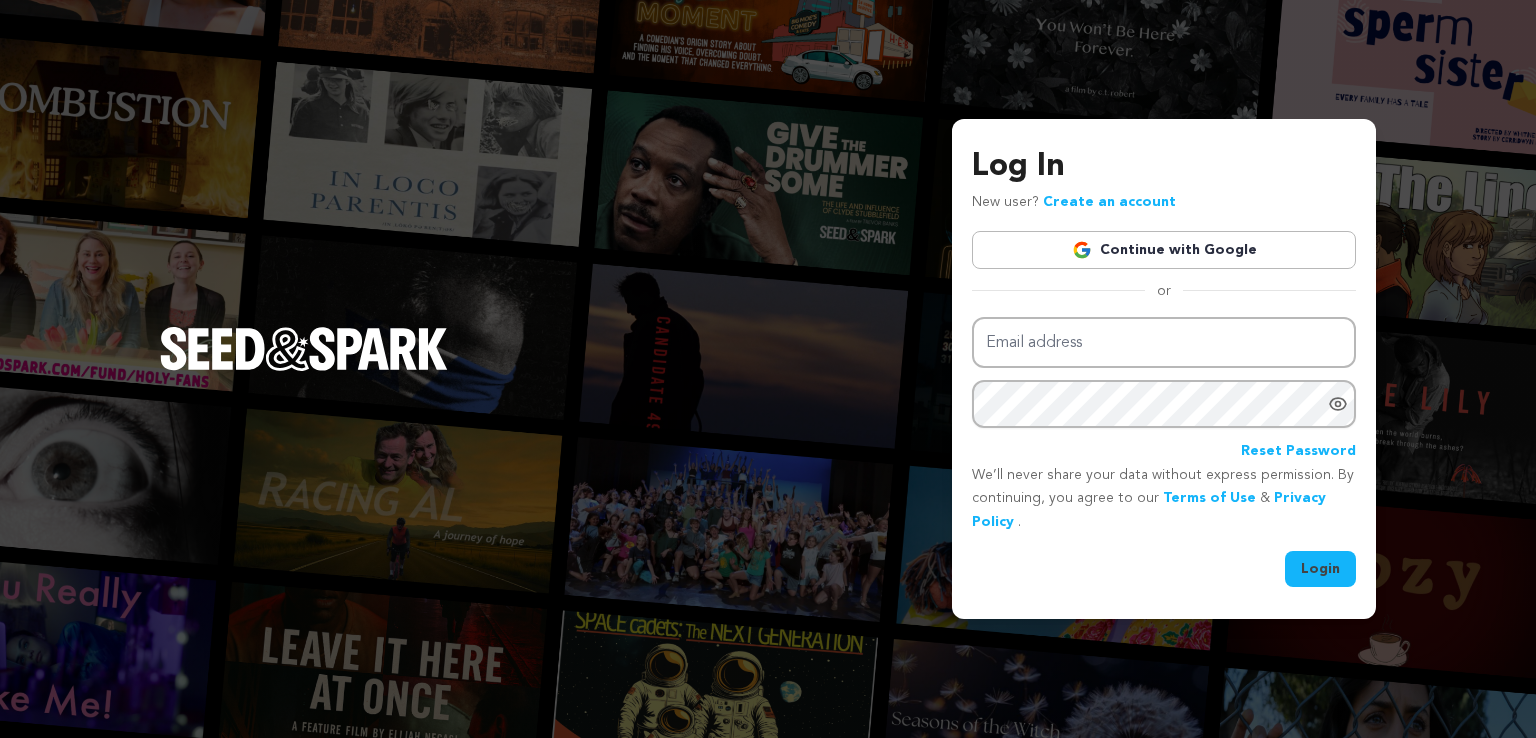 scroll, scrollTop: 0, scrollLeft: 0, axis: both 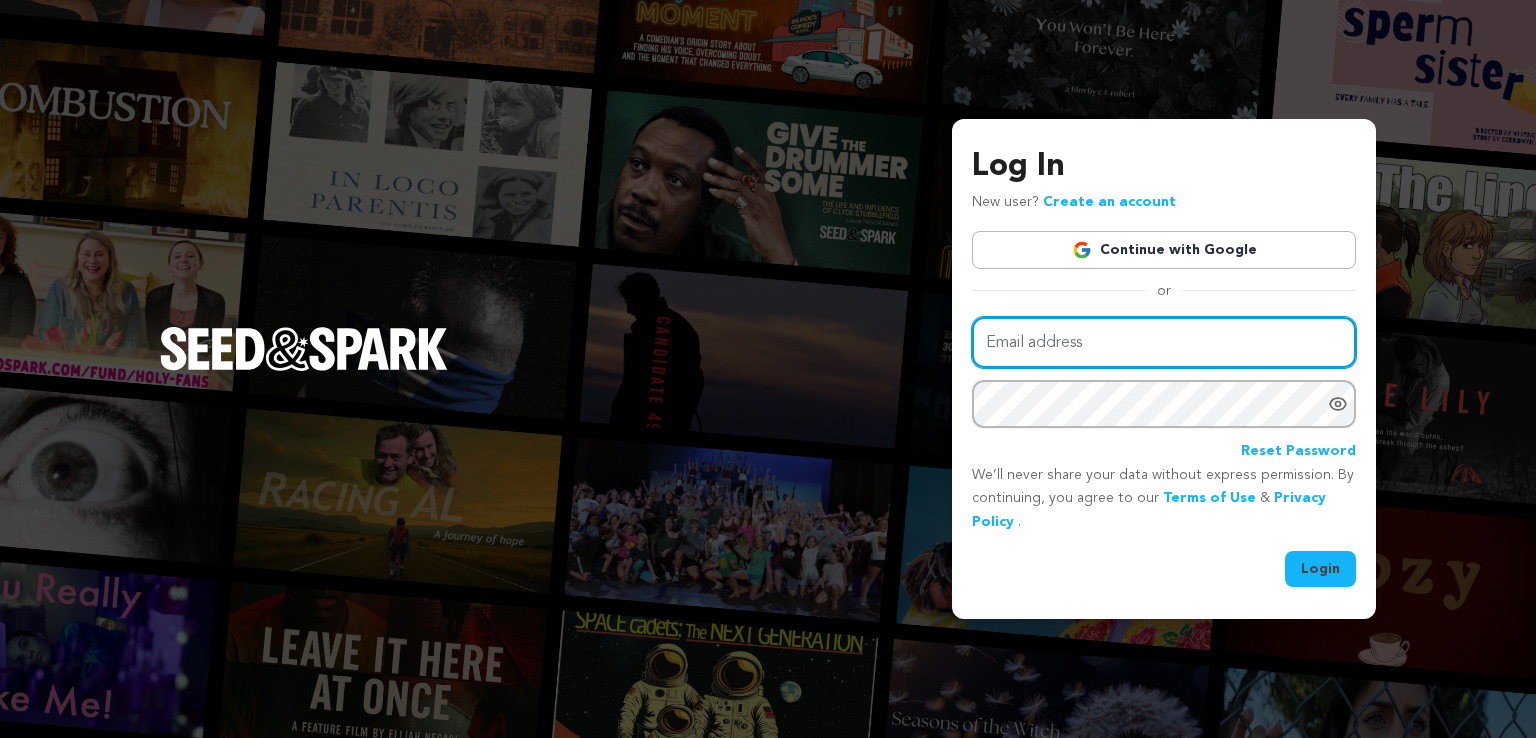 type on "farooqyidrees@gmail.com" 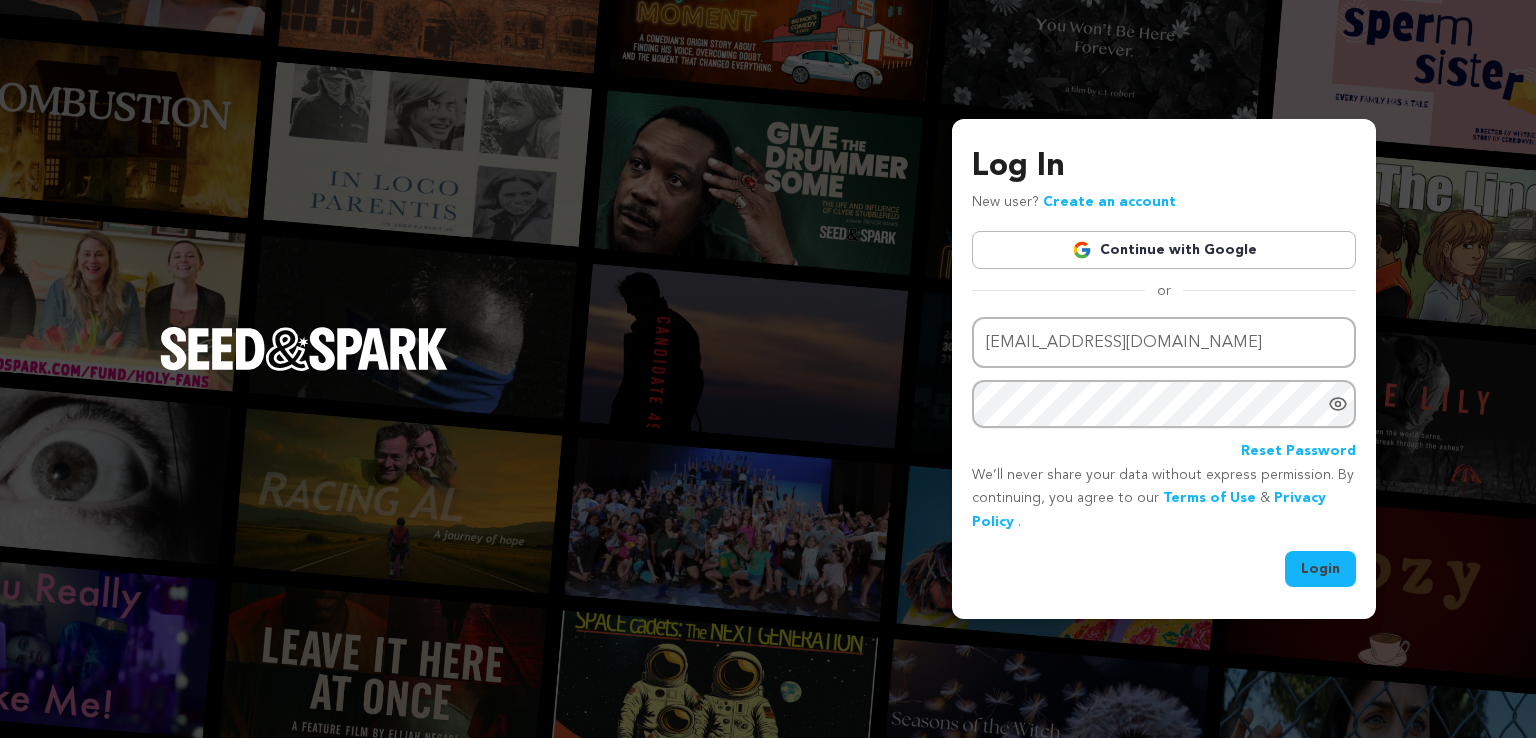 click 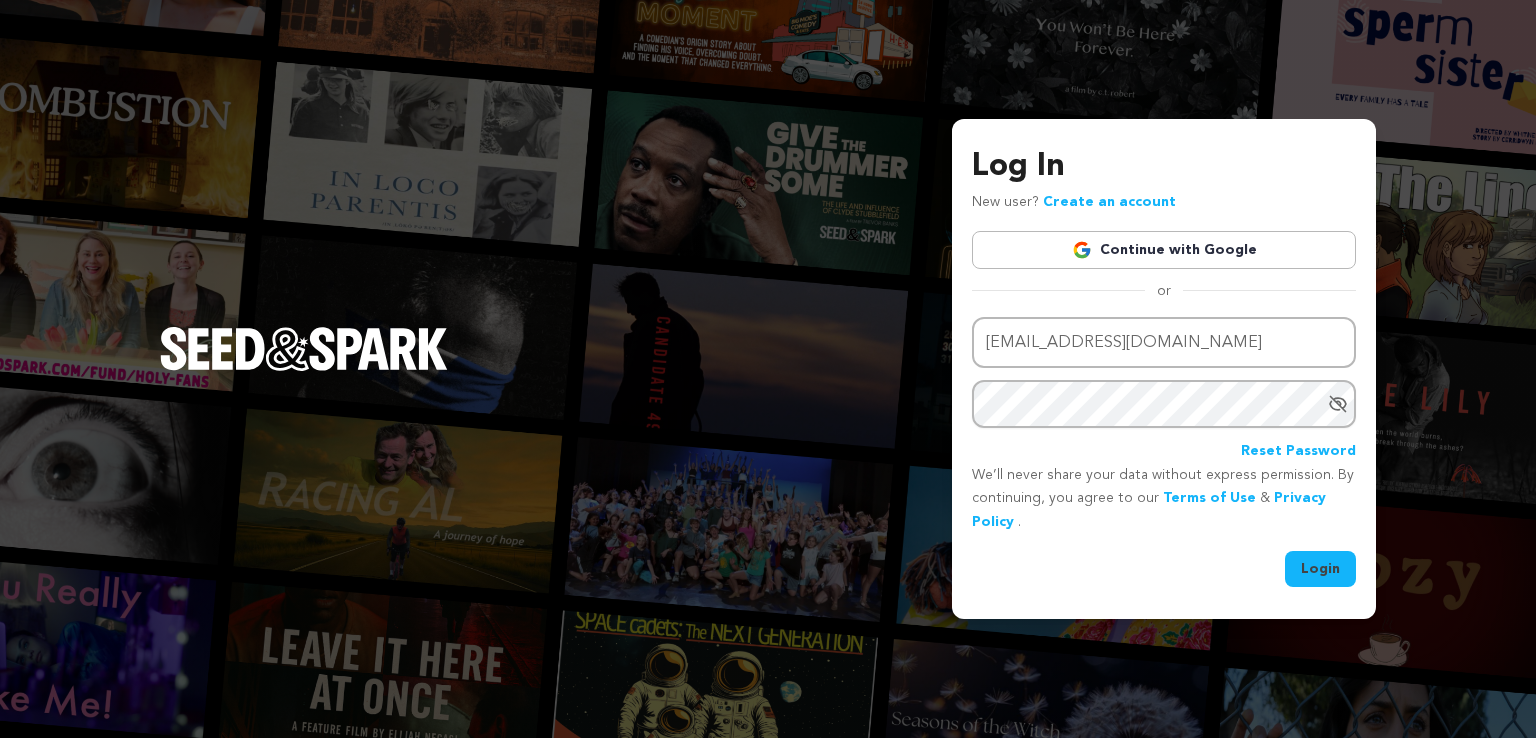click on "Login" at bounding box center [1320, 569] 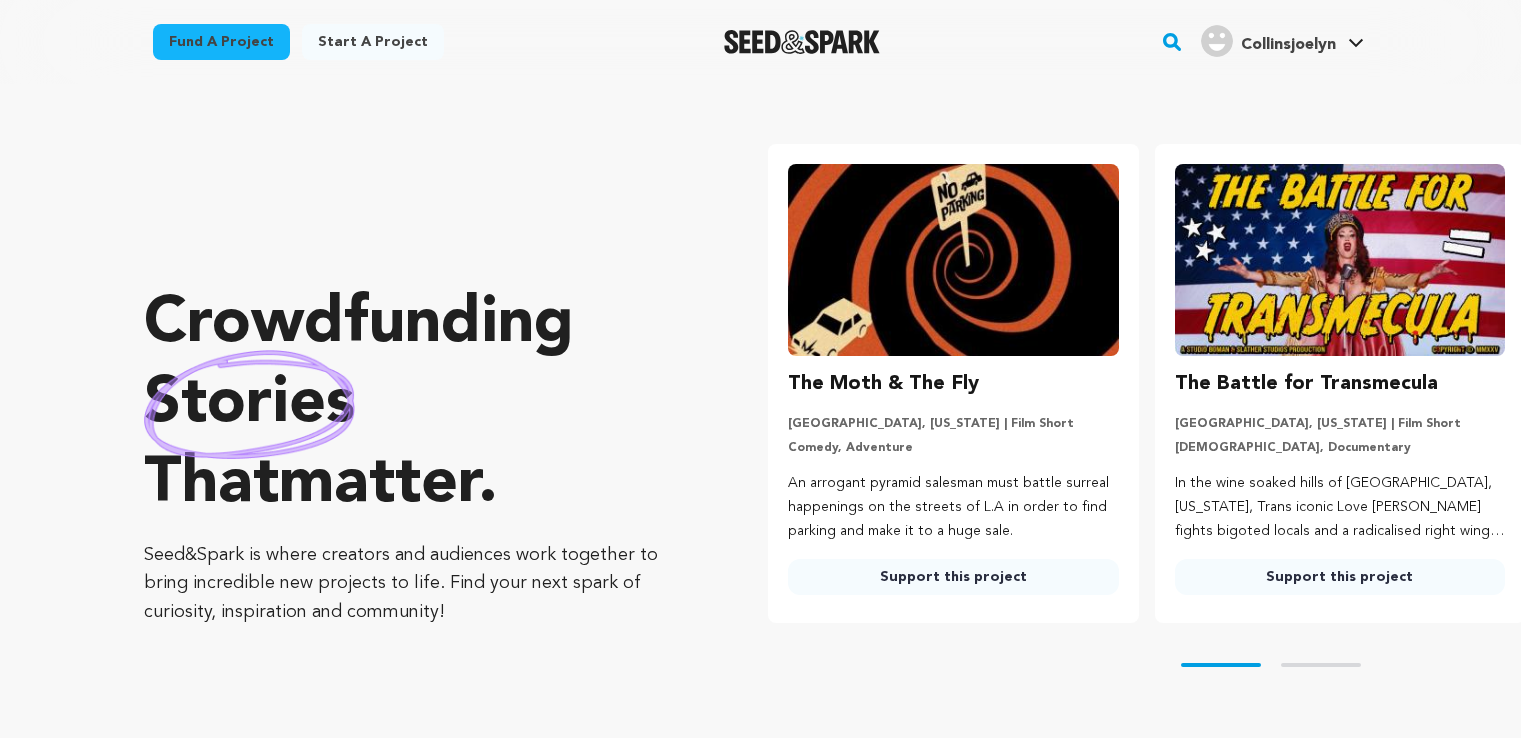 scroll, scrollTop: 0, scrollLeft: 0, axis: both 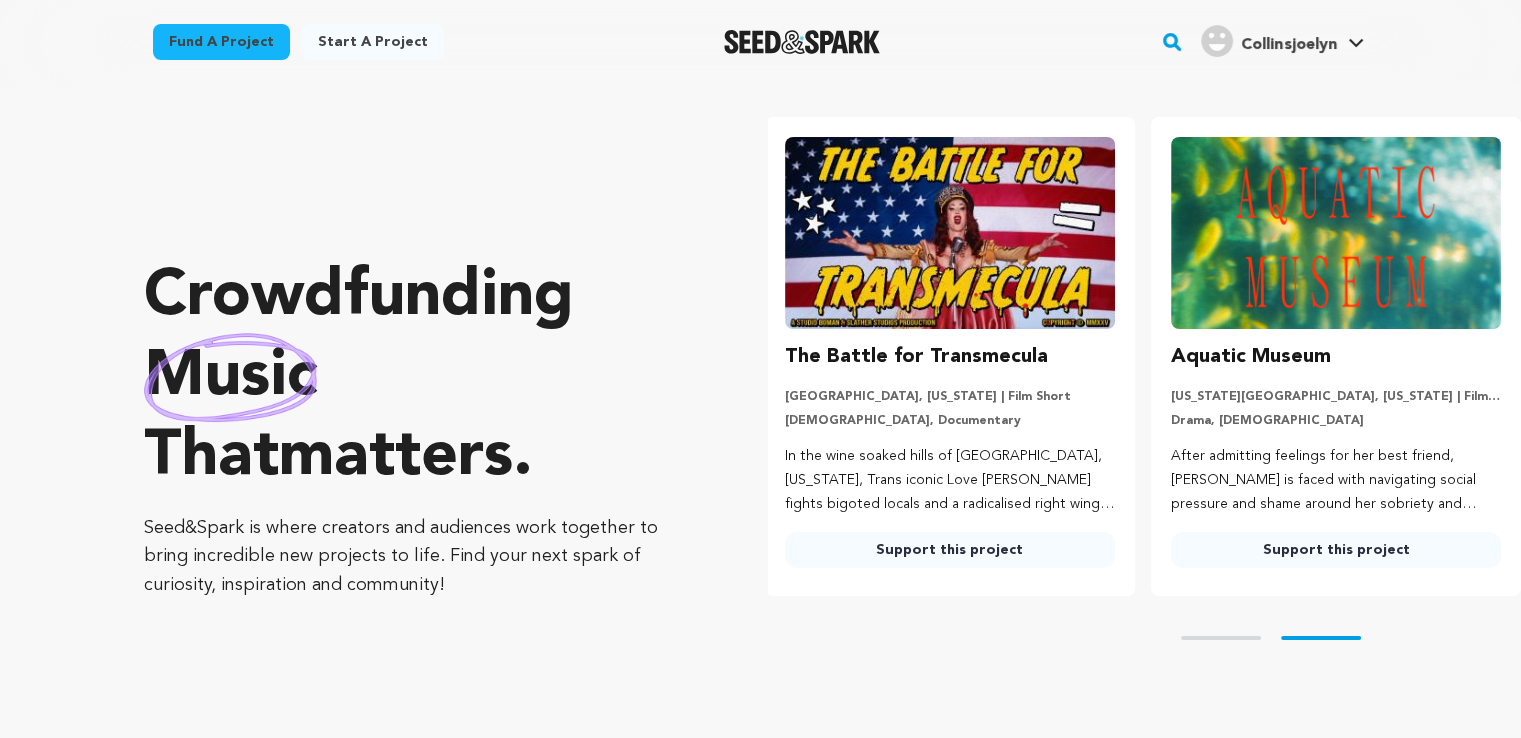 click on "Collinsjoelyn
Collinsjoelyn" at bounding box center (1282, 39) 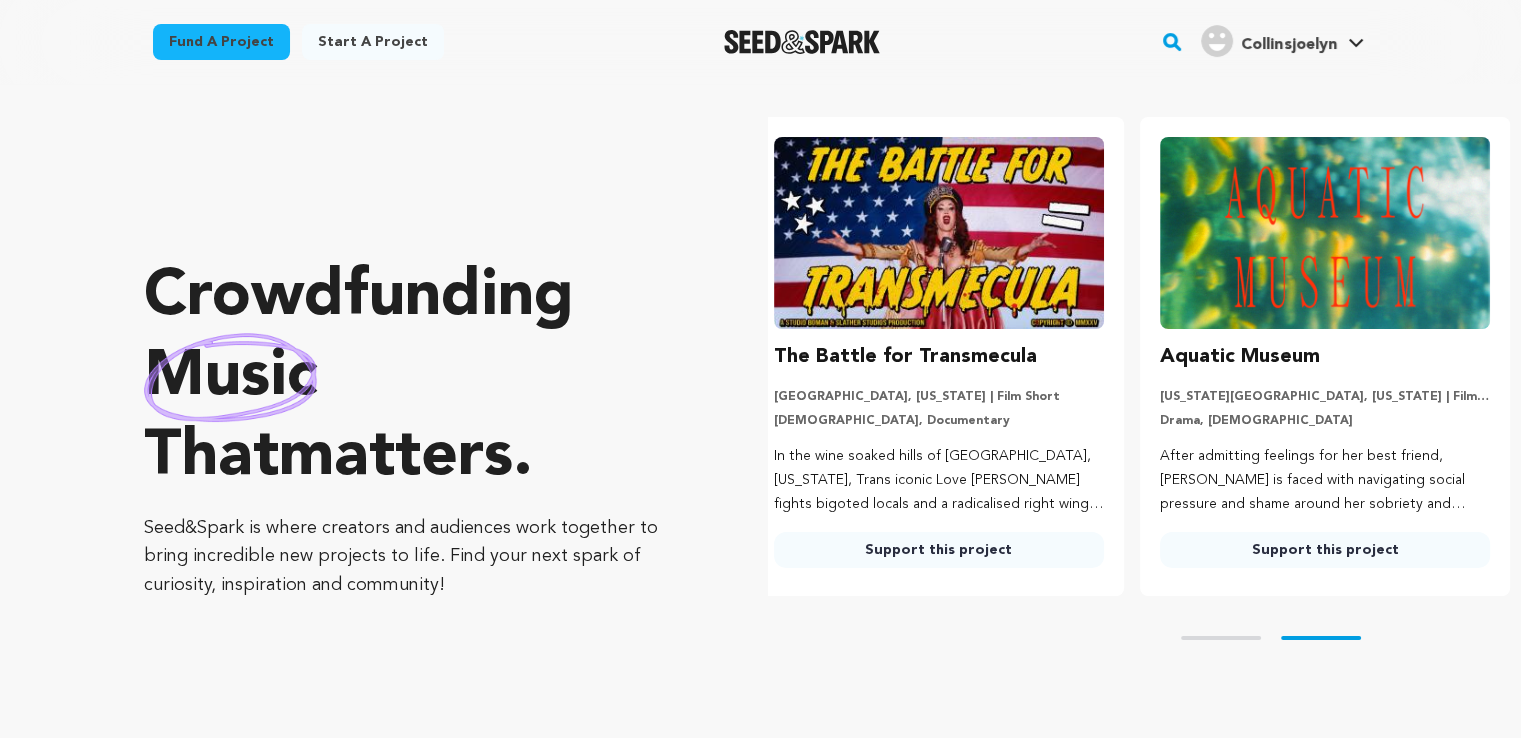 click 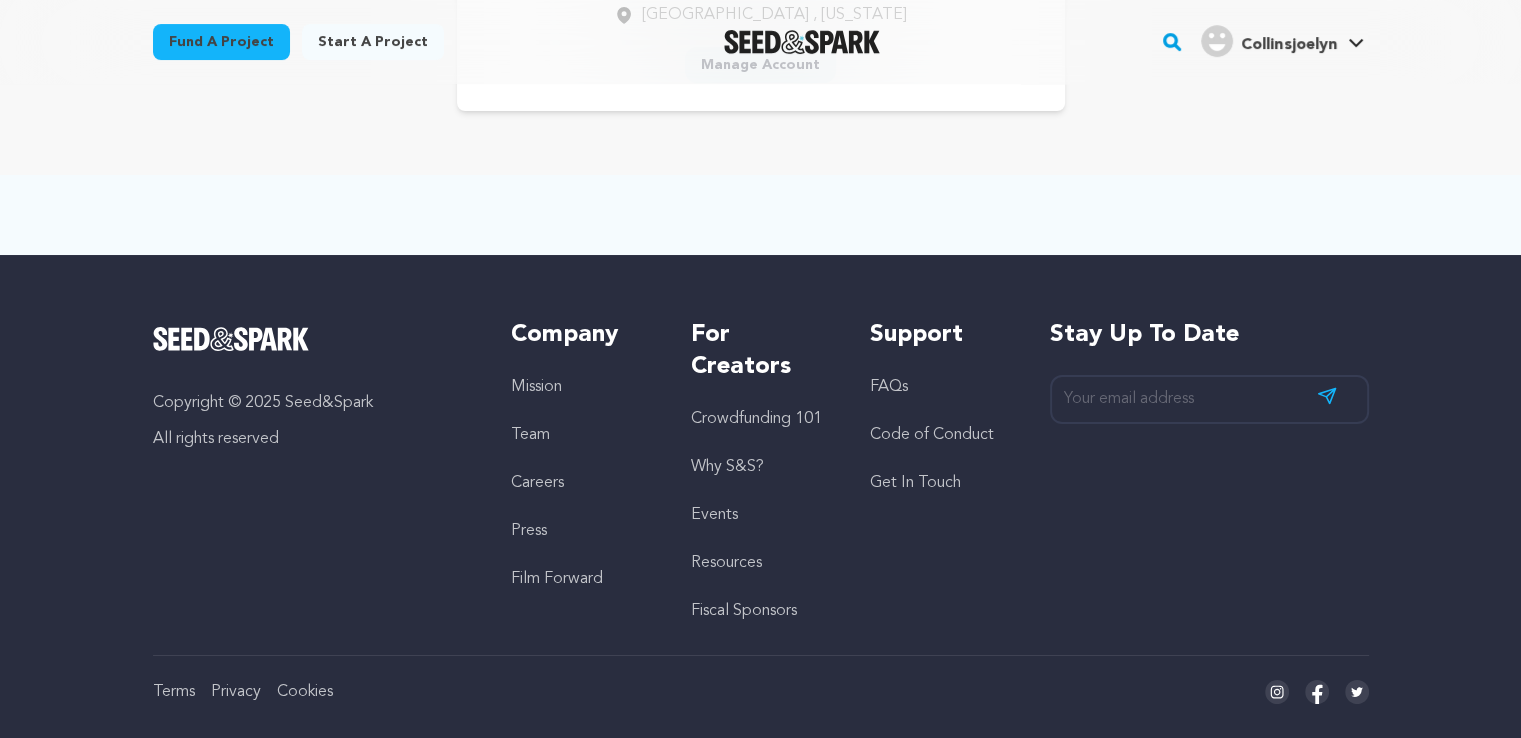 scroll, scrollTop: 323, scrollLeft: 0, axis: vertical 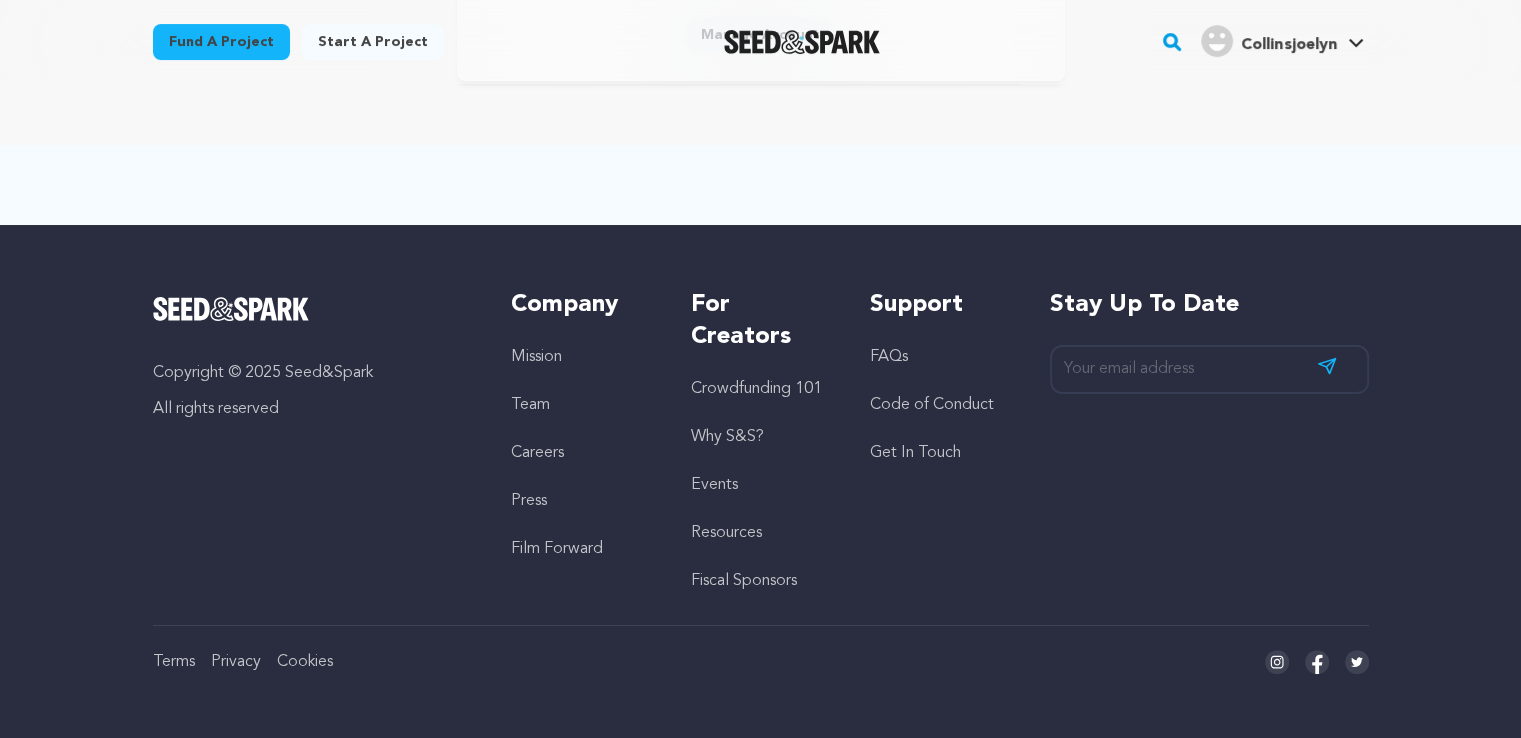 click on "Terms" at bounding box center (174, 662) 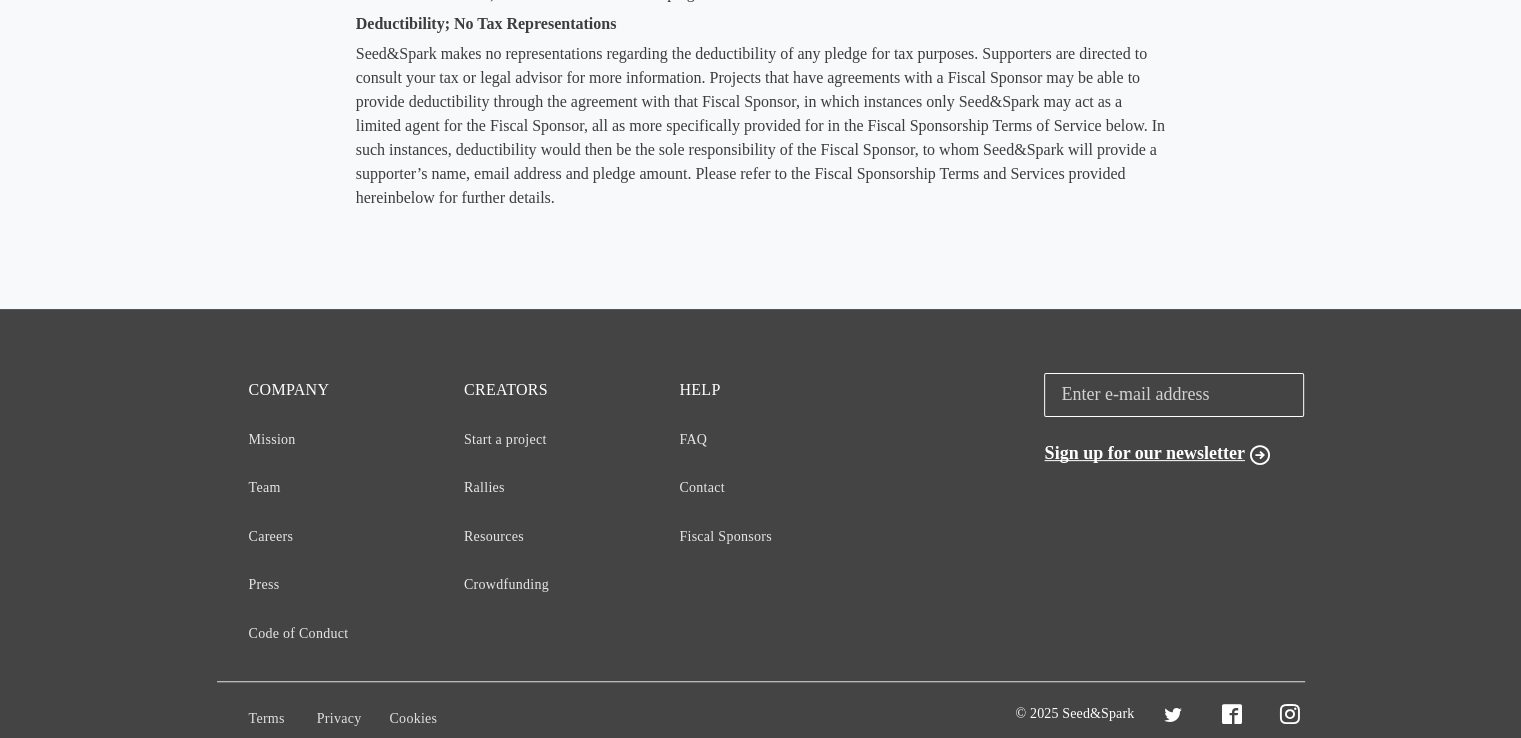 scroll, scrollTop: 23289, scrollLeft: 0, axis: vertical 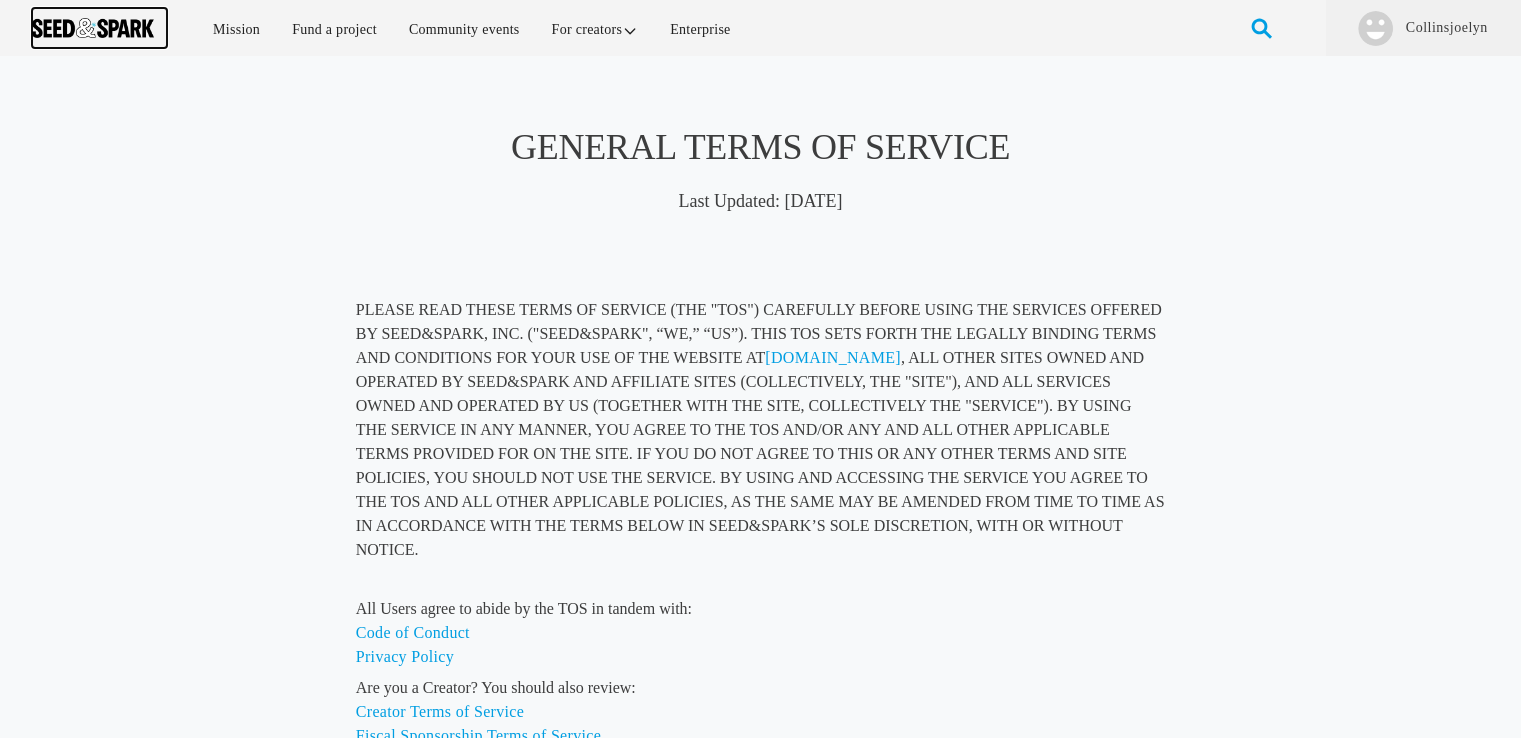 click at bounding box center [93, 28] 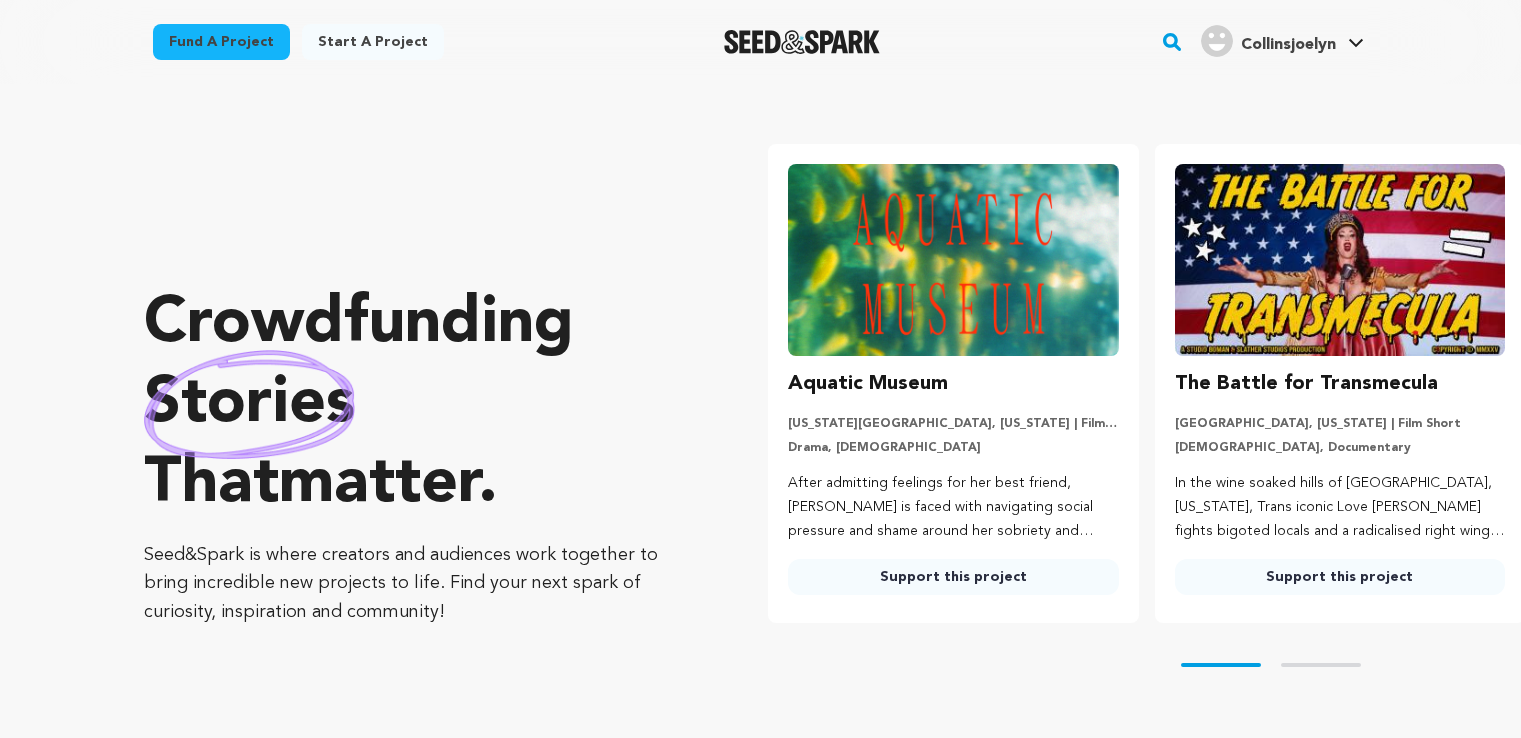 scroll, scrollTop: 0, scrollLeft: 0, axis: both 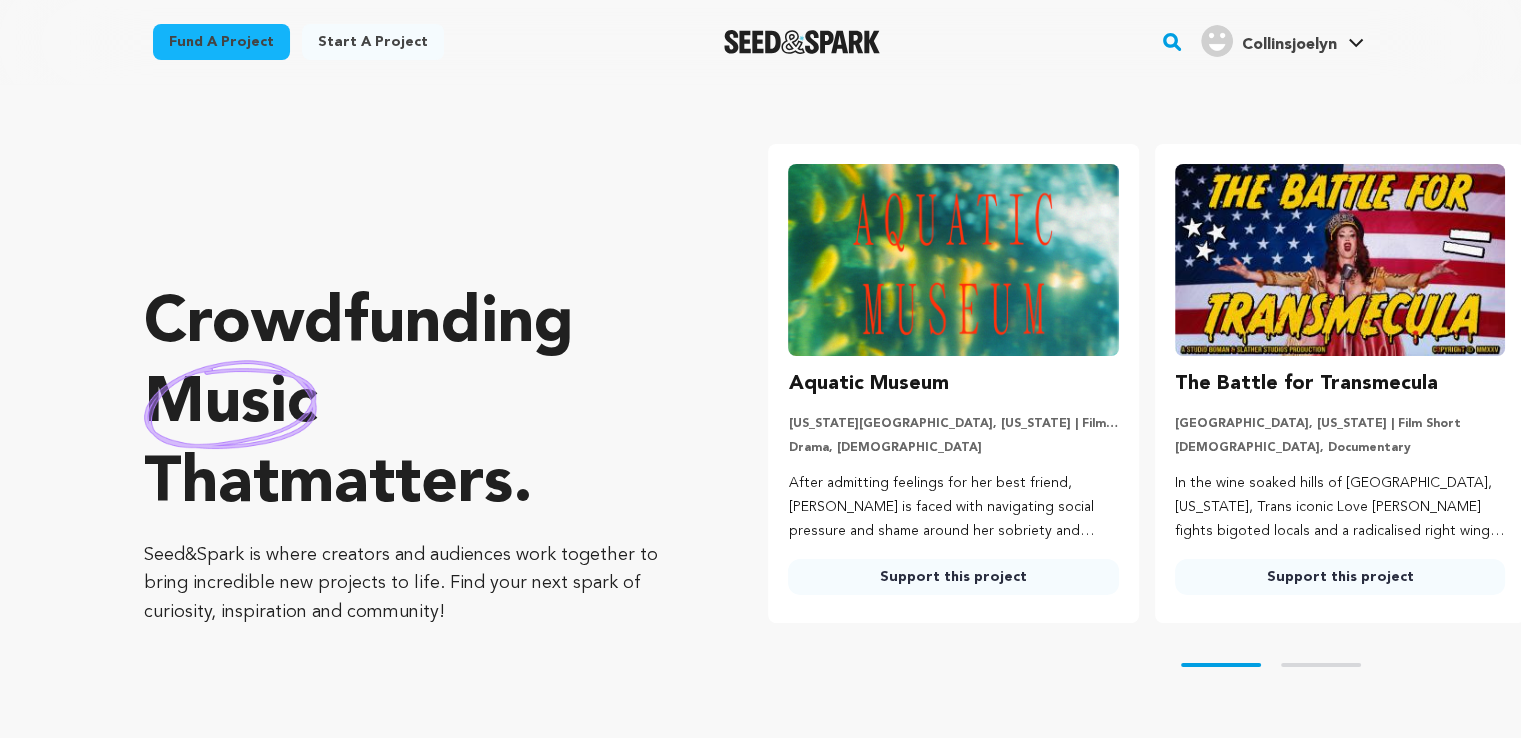 click on "Fund a project" at bounding box center [221, 42] 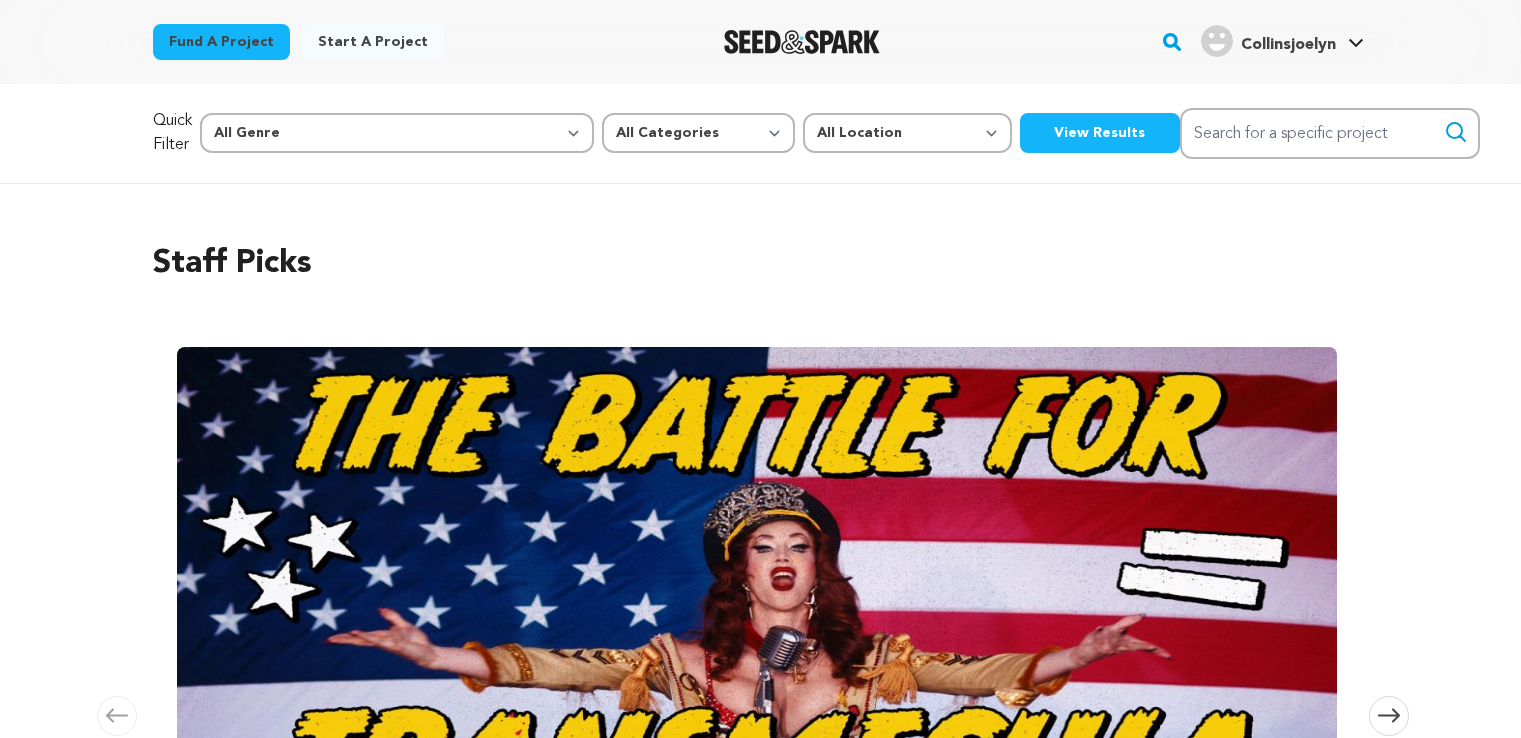 scroll, scrollTop: 0, scrollLeft: 0, axis: both 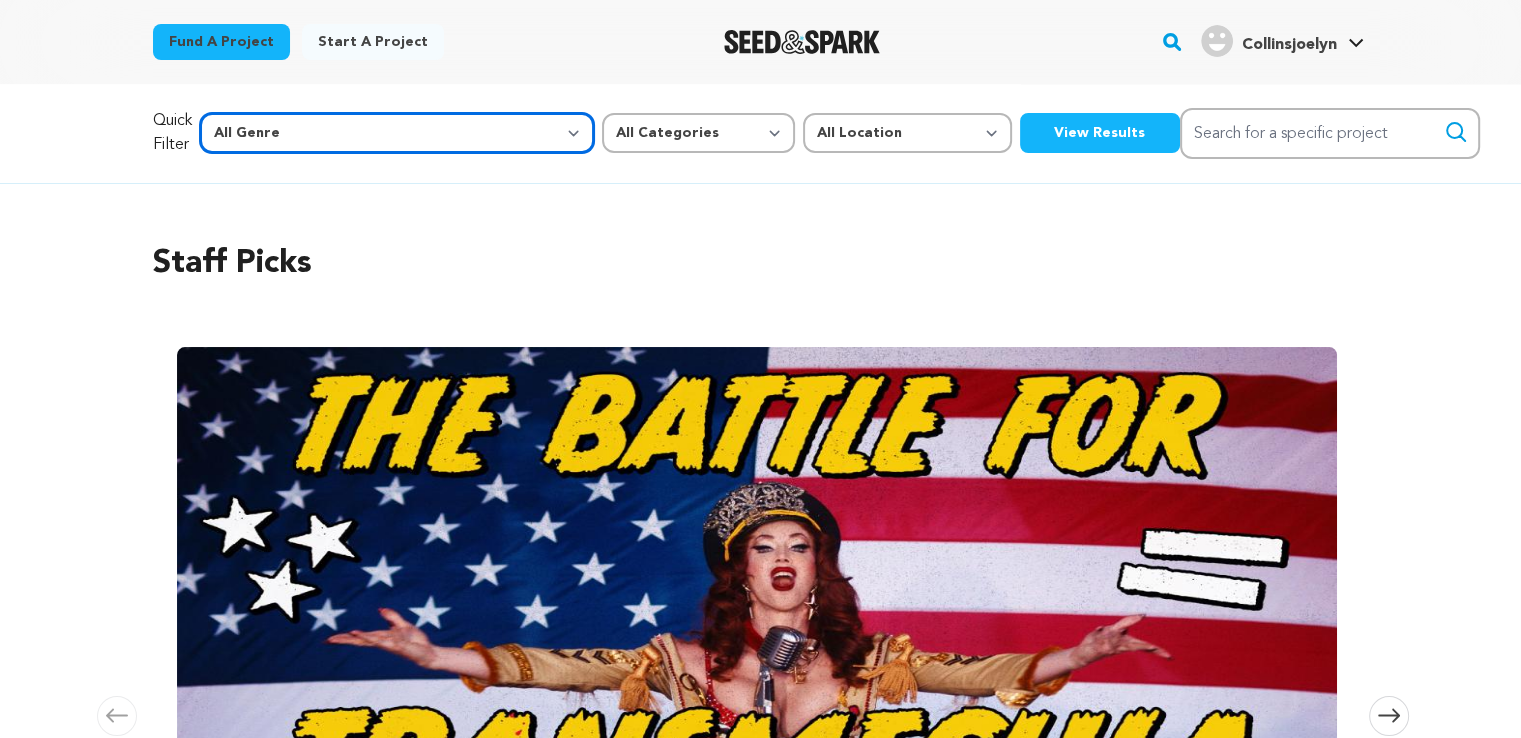 click on "All Genre
Action
Adventure
Afrobeat
Alternative
Ambient
Animation
Bebop
Big Band
Biography
Bluegrass
Blues
Classical
Comedy
Country
Crime
Disco
Documentary
Drama
Dubstep
Electronic/Dance
Emo
Experimental
Family
Fantasy
Film-Noir
Film-related Business
Filmmaker Resource
Folk
Foreign Film
Funk
Game-Show
Garage Grime" at bounding box center (397, 133) 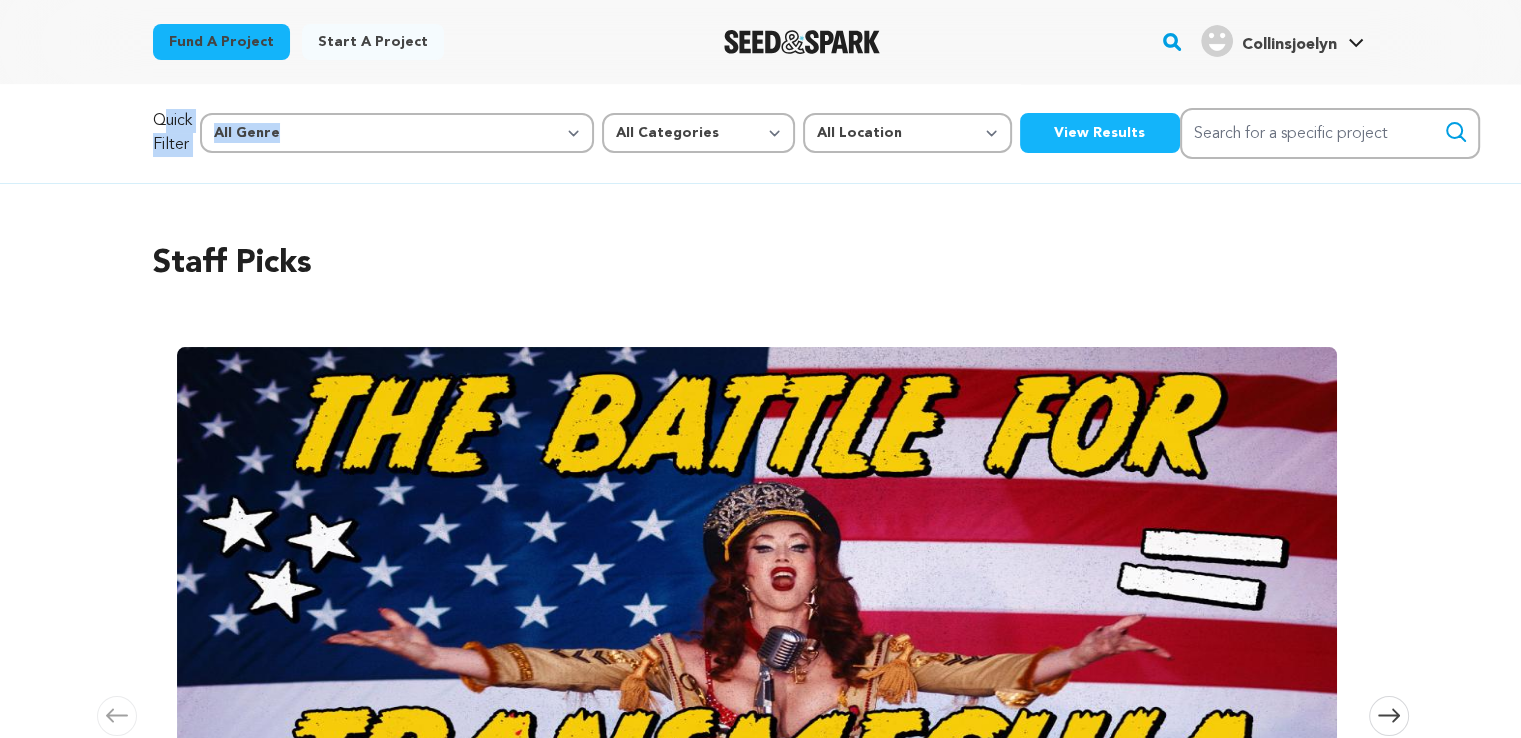 drag, startPoint x: 159, startPoint y: 127, endPoint x: 526, endPoint y: 129, distance: 367.00546 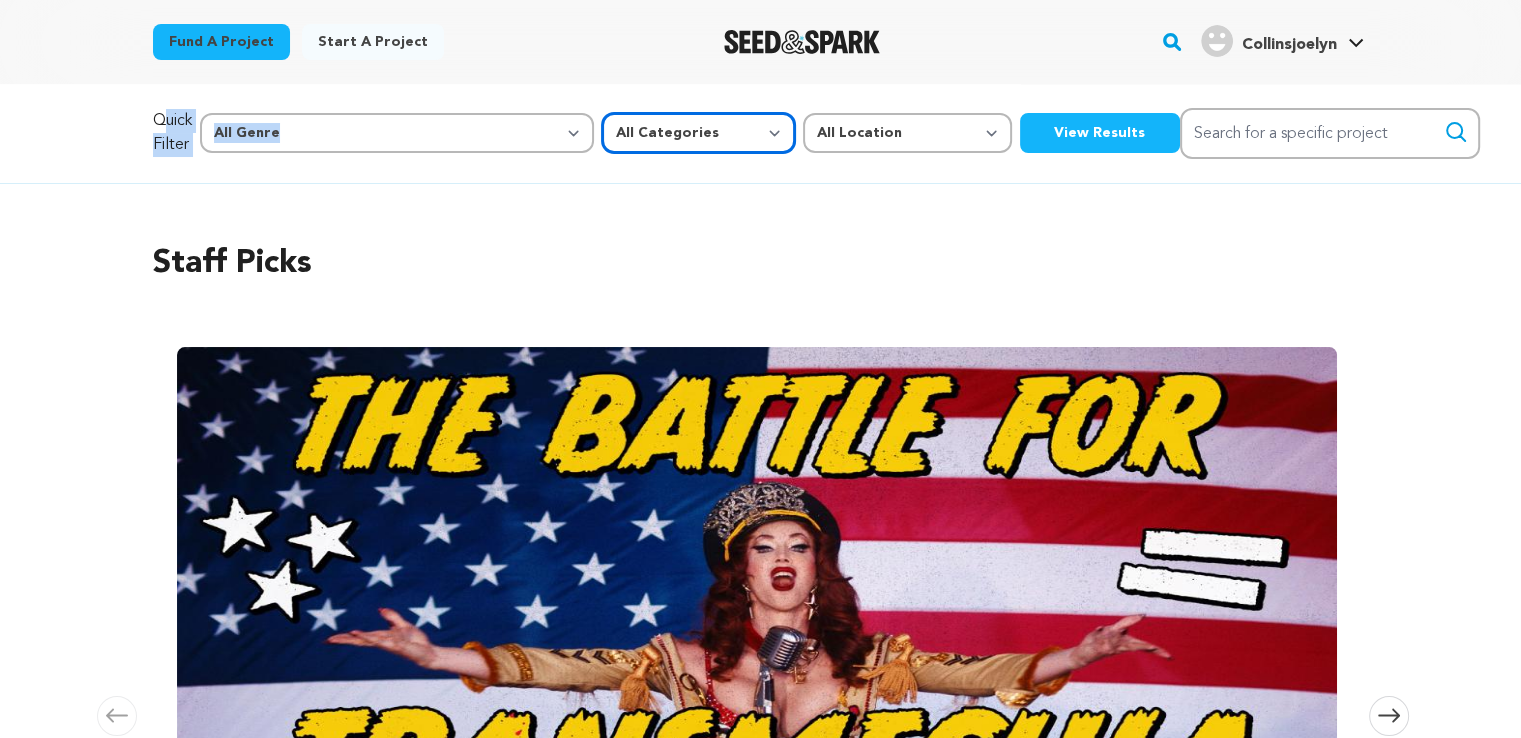 click on "All Categories
Film Feature
Film Short
Series
Music Video
Comics
Artist Residency
Art & Photography
Collective
Dance
Games
Music
Radio & Podcasts
Orgs & Companies
Venue & Spaces" at bounding box center (698, 133) 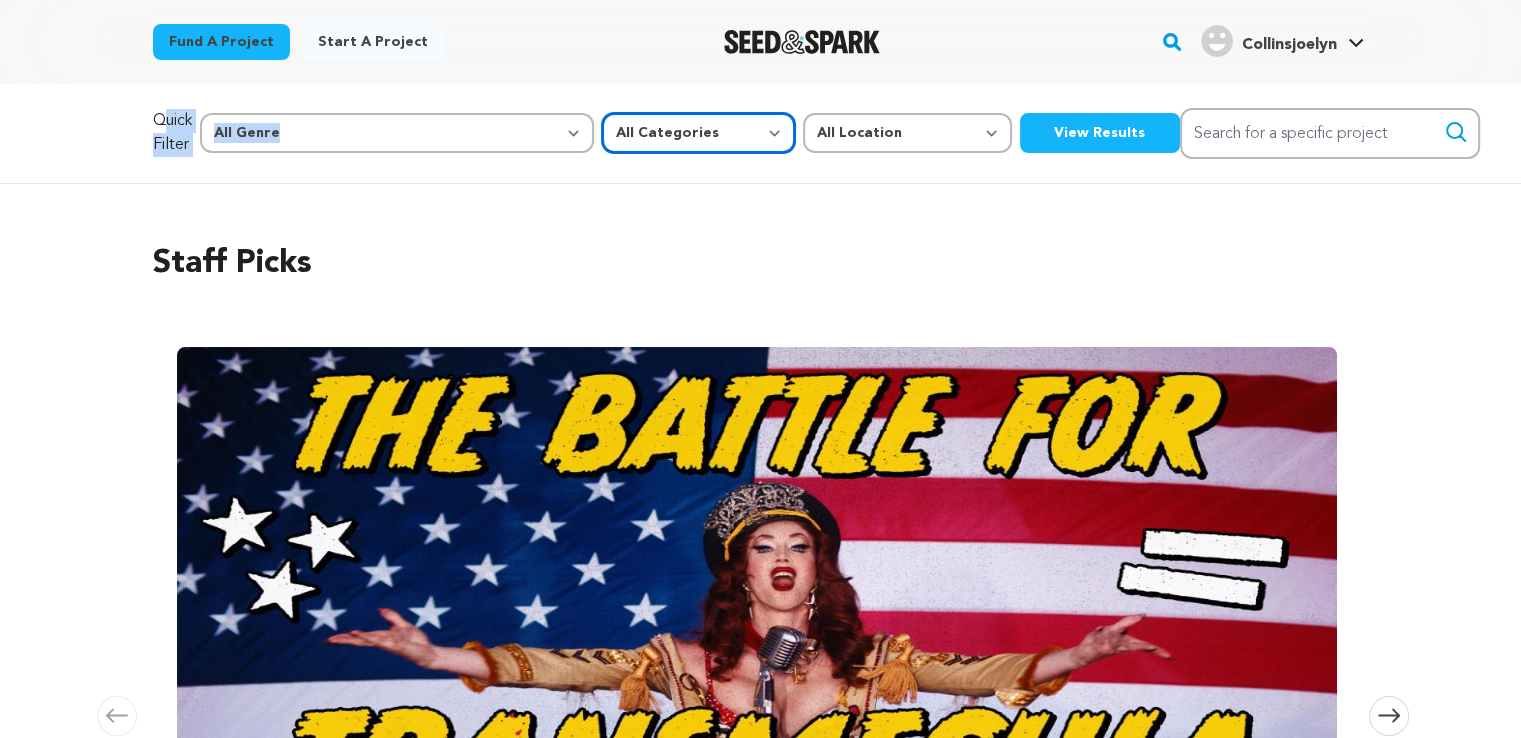 select on "382" 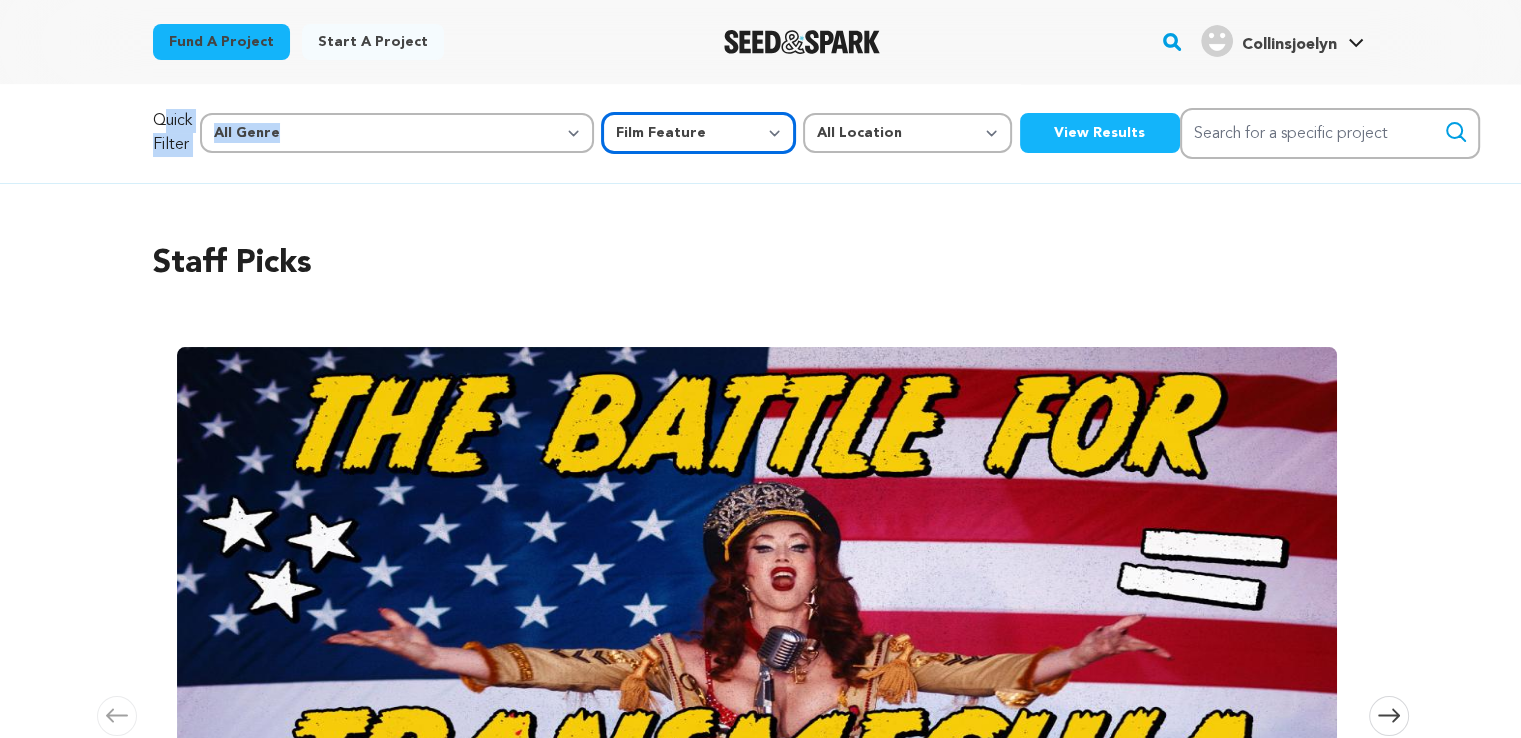 click on "All Categories
Film Feature
Film Short
Series
Music Video
Comics
Artist Residency
Art & Photography
Collective
Dance
Games
Music
Radio & Podcasts
Orgs & Companies
Venue & Spaces" at bounding box center [698, 133] 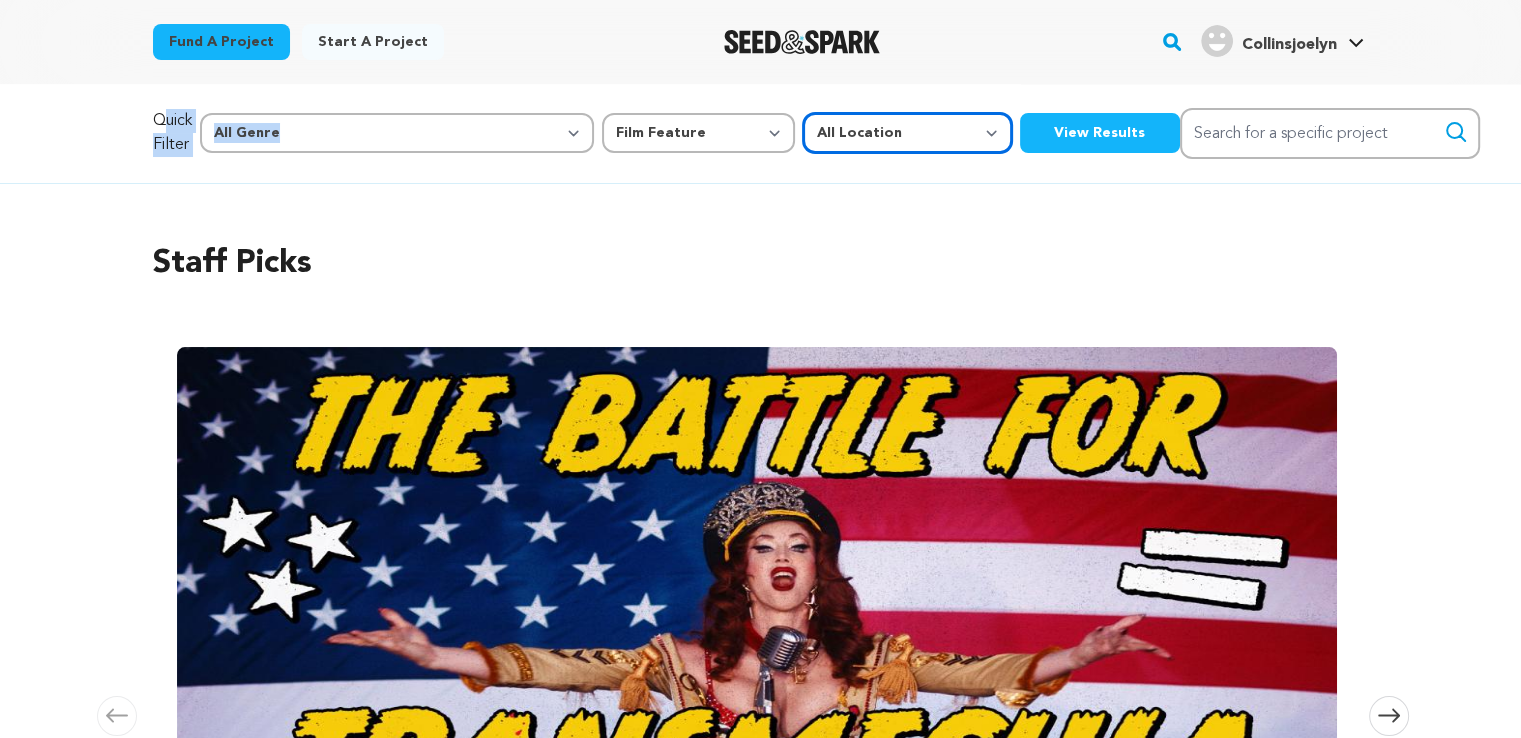 click on "All Location
Everywhere
United States
Canada" at bounding box center [907, 133] 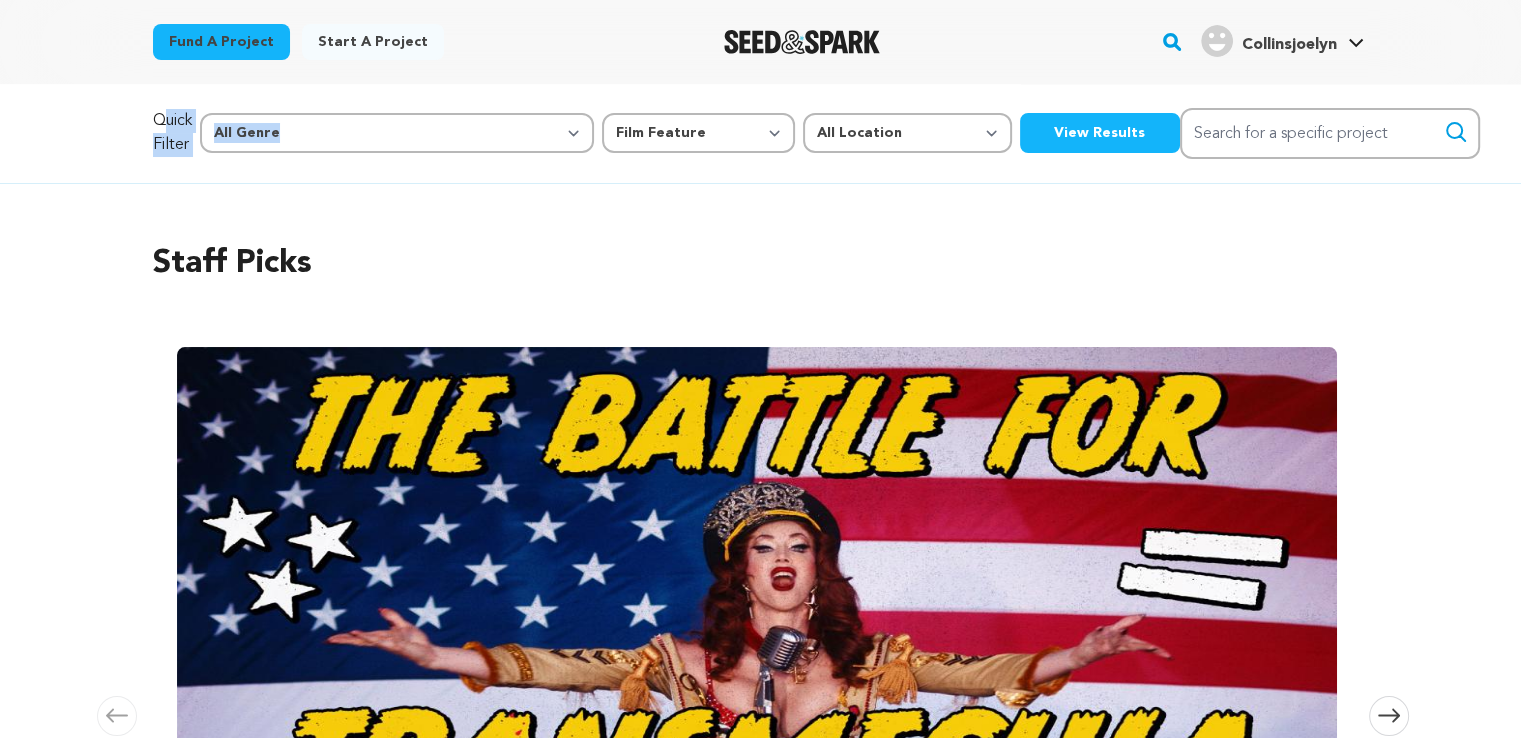 click on "View Results" at bounding box center (1100, 133) 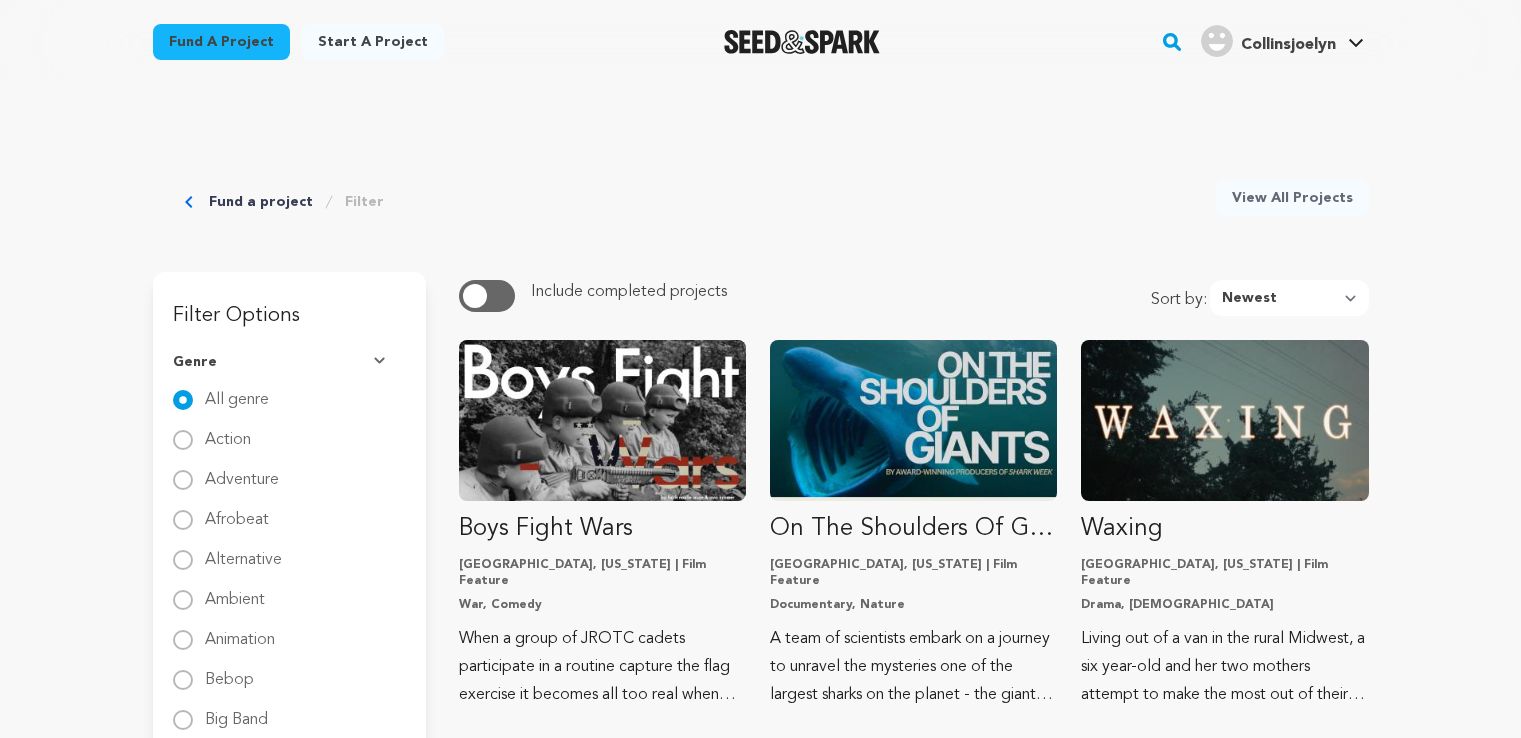 scroll, scrollTop: 0, scrollLeft: 0, axis: both 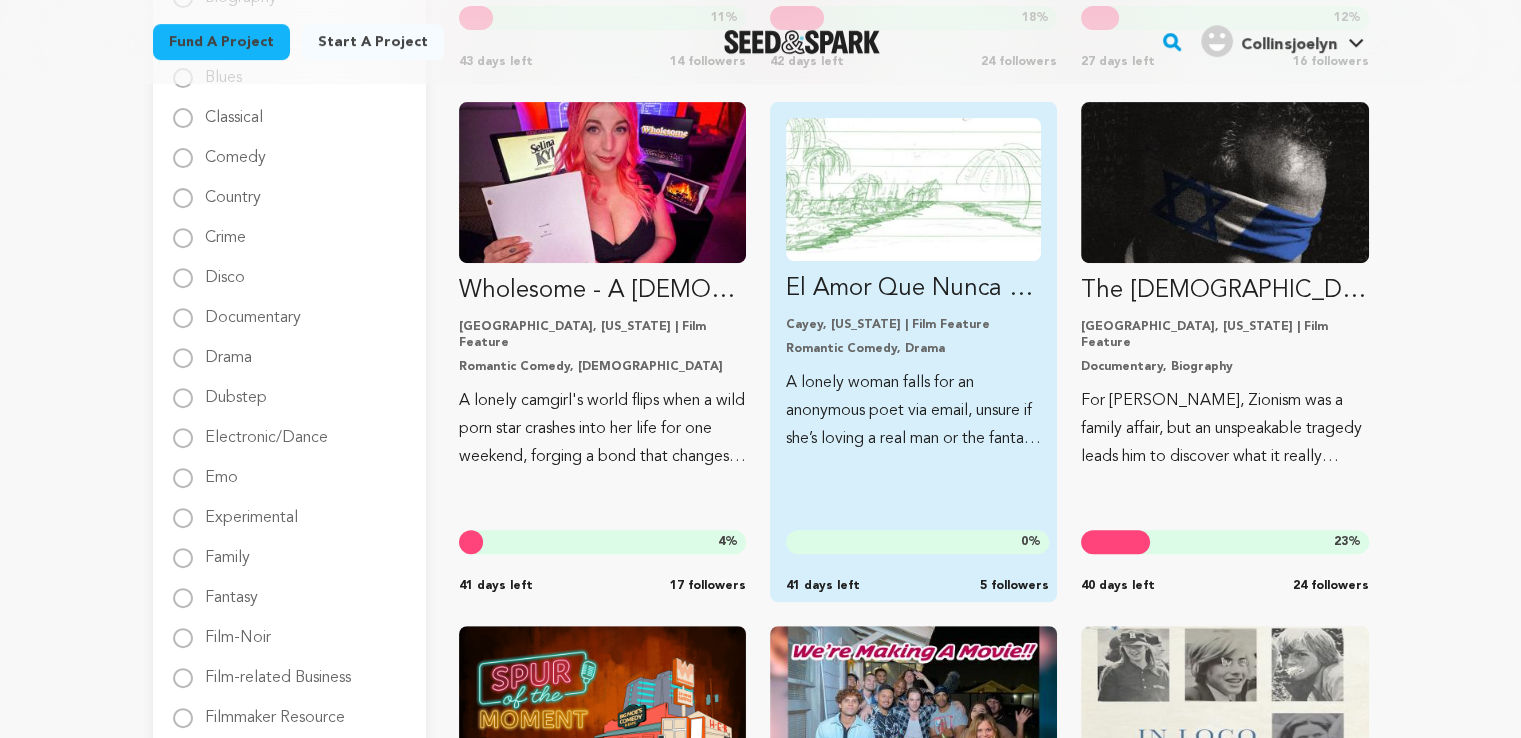click on "El Amor Que Nunca LLega
Cayey, [US_STATE] | Film Feature
Romantic Comedy, Drama
A lonely woman falls for an anonymous poet via email, unsure if she’s loving a real man or the fantasy she needs to survive.
0 %
41 days left
5 followers" at bounding box center (913, 285) 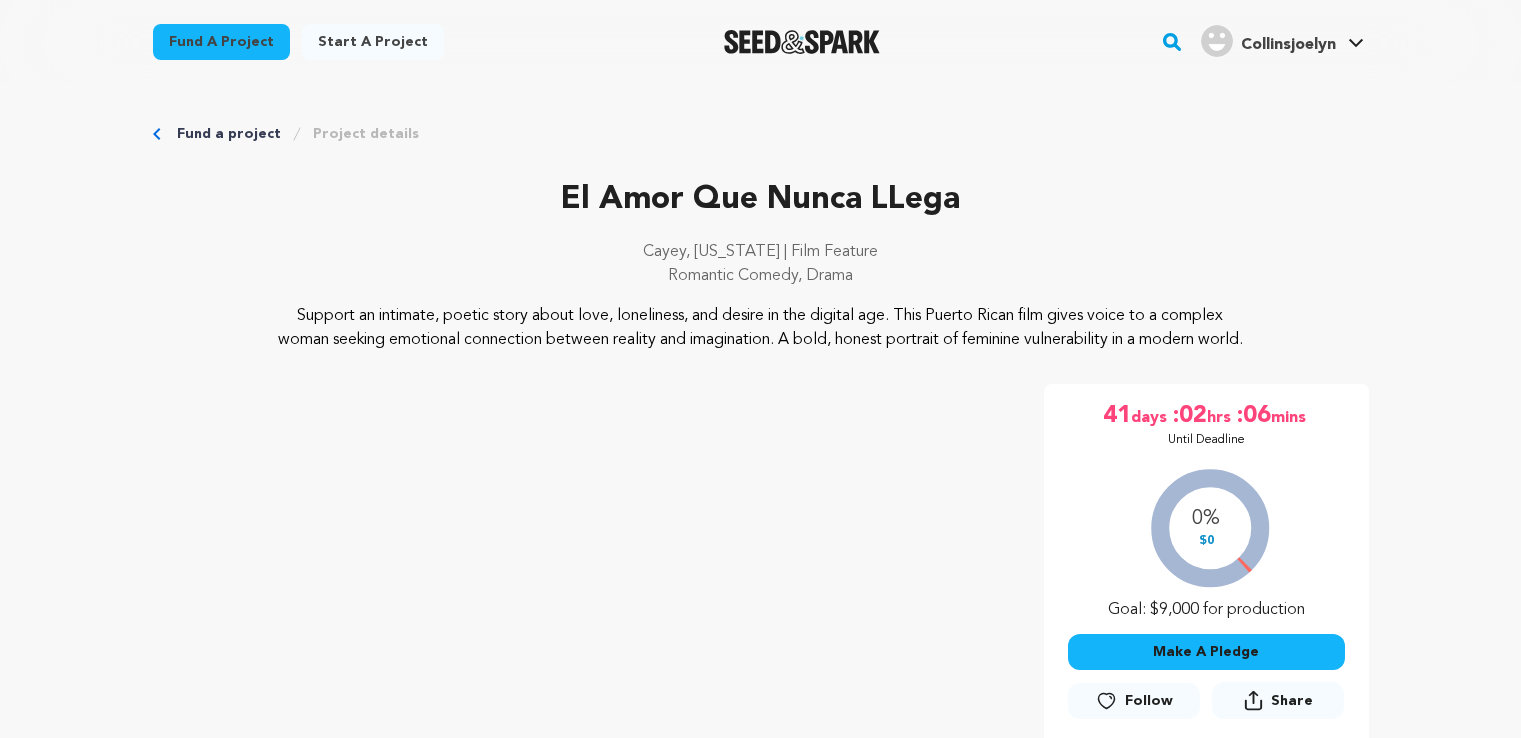 scroll, scrollTop: 0, scrollLeft: 0, axis: both 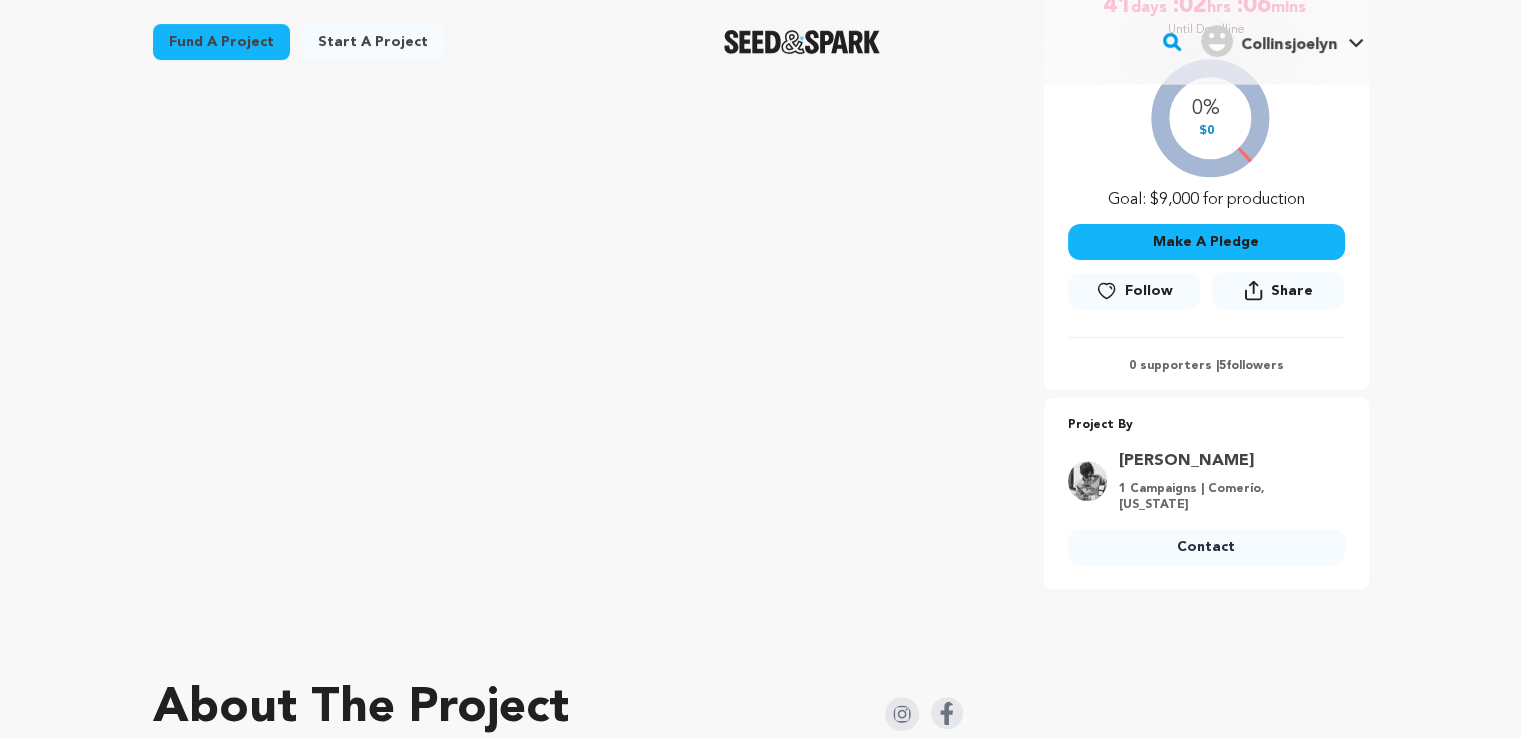 click on "Follow" at bounding box center (1134, 291) 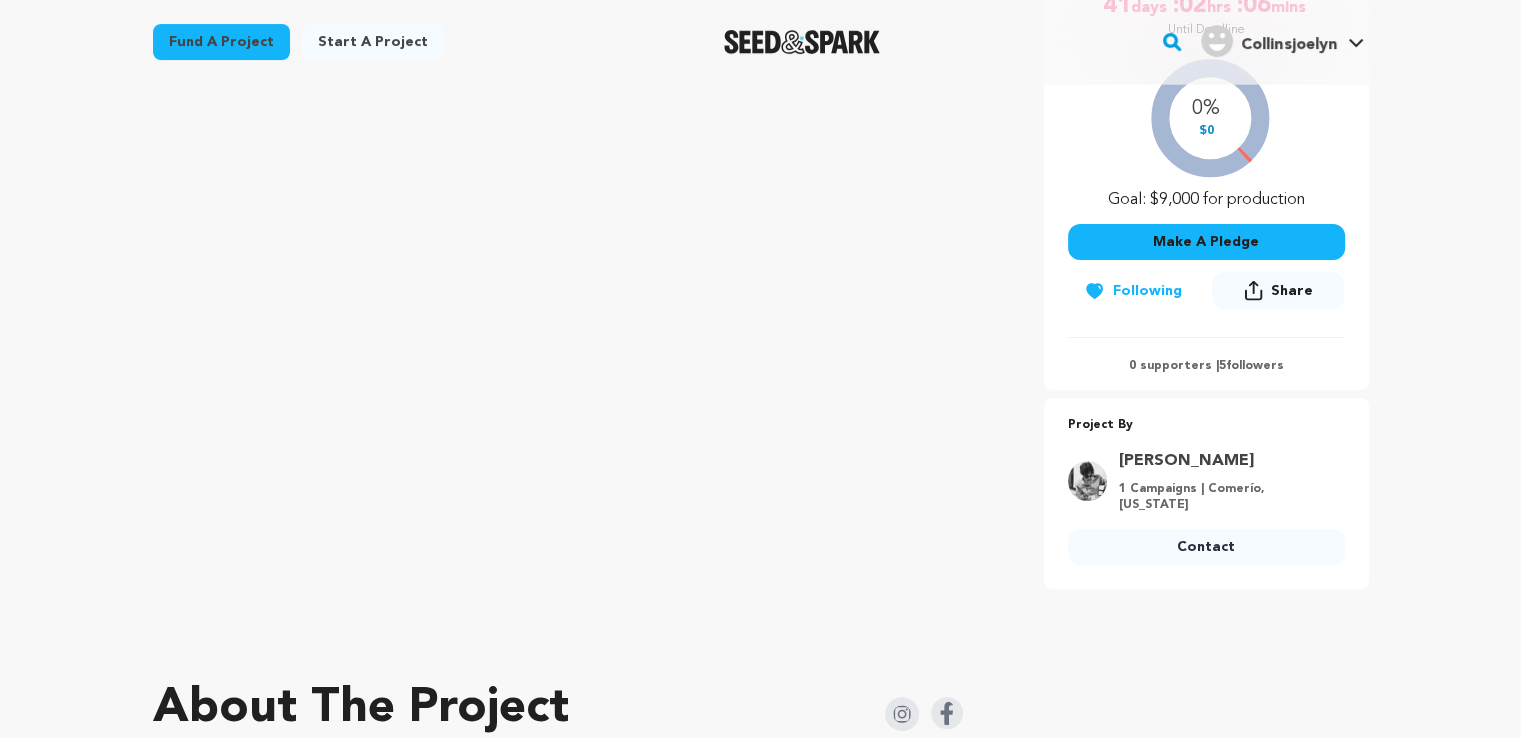 click on "Contact" at bounding box center (1206, 547) 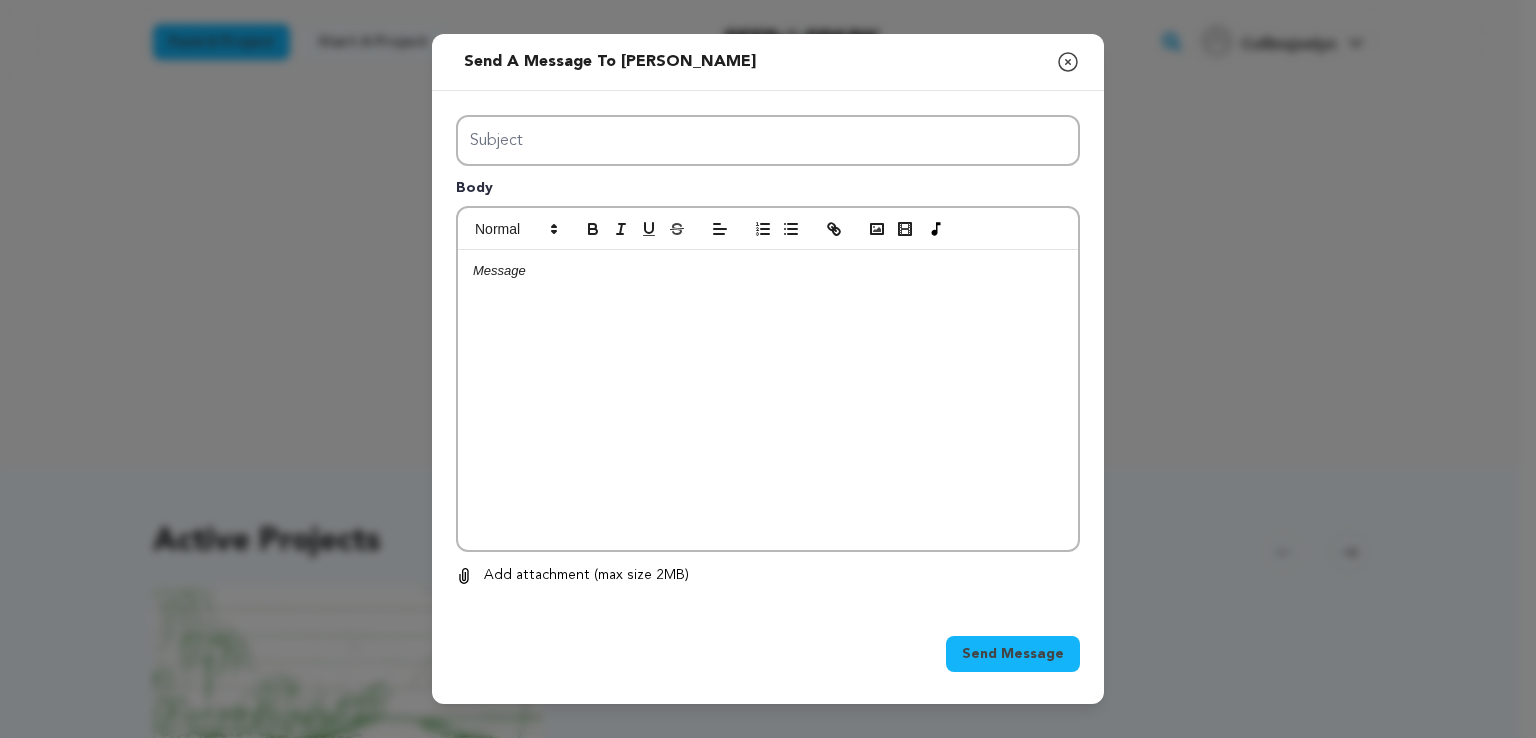scroll, scrollTop: 0, scrollLeft: 0, axis: both 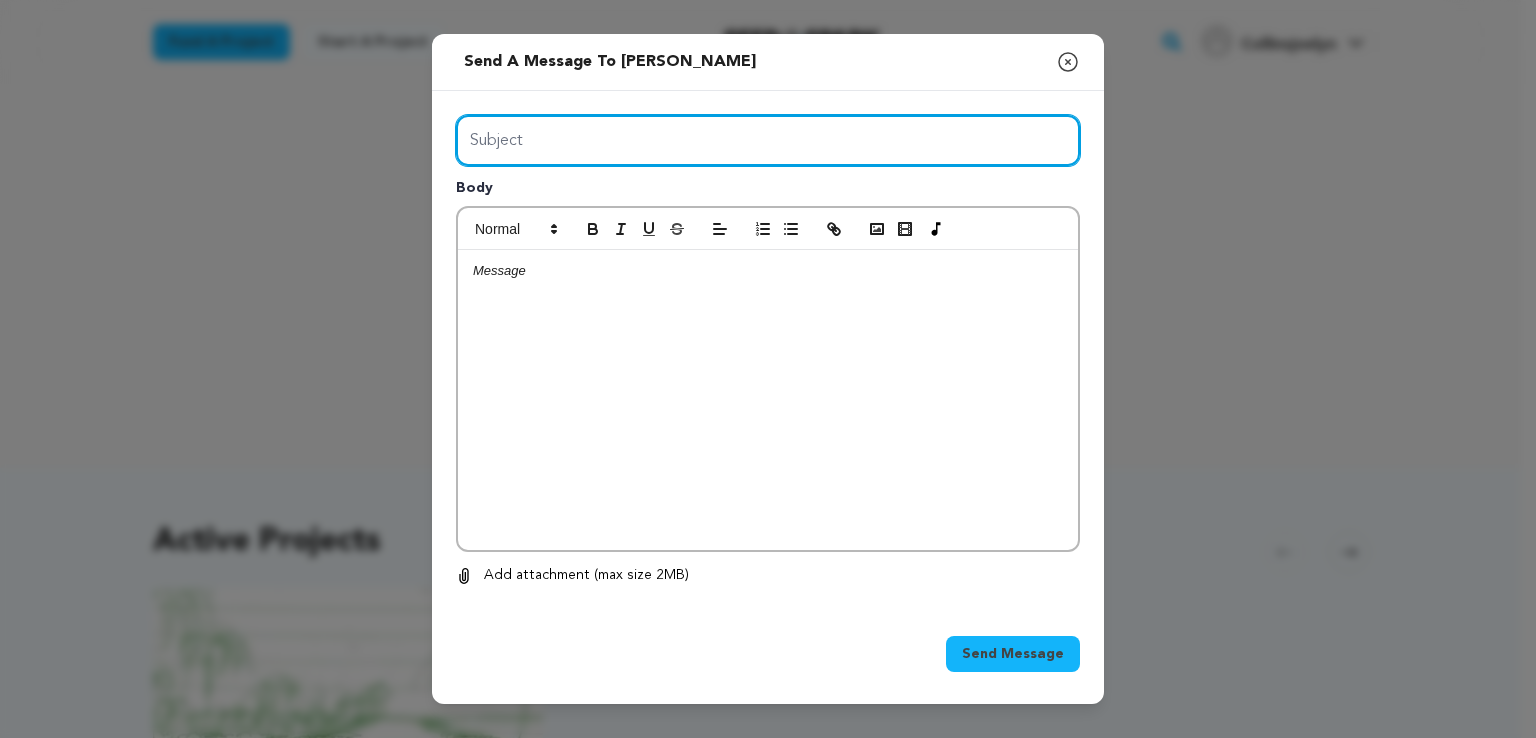 click on "Subject" at bounding box center (768, 140) 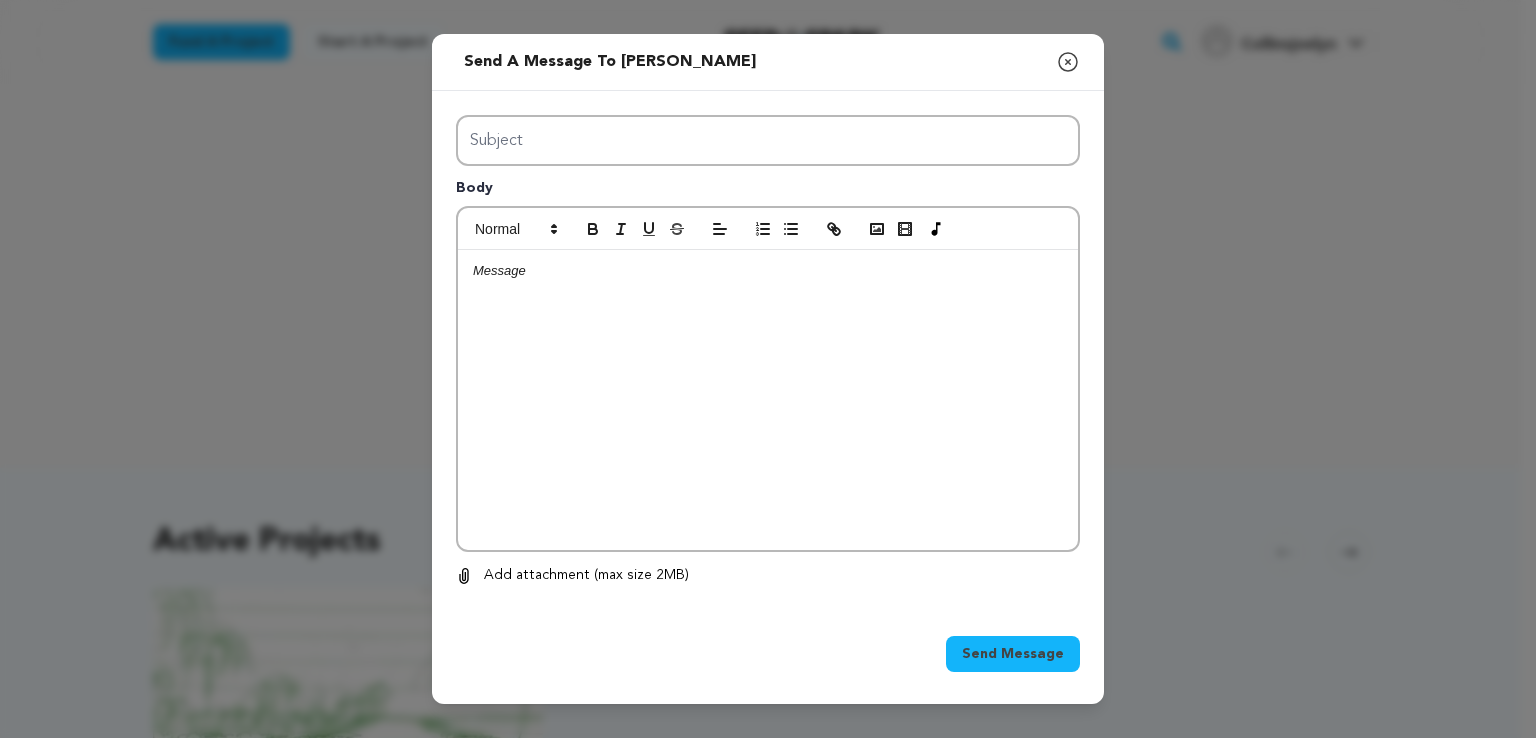 click at bounding box center [768, 400] 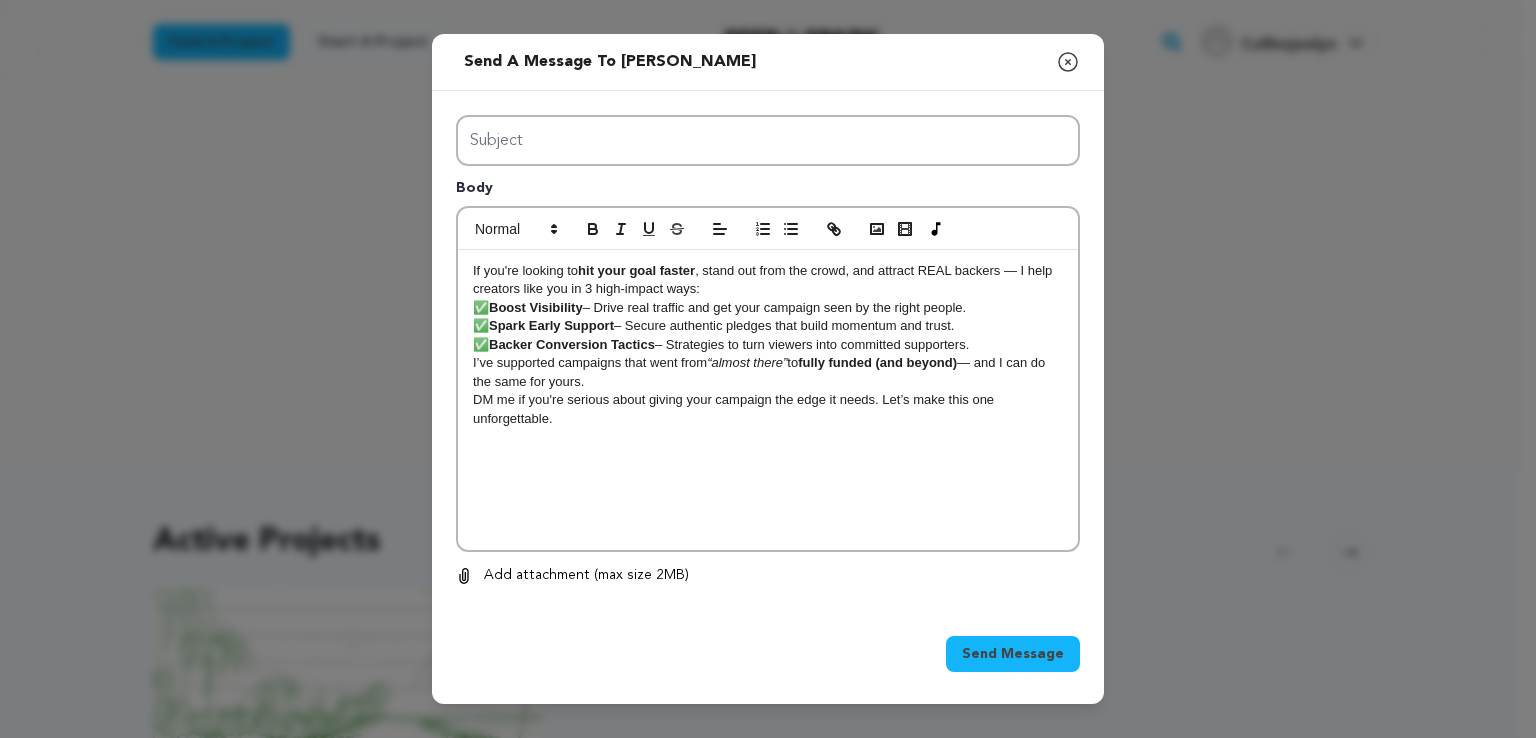 click on "If you're looking to  hit your goal faster , stand out from the crowd, and attract REAL backers — I help creators like you in 3 high-impact ways:" at bounding box center [768, 280] 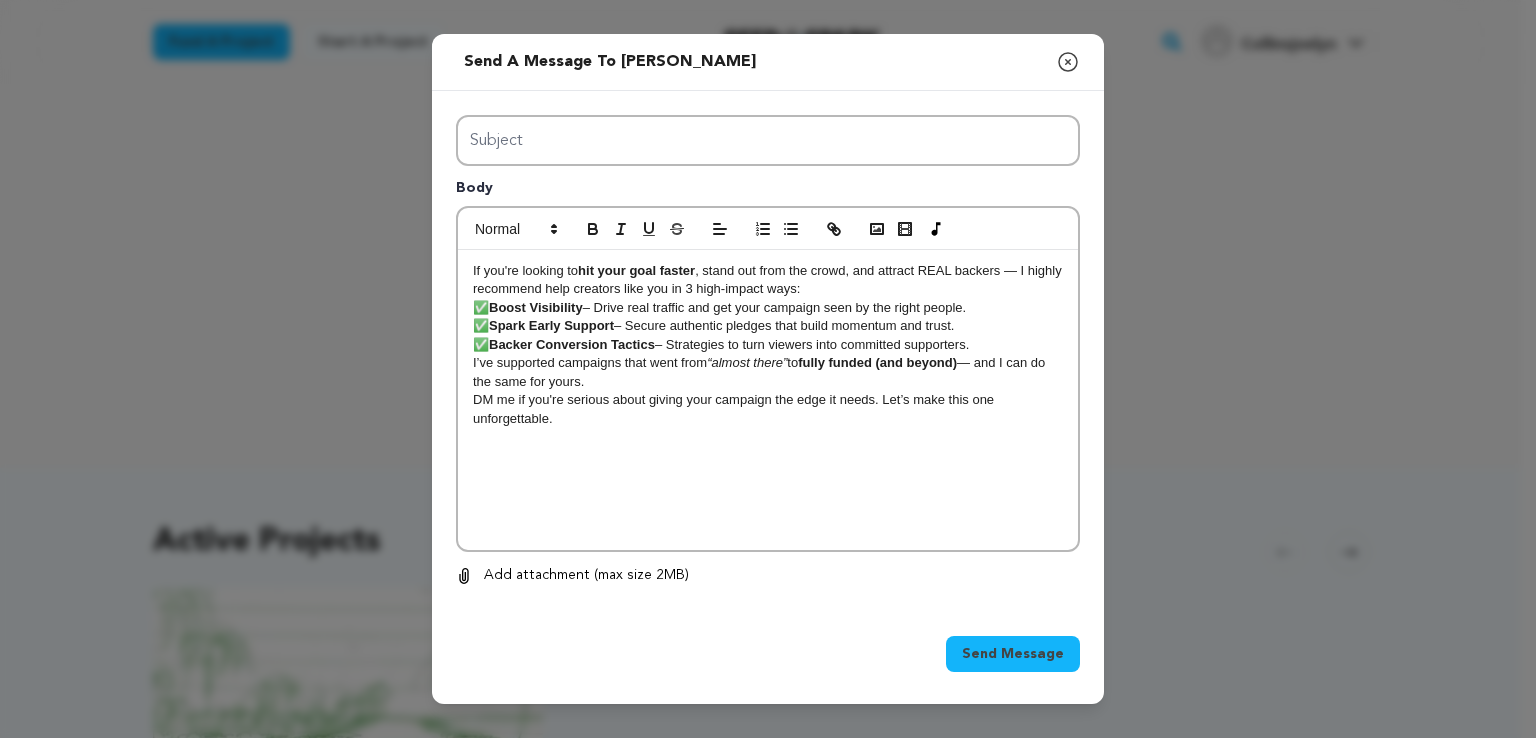 click on "✅  Boost Visibility  – Drive real traffic and get your campaign seen by the right people." at bounding box center (768, 308) 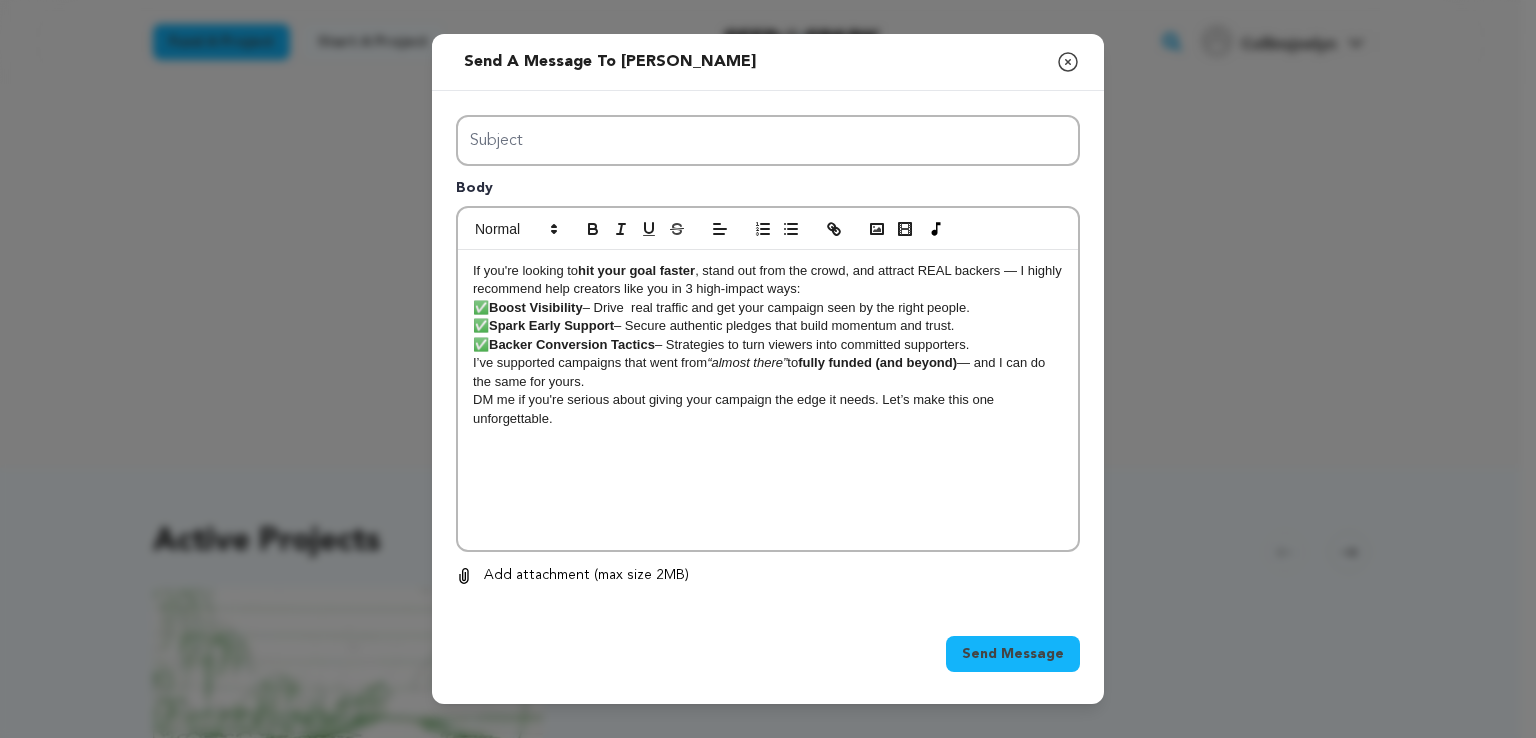 click on "If you're looking to  hit your goal faster , stand out from the crowd, and attract REAL backers — I highly recommend help creators like you in 3 high-impact ways:" at bounding box center [768, 280] 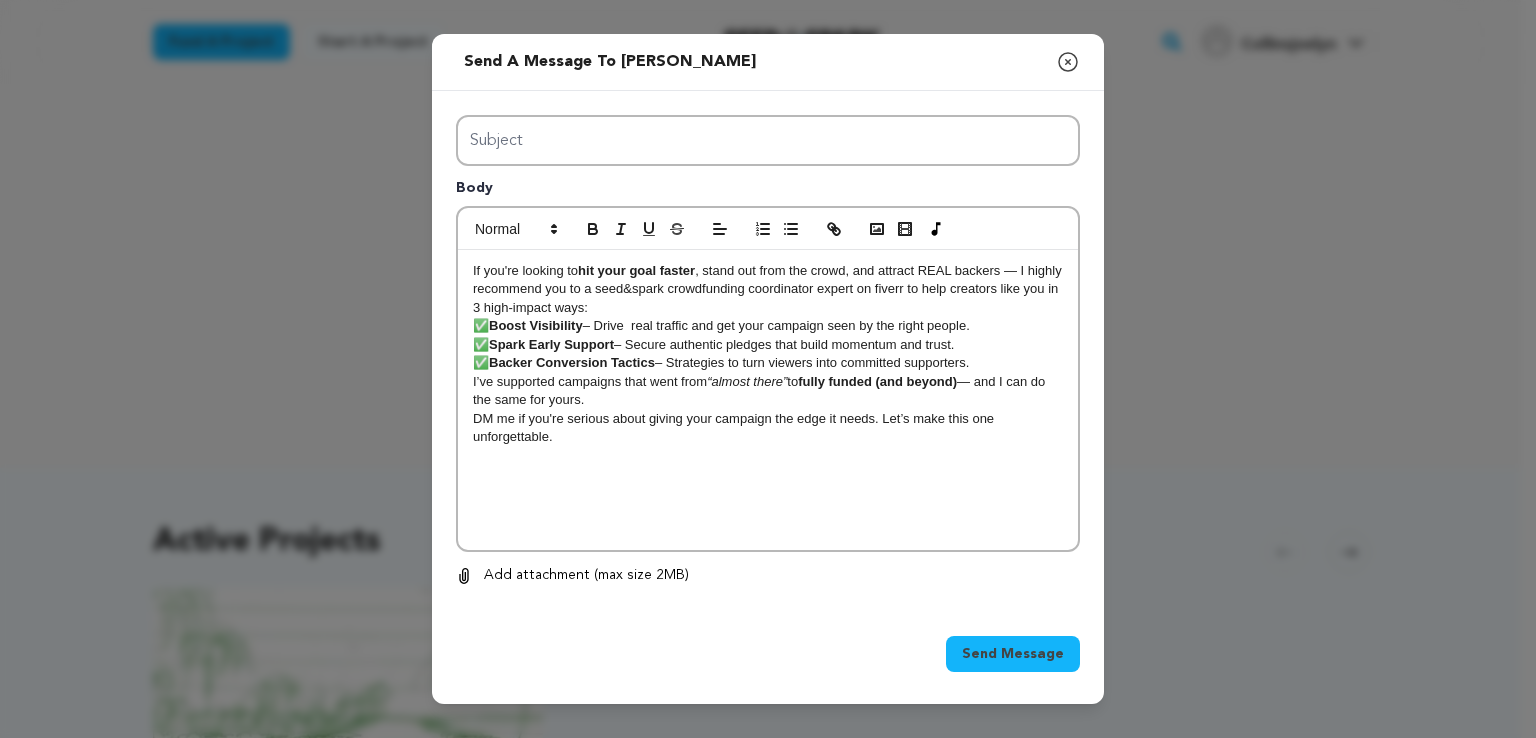 click on "If you're looking to  hit your goal faster , stand out from the crowd, and attract REAL backers — I highly recommend you to a seed&spark crowdfunding coordinator expert on fiverr to help creators like you in 3 high-impact ways: ✅  Boost Visibility  – Drive  real traffic and get your campaign seen by the right people.  ✅  Spark Early Support  – Secure authentic pledges that build momentum and trust.  ✅  Backer Conversion Tactics  – Strategies to turn viewers into committed supporters. I’ve supported campaigns that went from  “almost there”  to  fully funded (and beyond)  — and I can do the same for yours. DM me if you're serious about giving your campaign the edge it needs. Let’s make this one unforgettable." at bounding box center [768, 400] 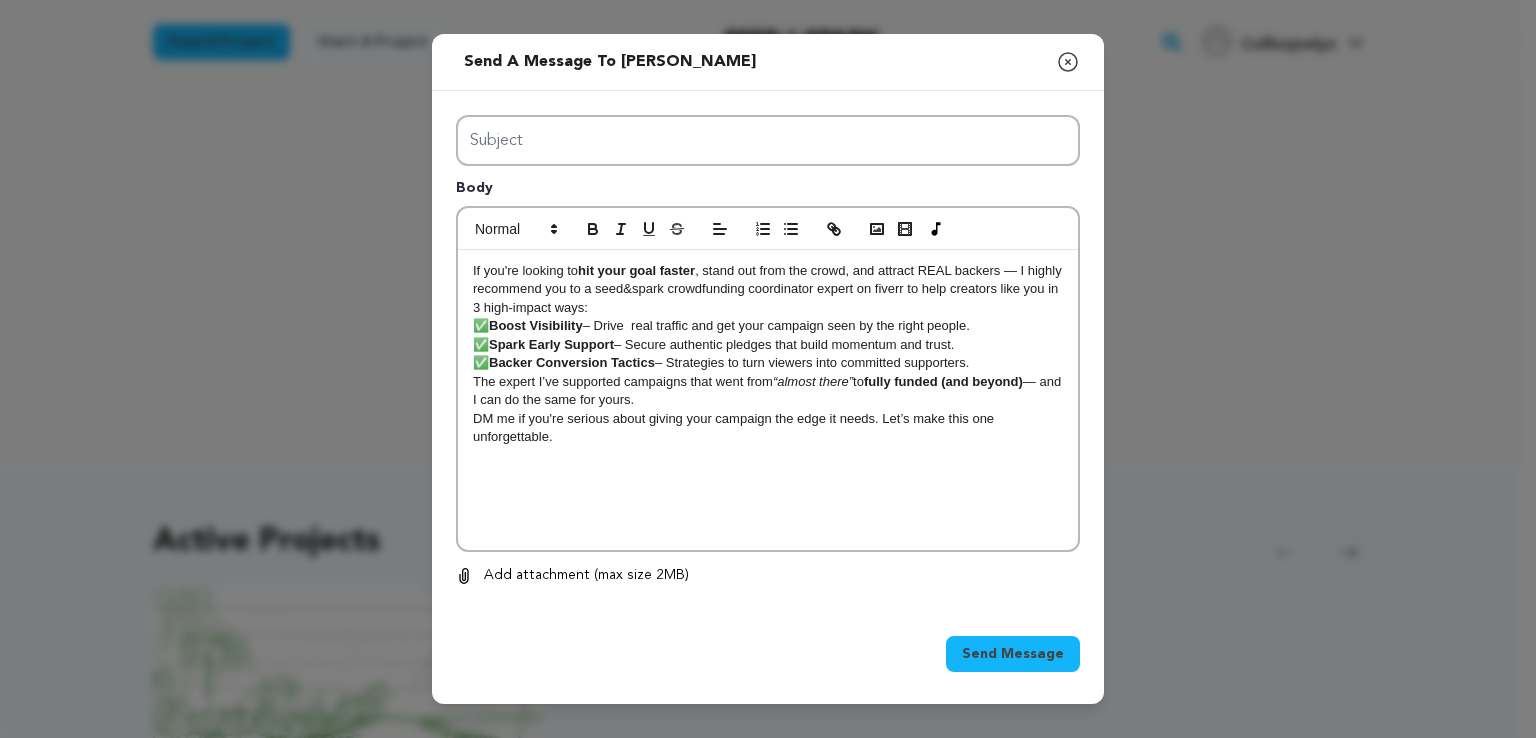 click on "The expert I’ve supported campaigns that went from  “almost there”  to  fully funded (and beyond)  — and I can do the same for yours." at bounding box center (768, 391) 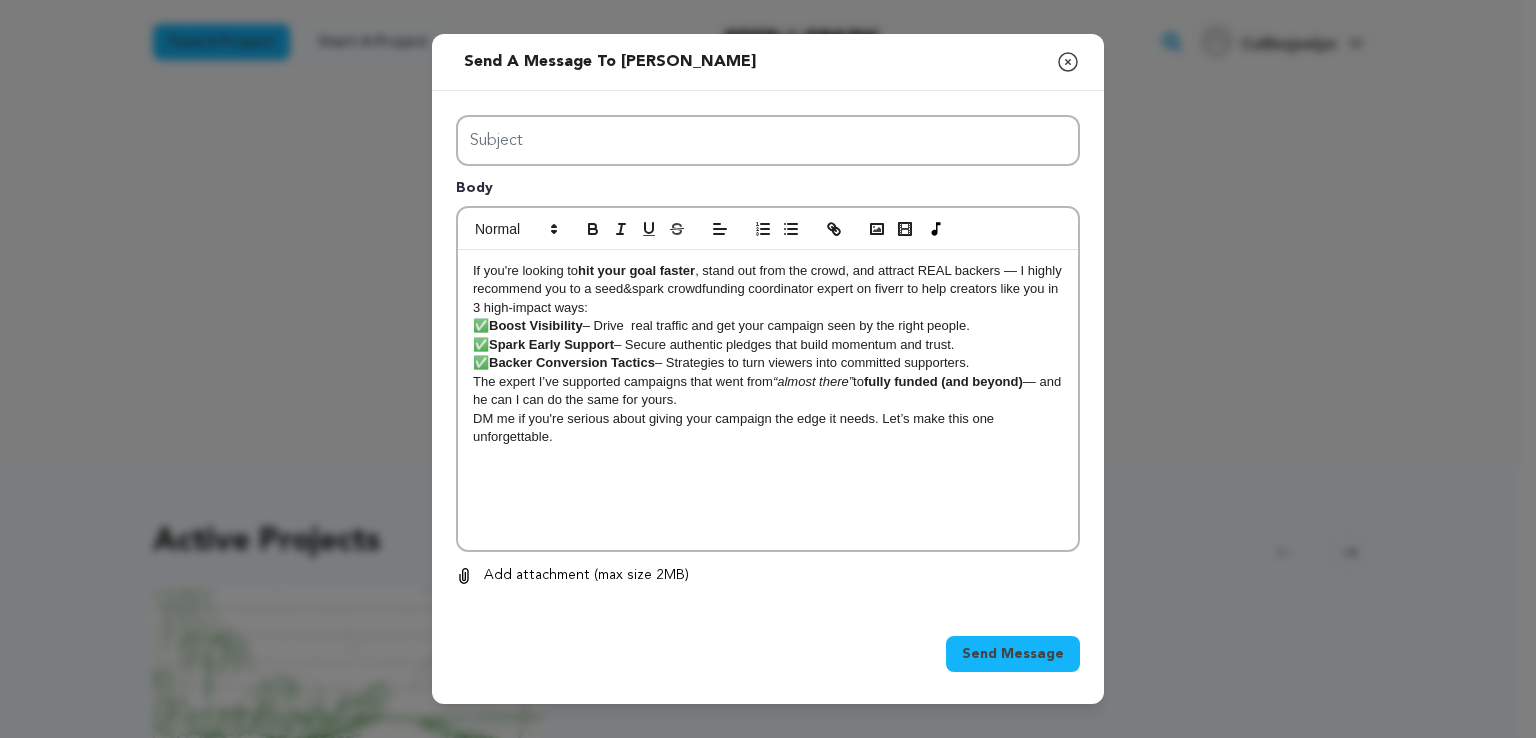 click on "The expert I’ve supported campaigns that went from  “almost there”  to  fully funded (and beyond)  — and he can I can do the same for yours." at bounding box center (768, 391) 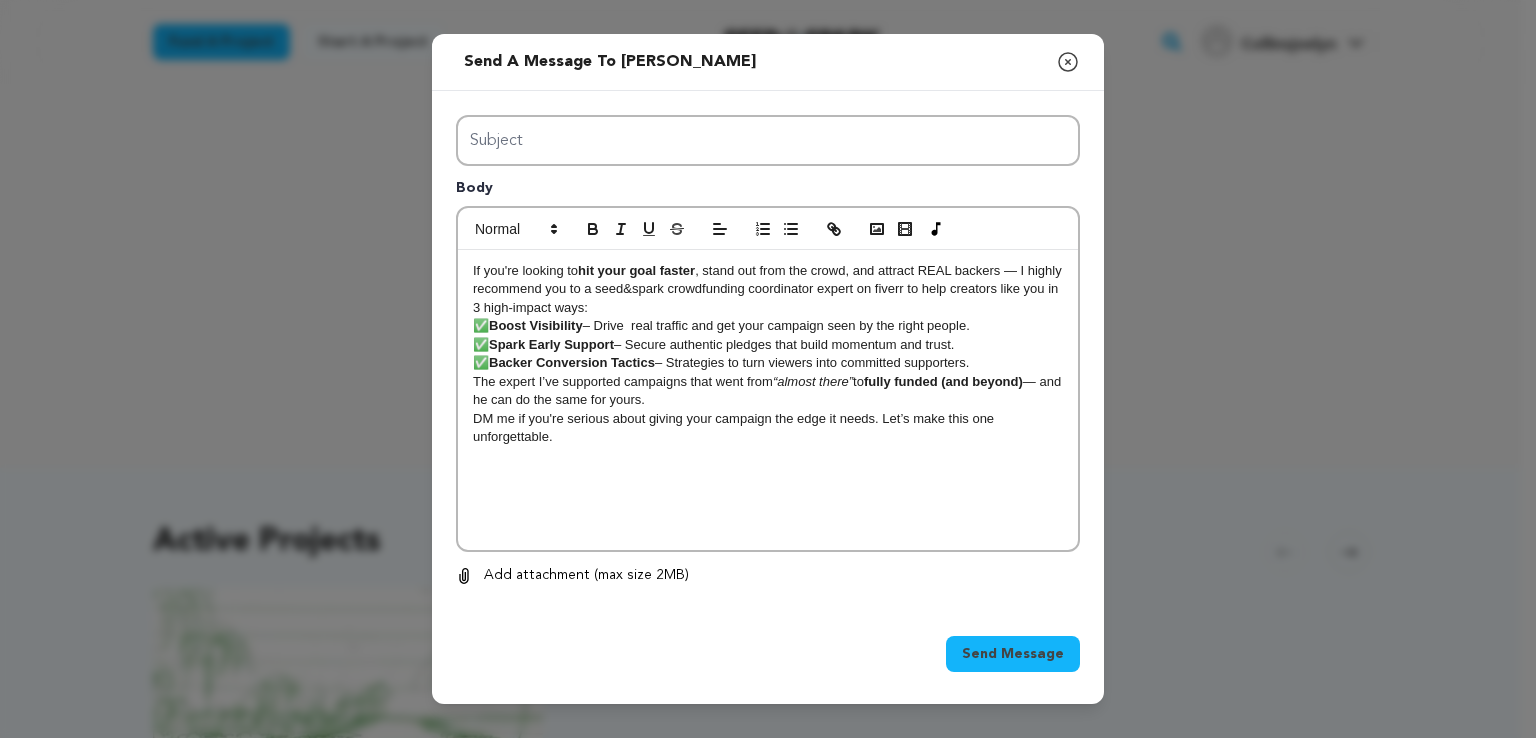 click on "DM me if you're serious about giving your campaign the edge it needs. Let’s make this one unforgettable." at bounding box center (768, 428) 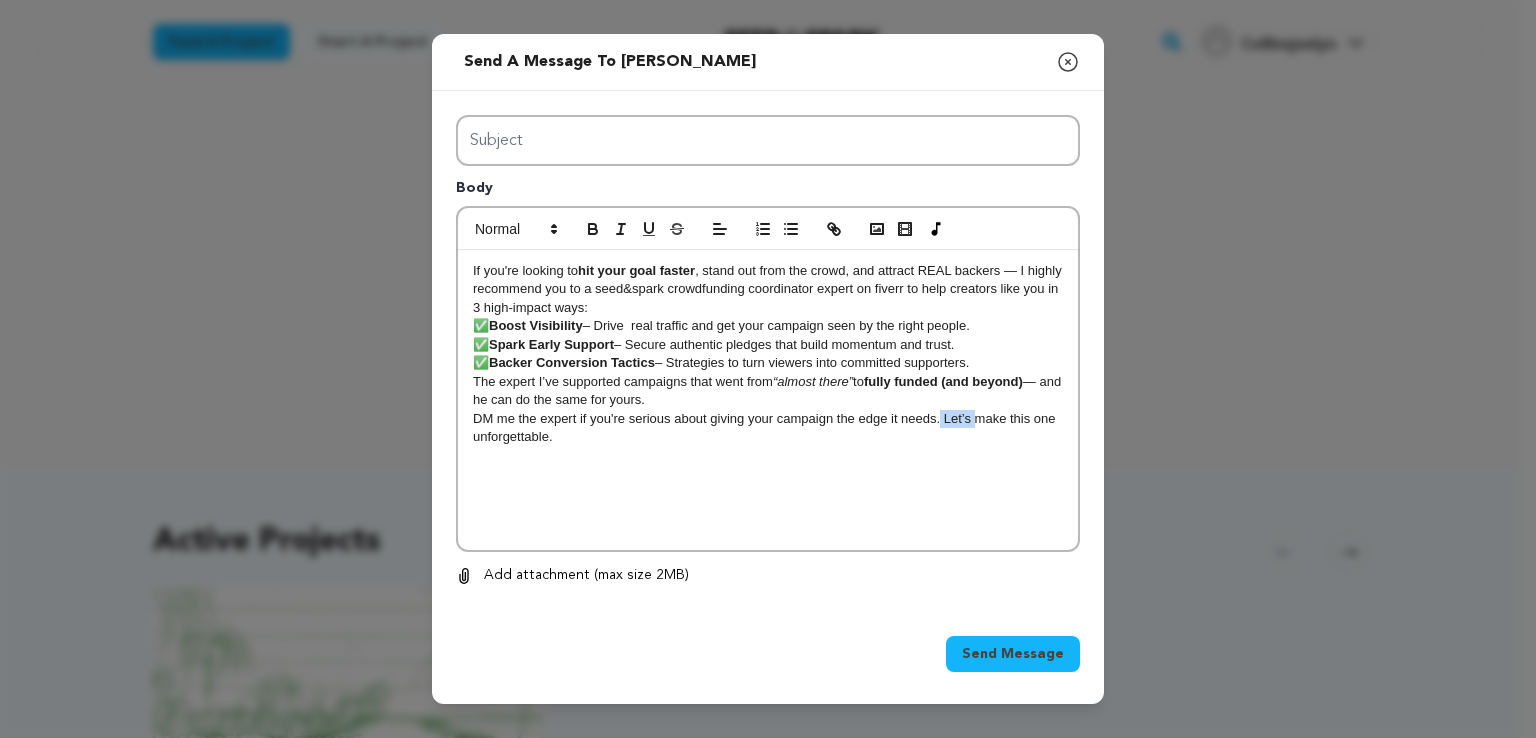 drag, startPoint x: 940, startPoint y: 417, endPoint x: 975, endPoint y: 425, distance: 35.902645 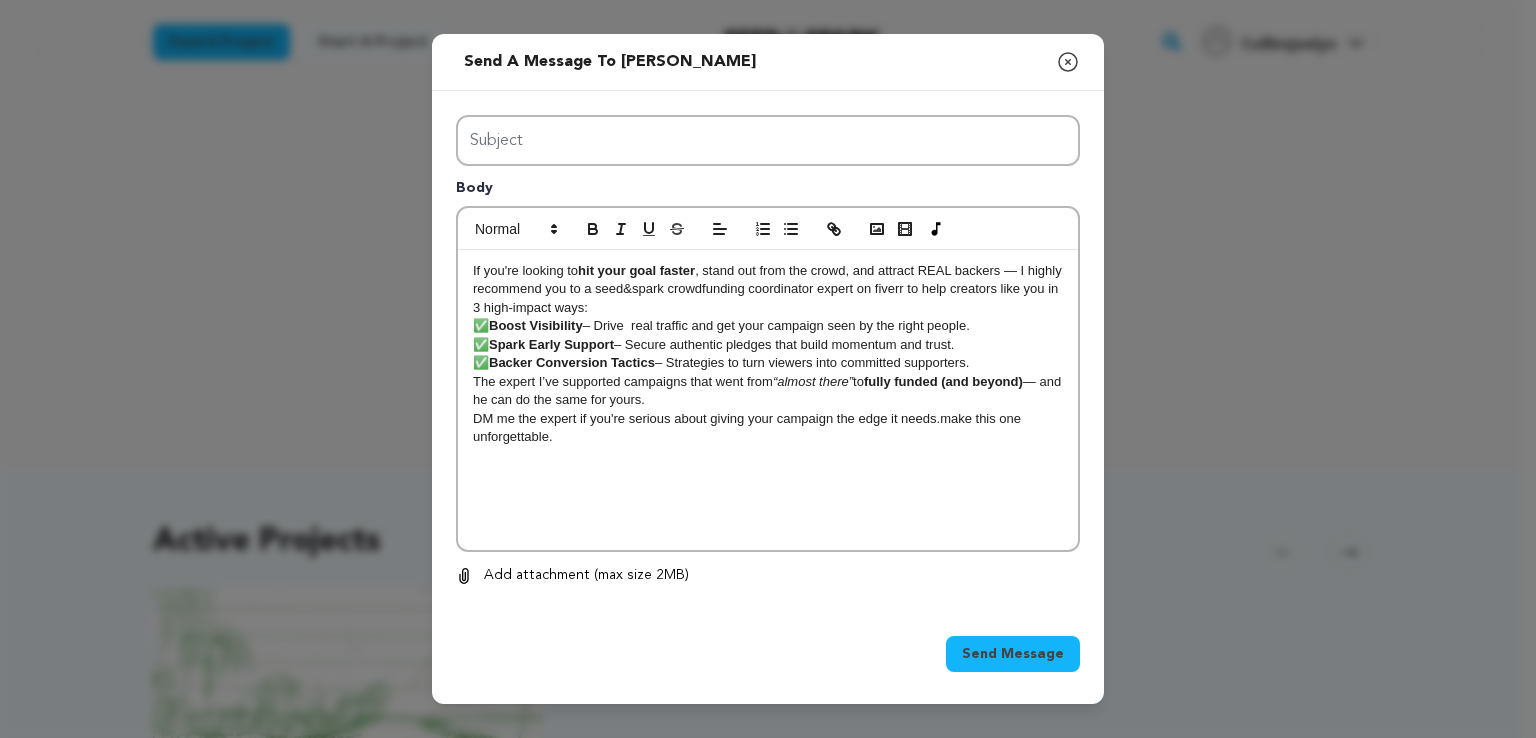 click on "DM me the expert if you're serious about giving your campaign the edge it needs.make this one unforgettable." at bounding box center [768, 428] 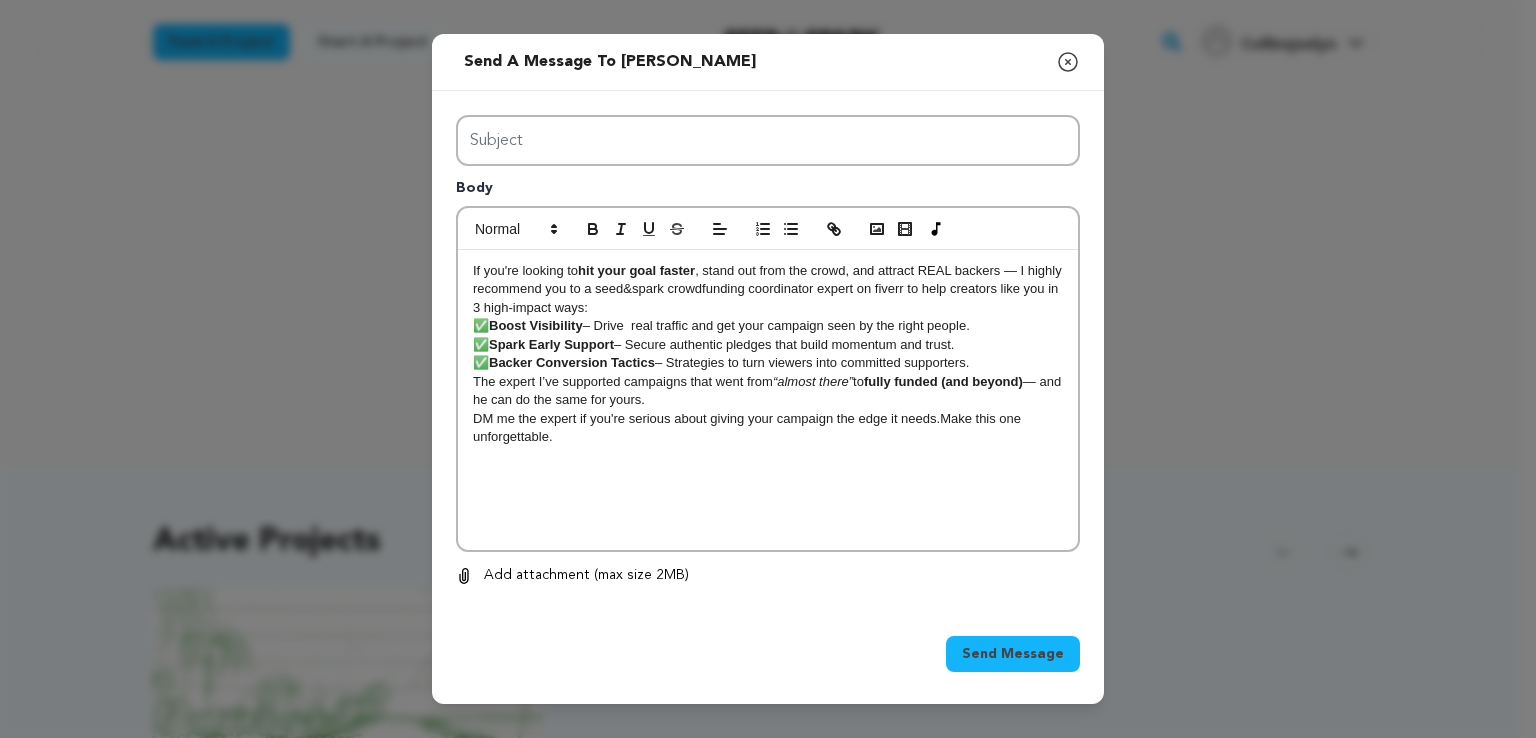 click on "DM me the expert if you're serious about giving your campaign the edge it needs.Make this one unforgettable." at bounding box center (768, 428) 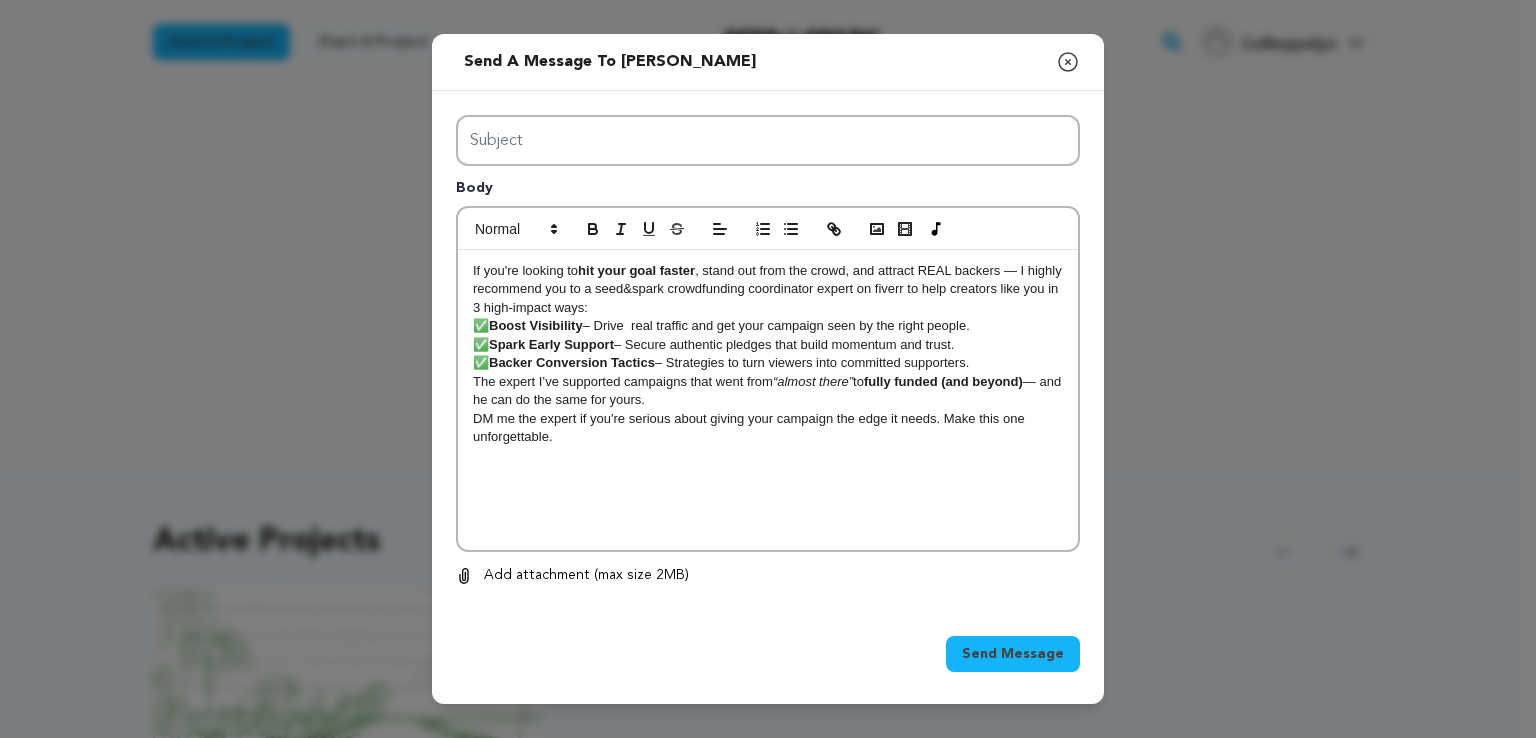 click on "If you're looking to  hit your goal faster , stand out from the crowd, and attract REAL backers — I highly recommend you to a seed&spark crowdfunding coordinator expert on fiverr to help creators like you in 3 high-impact ways: ✅  Boost Visibility  – Drive  real traffic and get your campaign seen by the right people.  ✅  Spark Early Support  – Secure authentic pledges that build momentum and trust.  ✅  Backer Conversion Tactics  – Strategies to turn viewers into committed supporters. The expert I’ve supported campaigns that went from  “almost there”  to  fully funded (and beyond)  — and he can do the same for yours. DM me the expert if you're serious about giving your campaign the edge it needs. Make this one unforgettable." at bounding box center (768, 400) 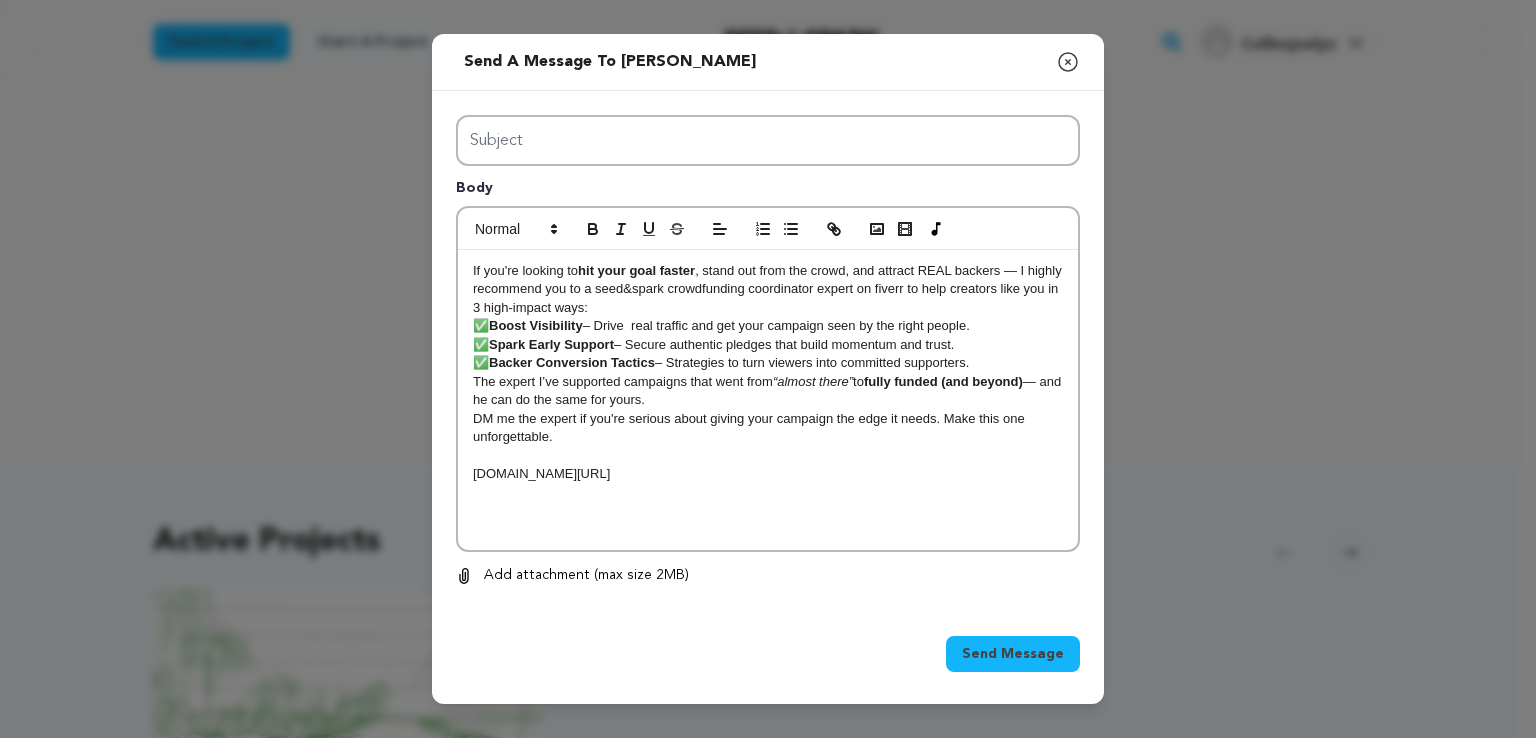 click on "The expert I’ve supported campaigns that went from  “almost there”  to  fully funded (and beyond)  — and he can do the same for yours." at bounding box center [768, 391] 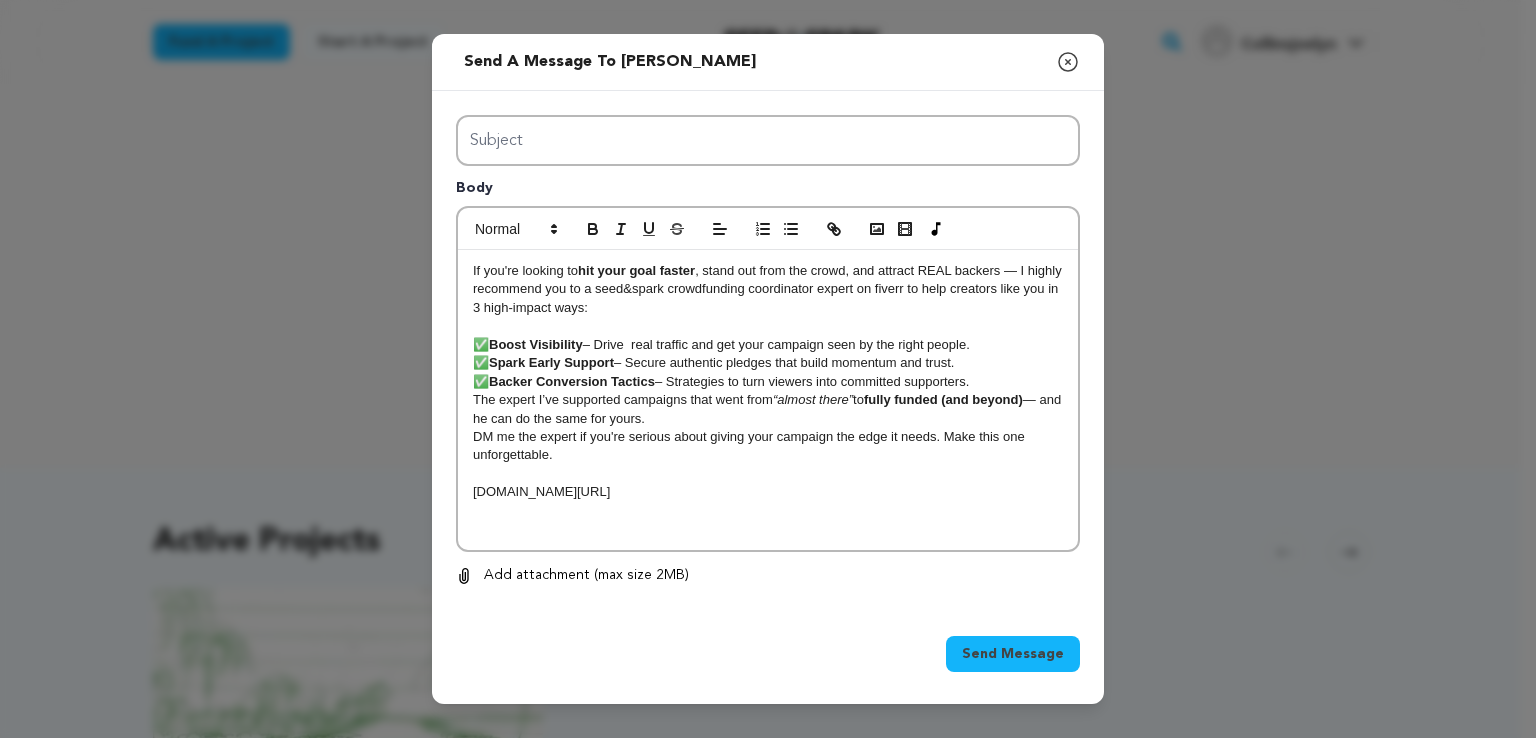 click on "✅  Boost Visibility  – Drive  real traffic and get your campaign seen by the right people." at bounding box center (768, 345) 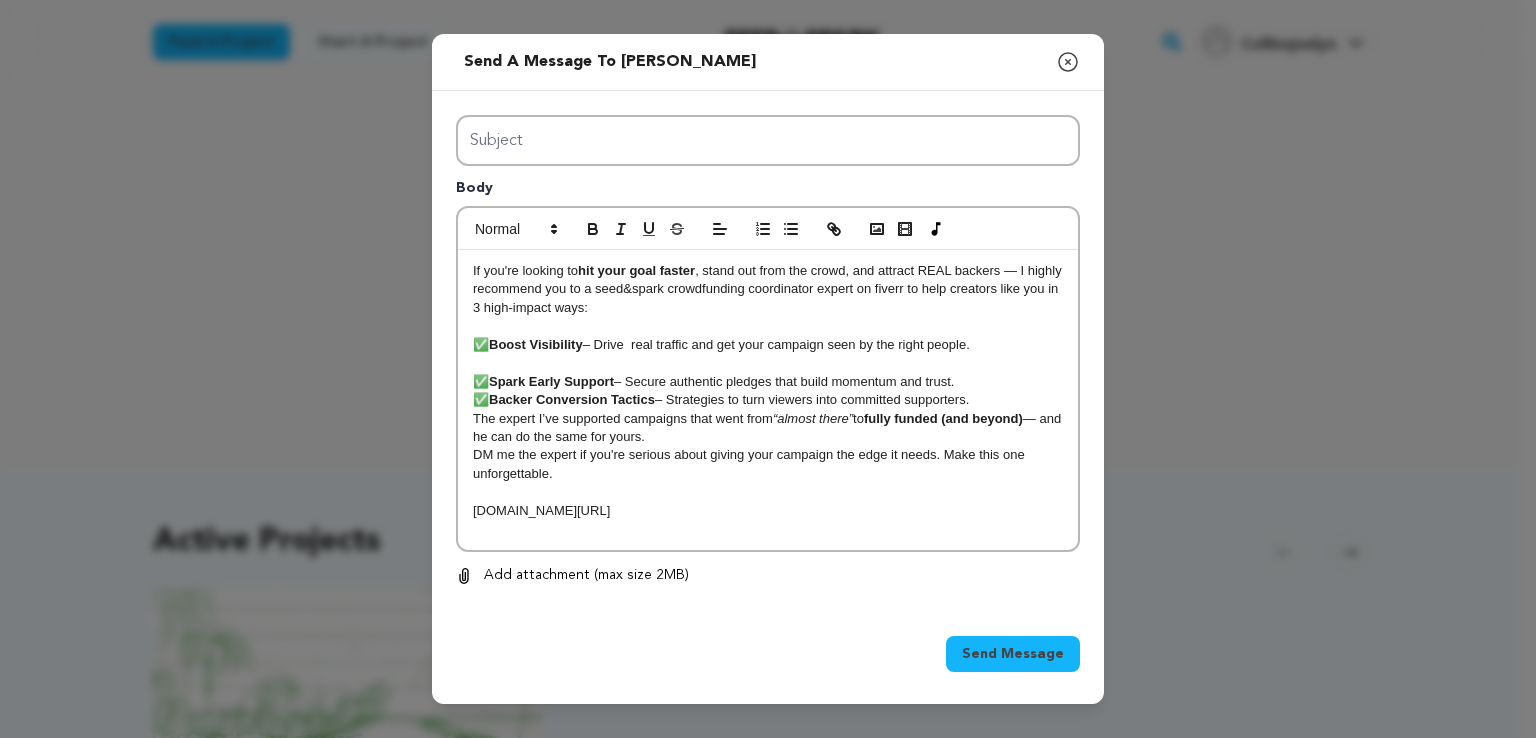 click on "✅  Spark Early Support  – Secure authentic pledges that build momentum and trust." at bounding box center (768, 382) 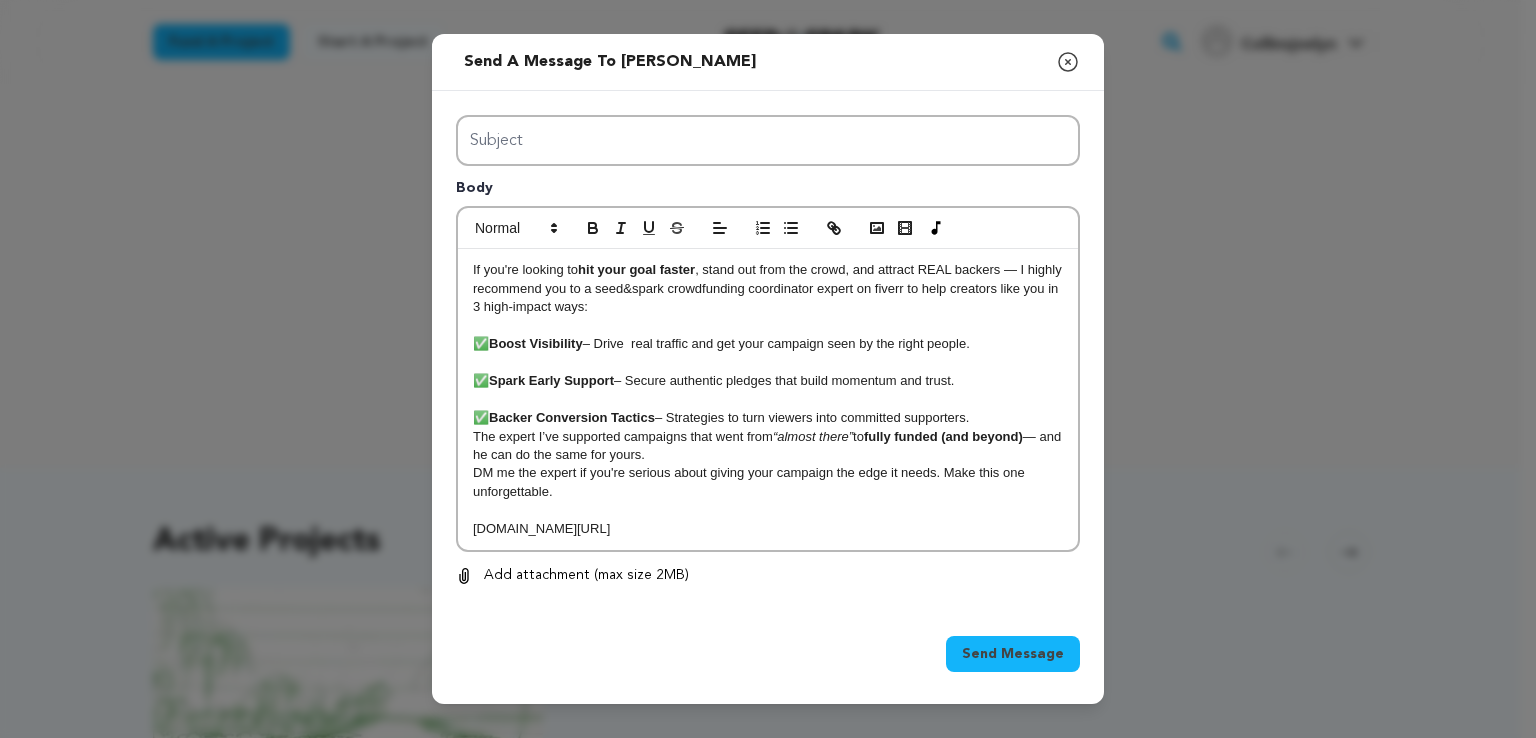 click on "✅  Backer Conversion Tactics  – Strategies to turn viewers into committed supporters." at bounding box center [768, 418] 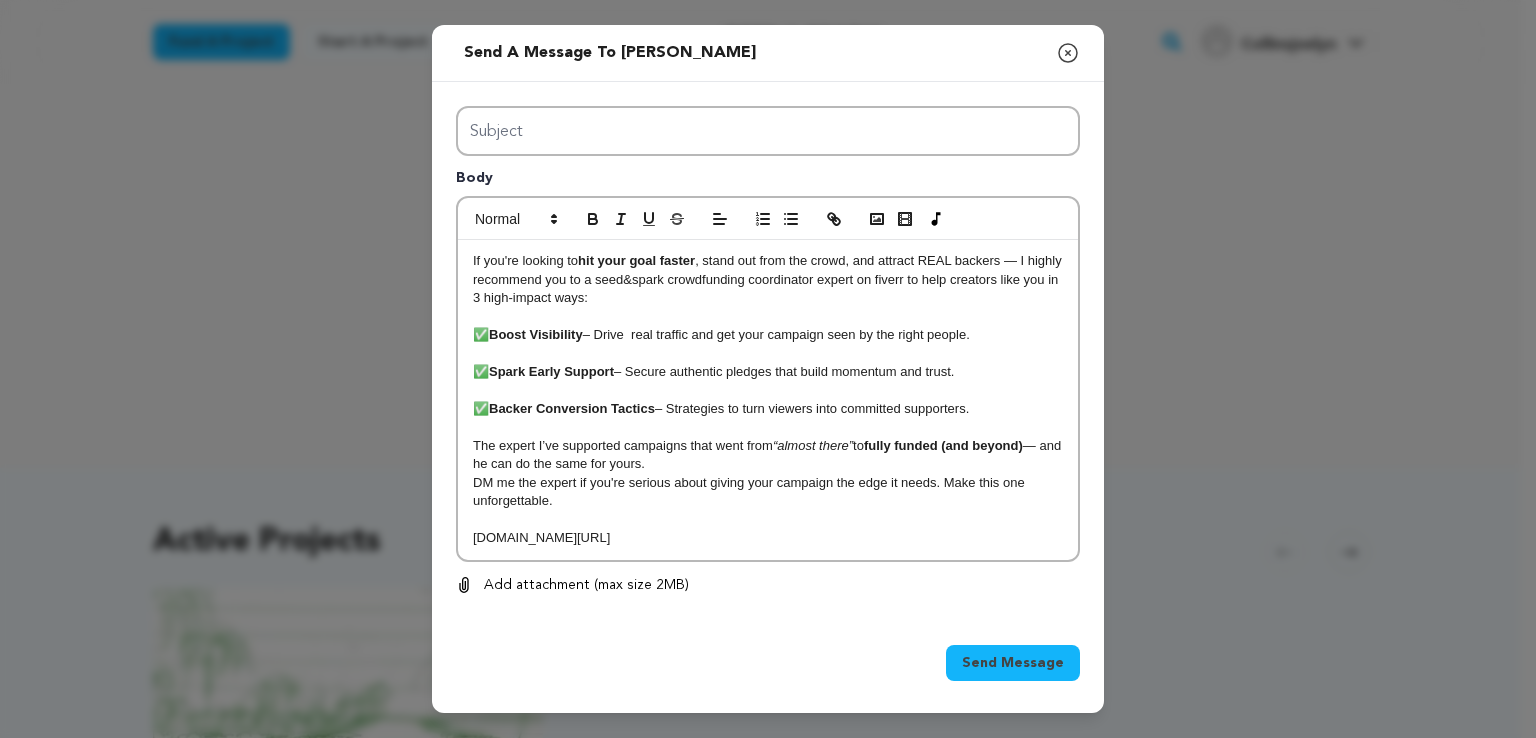 click on "The expert I’ve supported campaigns that went from  “almost there”  to  fully funded (and beyond)  — and he can do the same for yours." at bounding box center [768, 455] 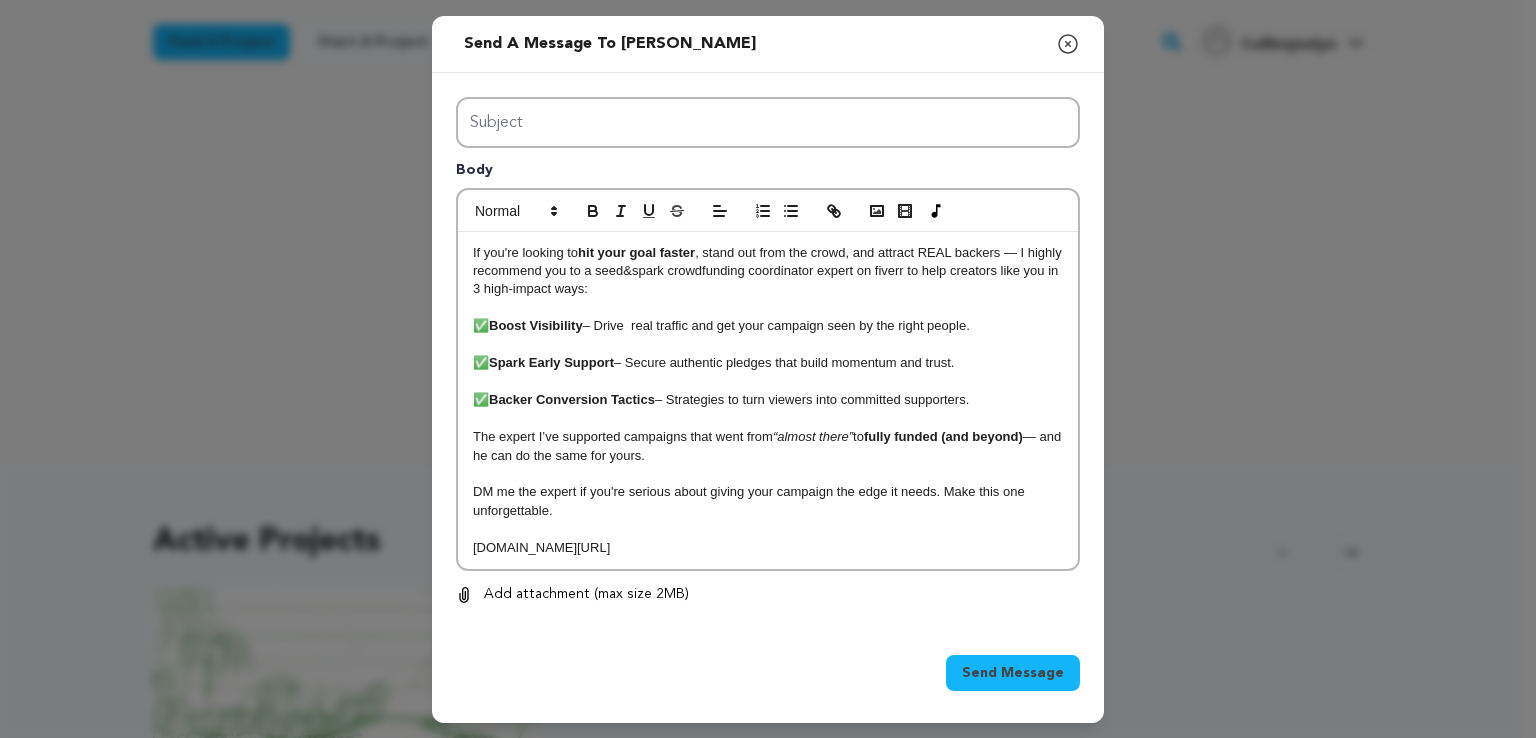 click on "DM me the expert if you're serious about giving your campaign the edge it needs. Make this one unforgettable." at bounding box center (768, 501) 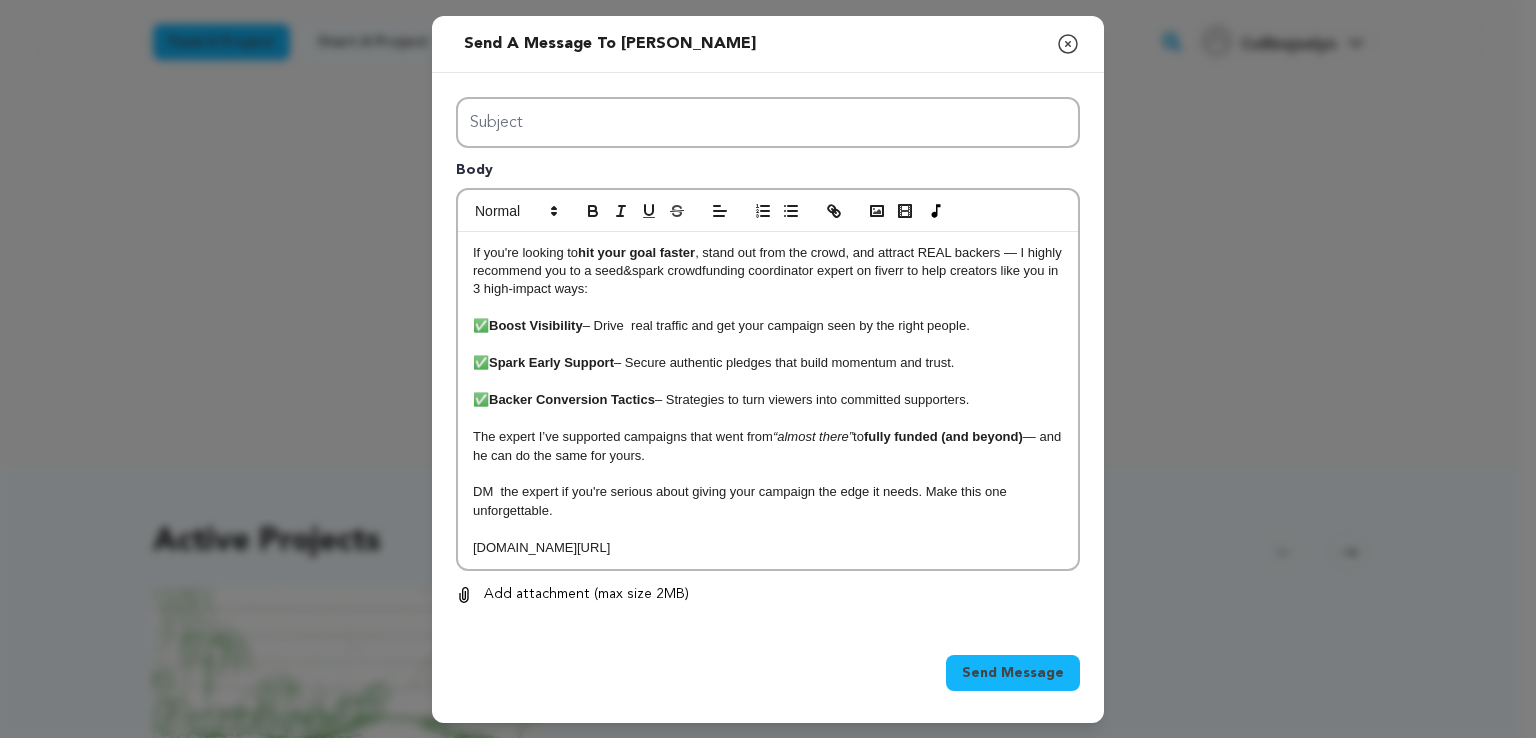 click on "DM  the expert if you're serious about giving your campaign the edge it needs. Make this one unforgettable." at bounding box center [768, 501] 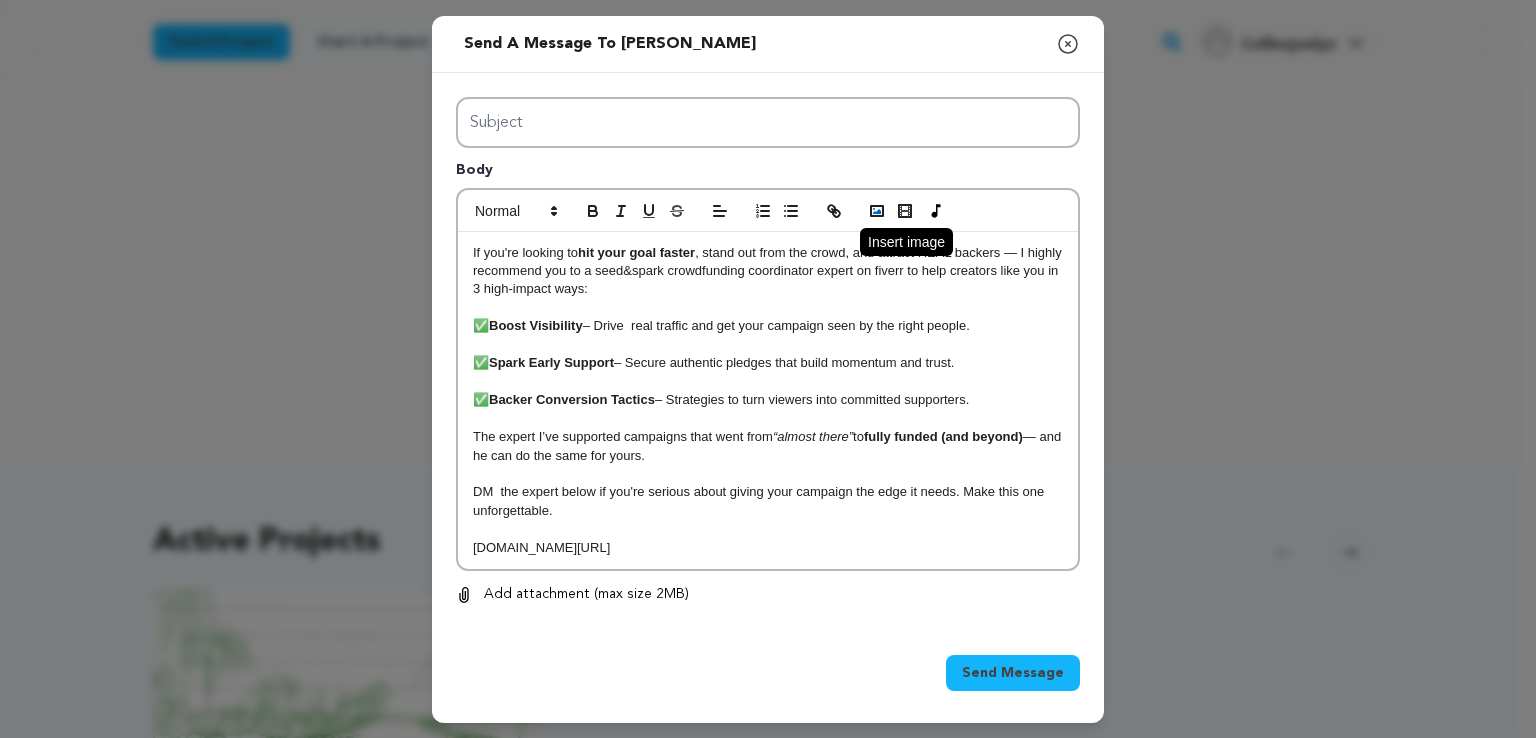 click 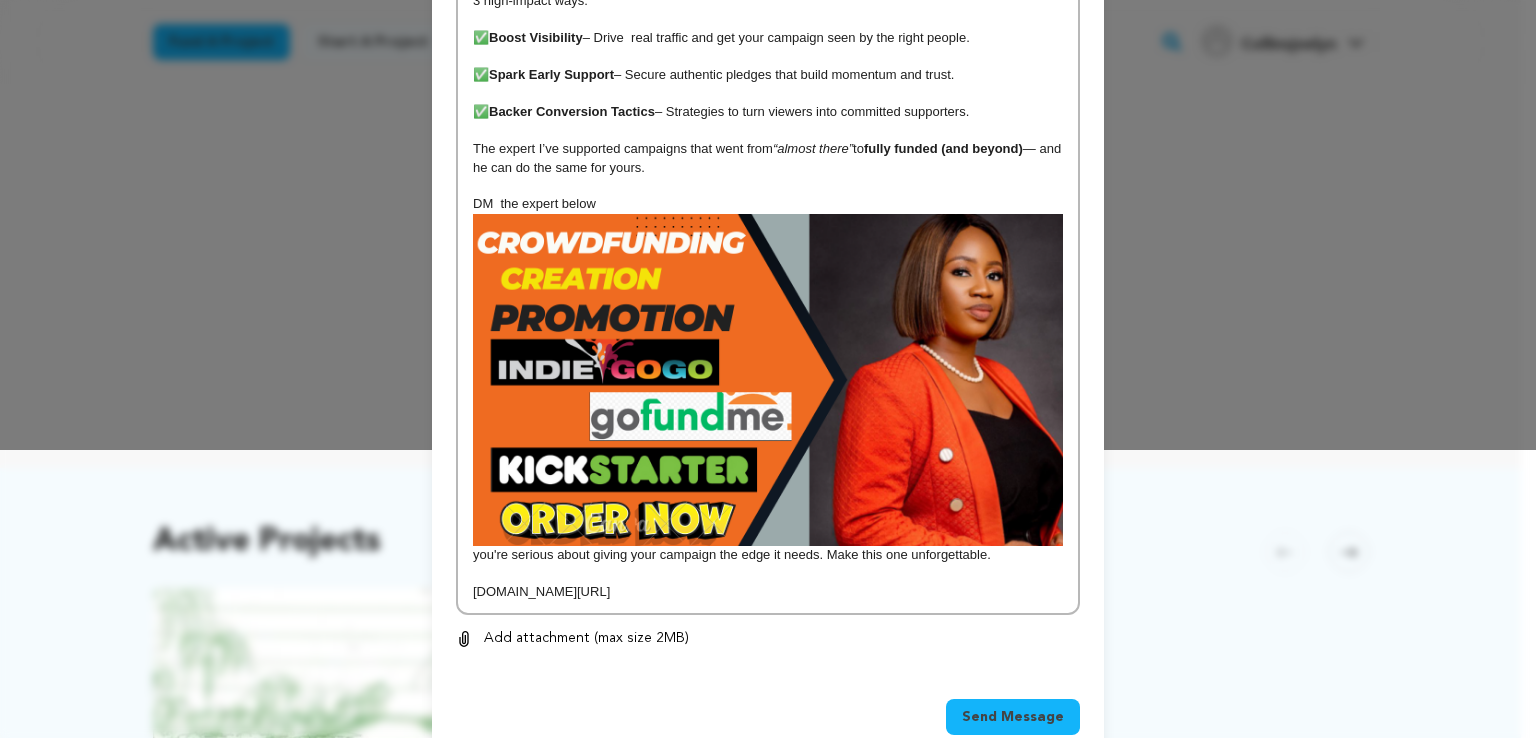 scroll, scrollTop: 332, scrollLeft: 0, axis: vertical 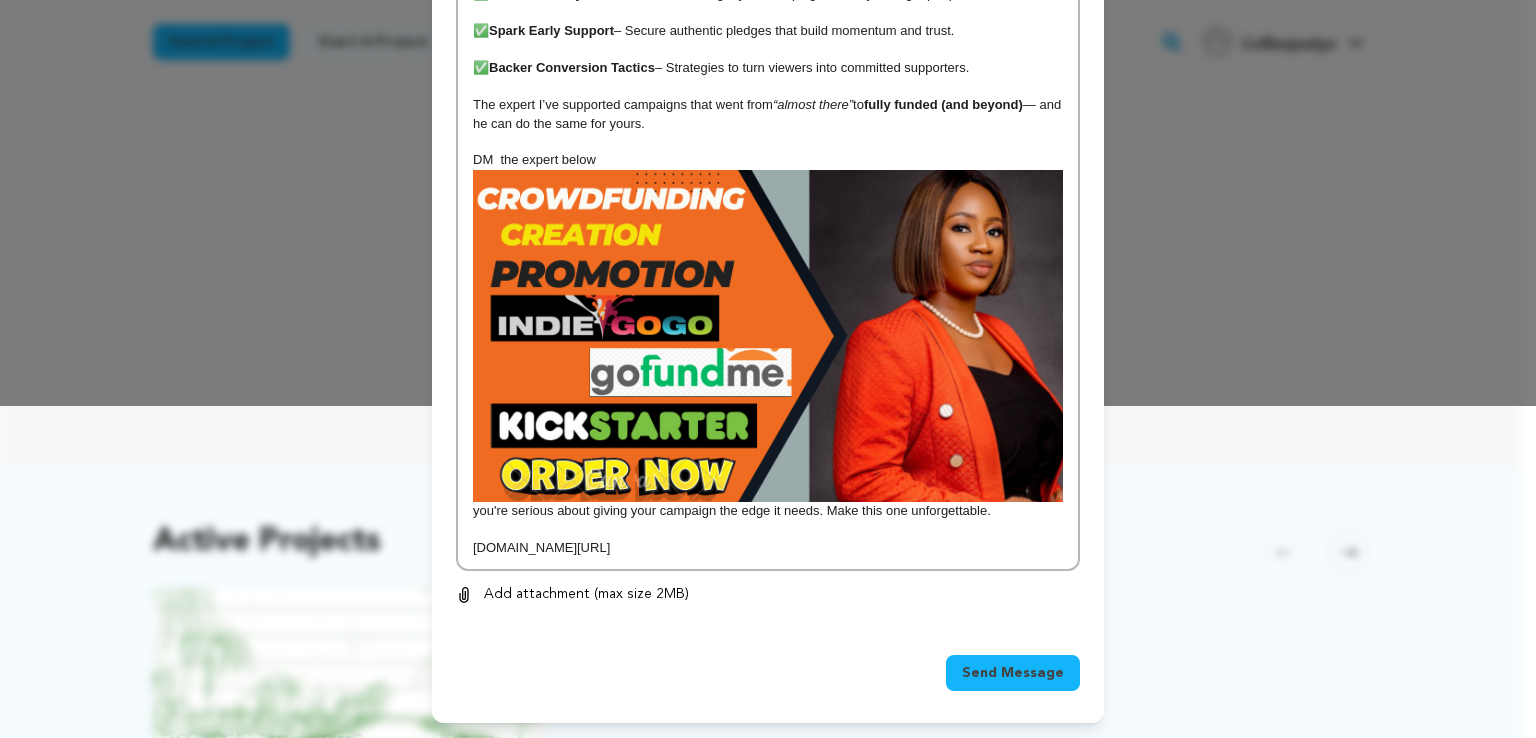 click on "DM  the expert below  you're serious about giving your campaign the edge it needs. Make this one unforgettable." at bounding box center [768, 335] 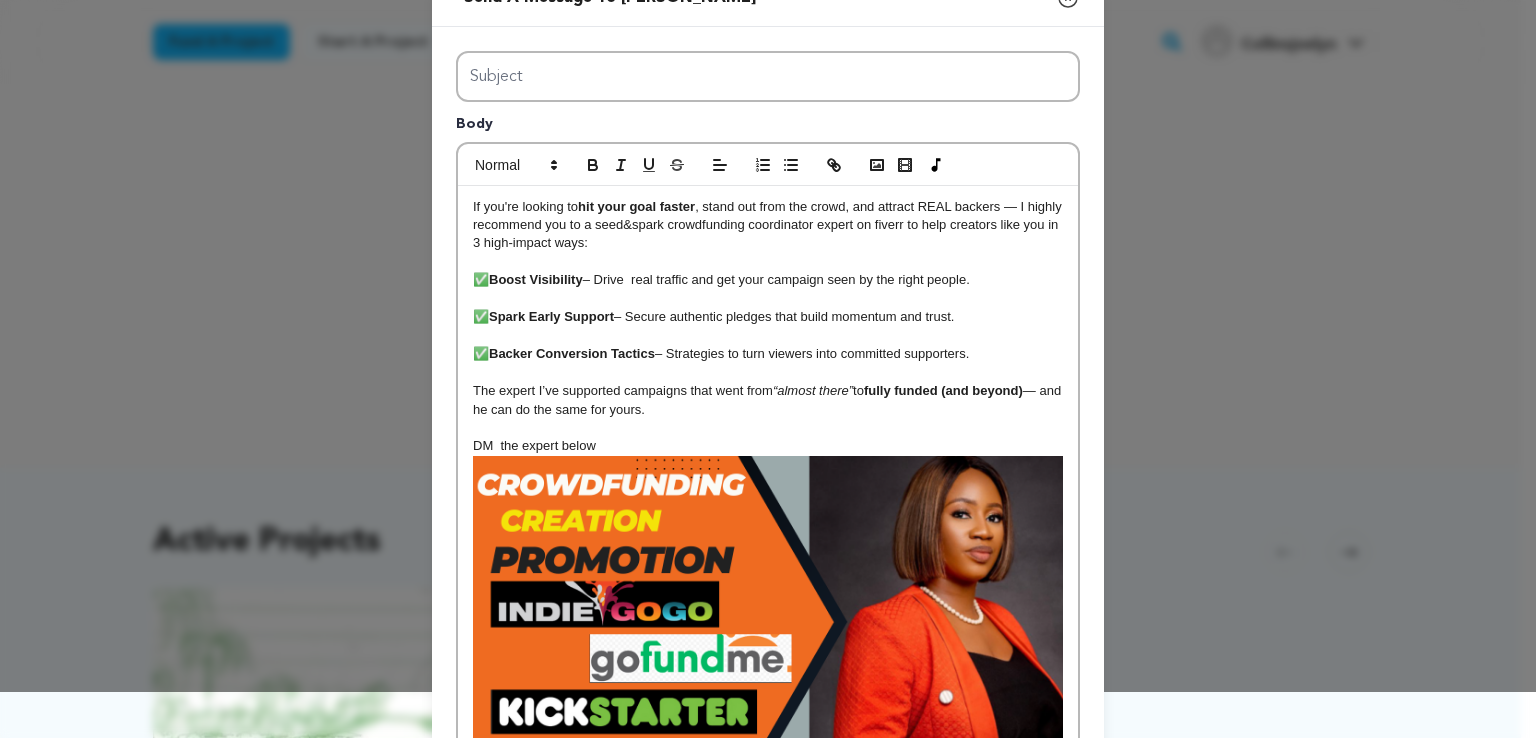 scroll, scrollTop: 0, scrollLeft: 0, axis: both 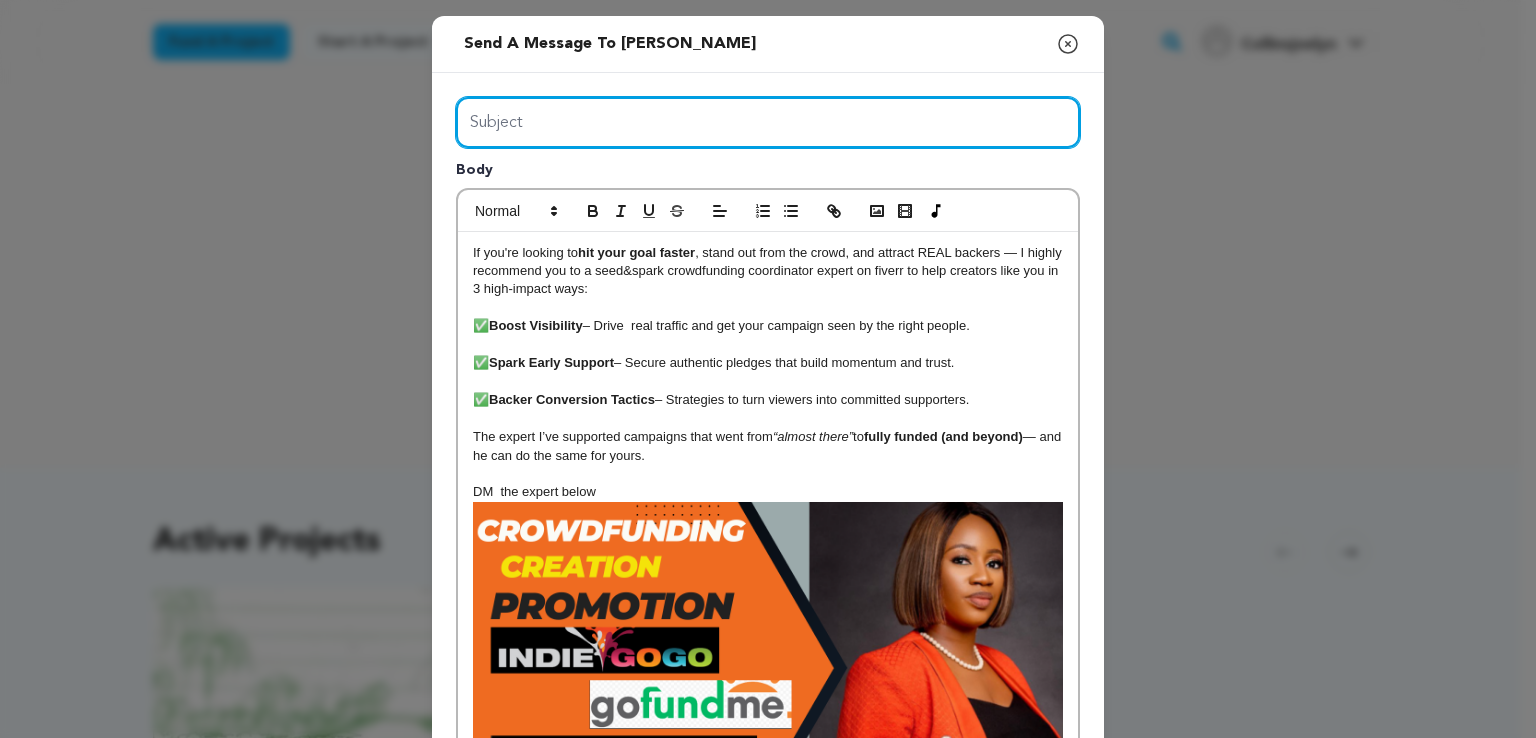 click on "Subject" at bounding box center (768, 122) 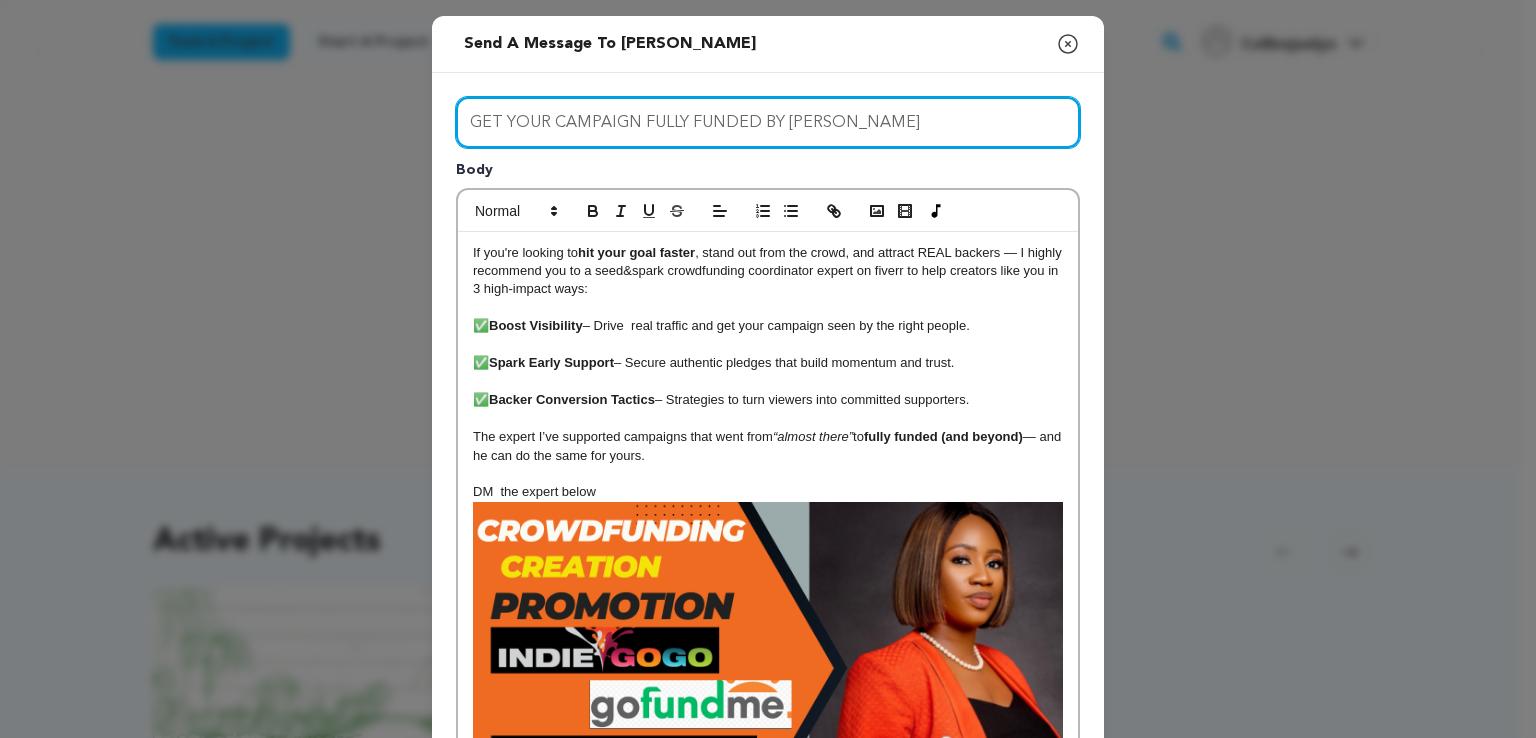 click on "GET YOUR CAMPAIGN FULLY FUNDED BY MR ABDUL EXPERT" at bounding box center [768, 122] 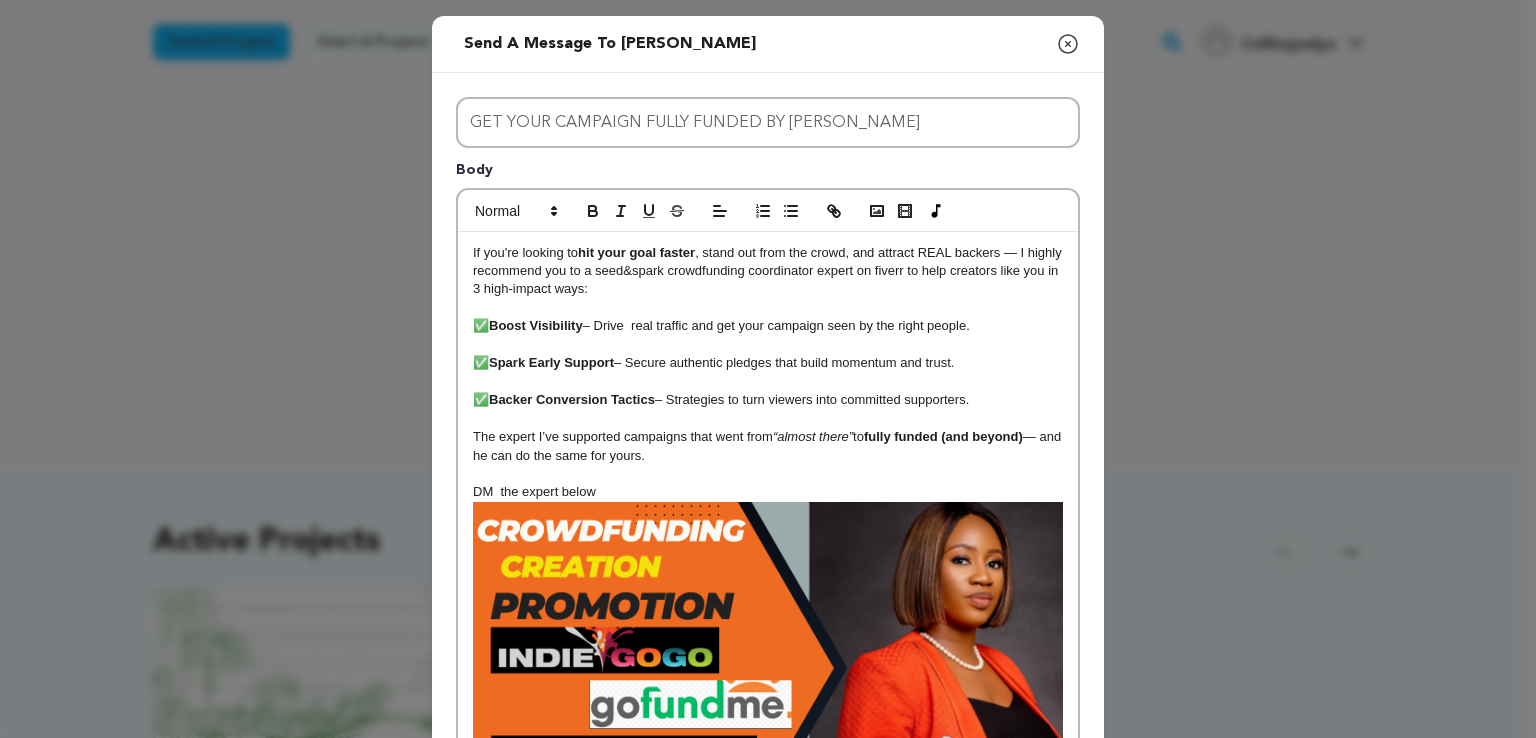 click on "✅  Backer Conversion Tactics  – Strategies to turn viewers into committed supporters." at bounding box center [768, 400] 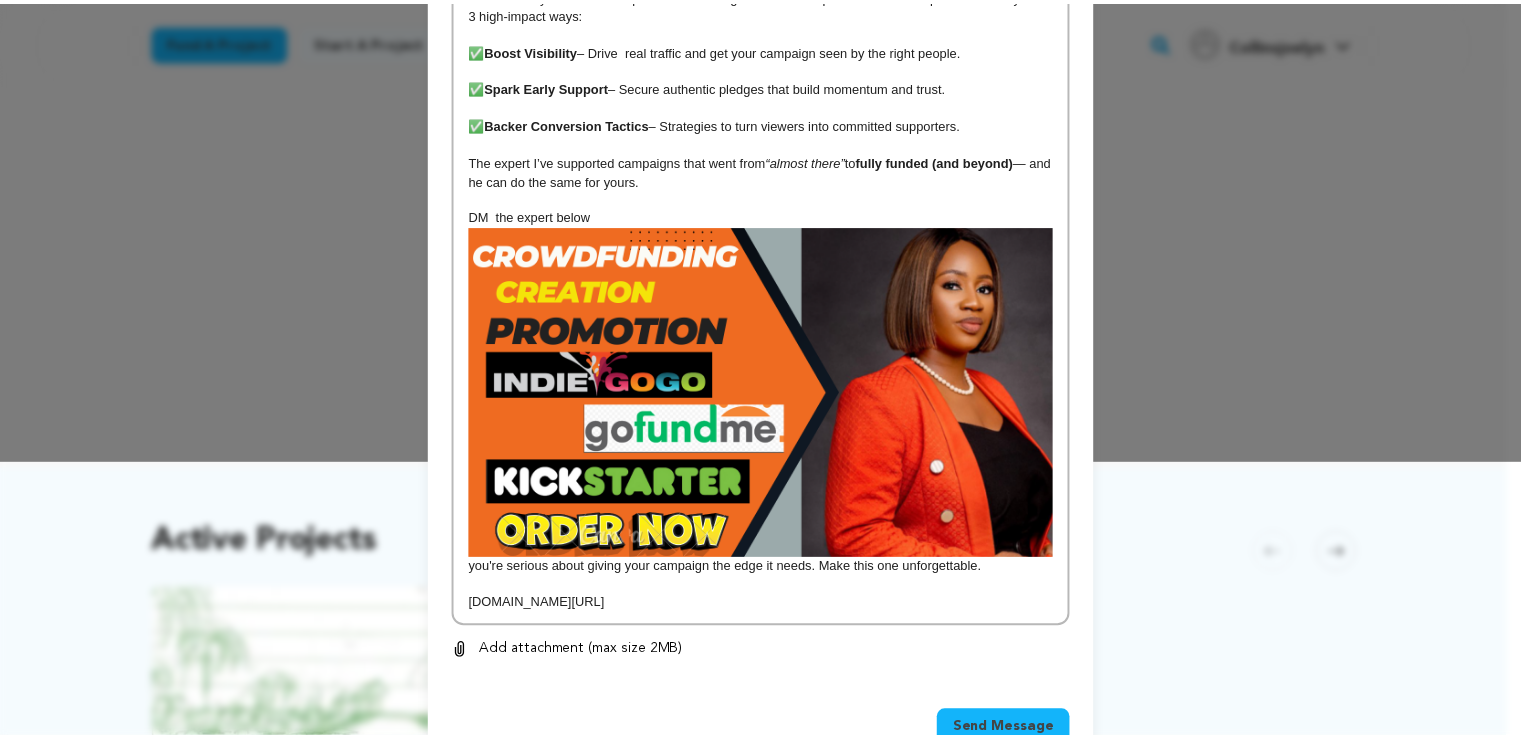 scroll, scrollTop: 332, scrollLeft: 0, axis: vertical 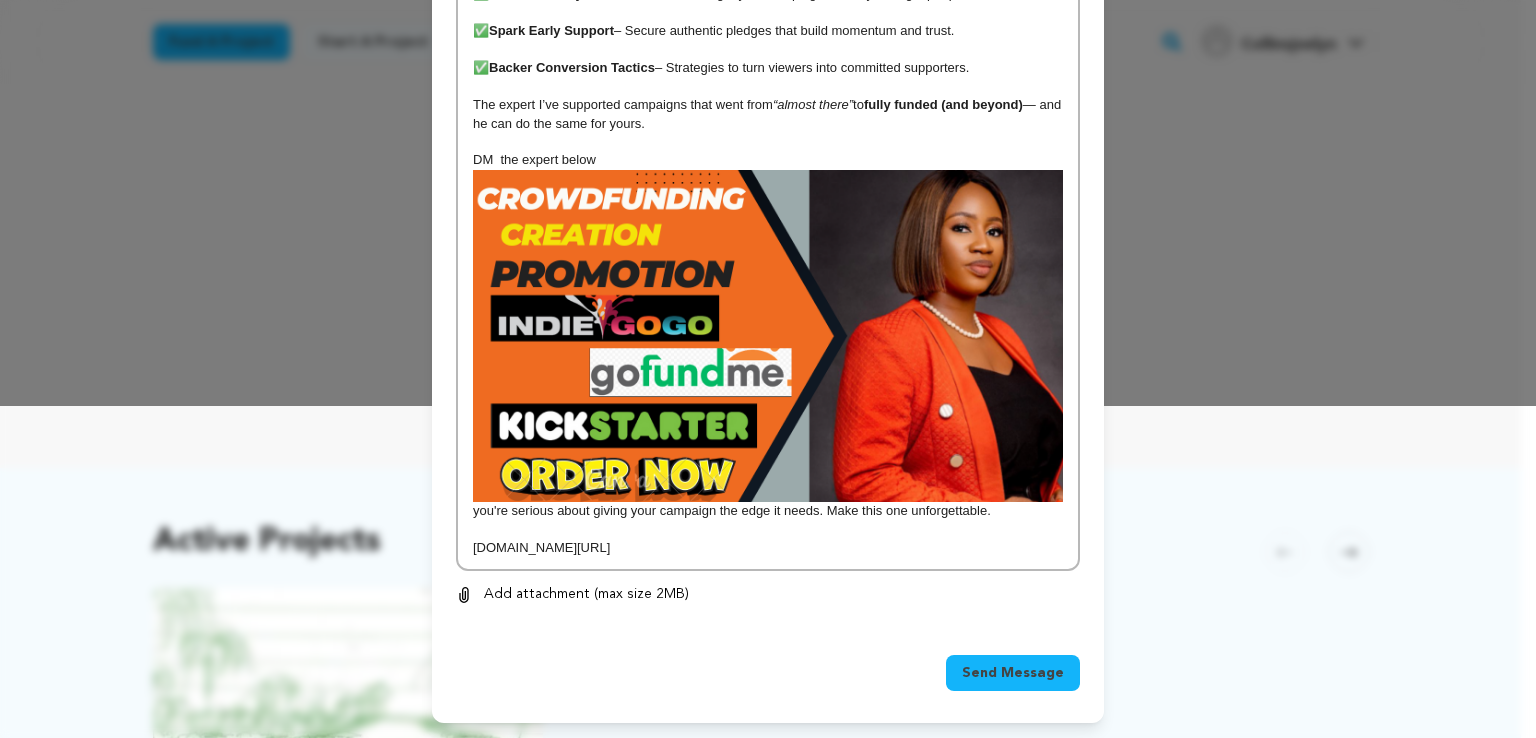 click on "Send Message" at bounding box center [1013, 673] 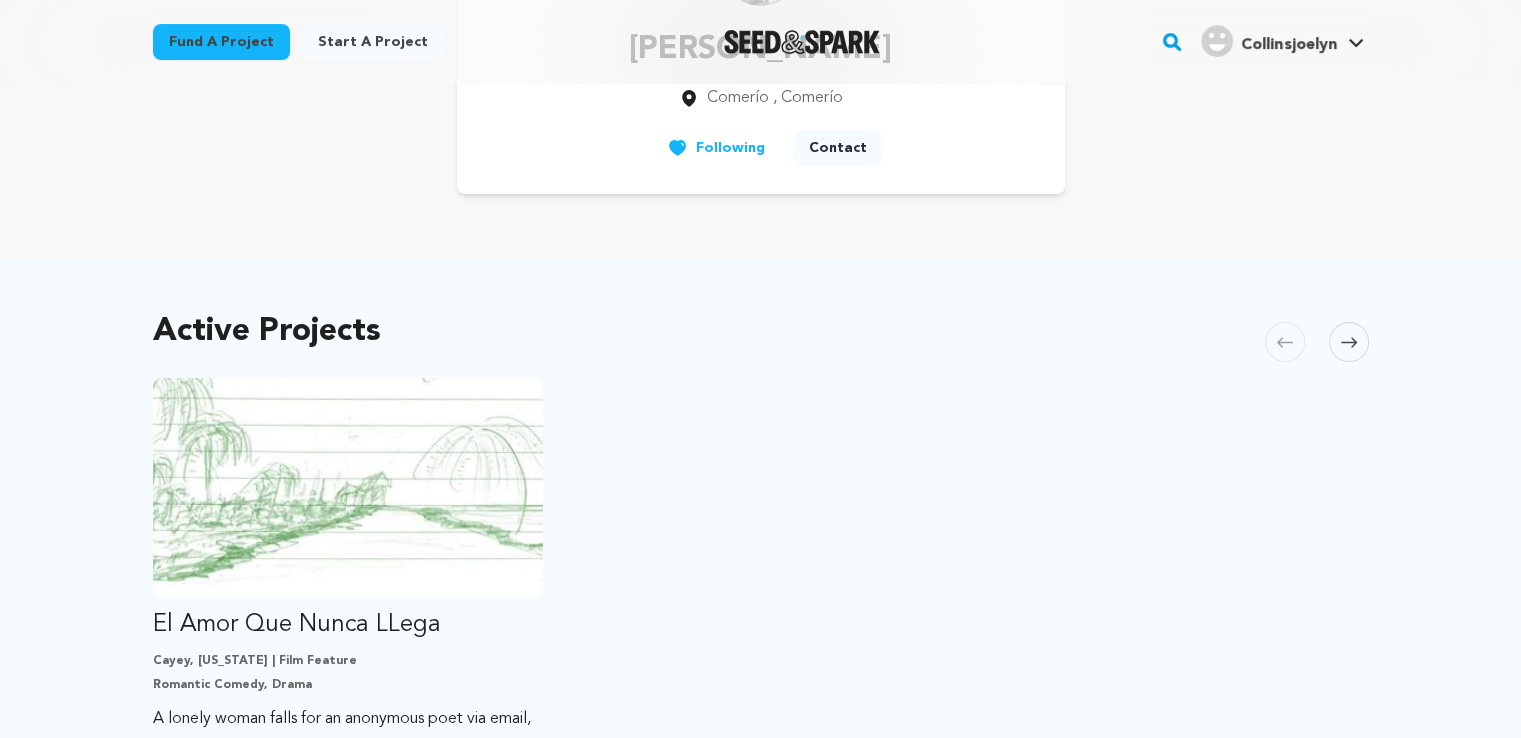 scroll, scrollTop: 0, scrollLeft: 0, axis: both 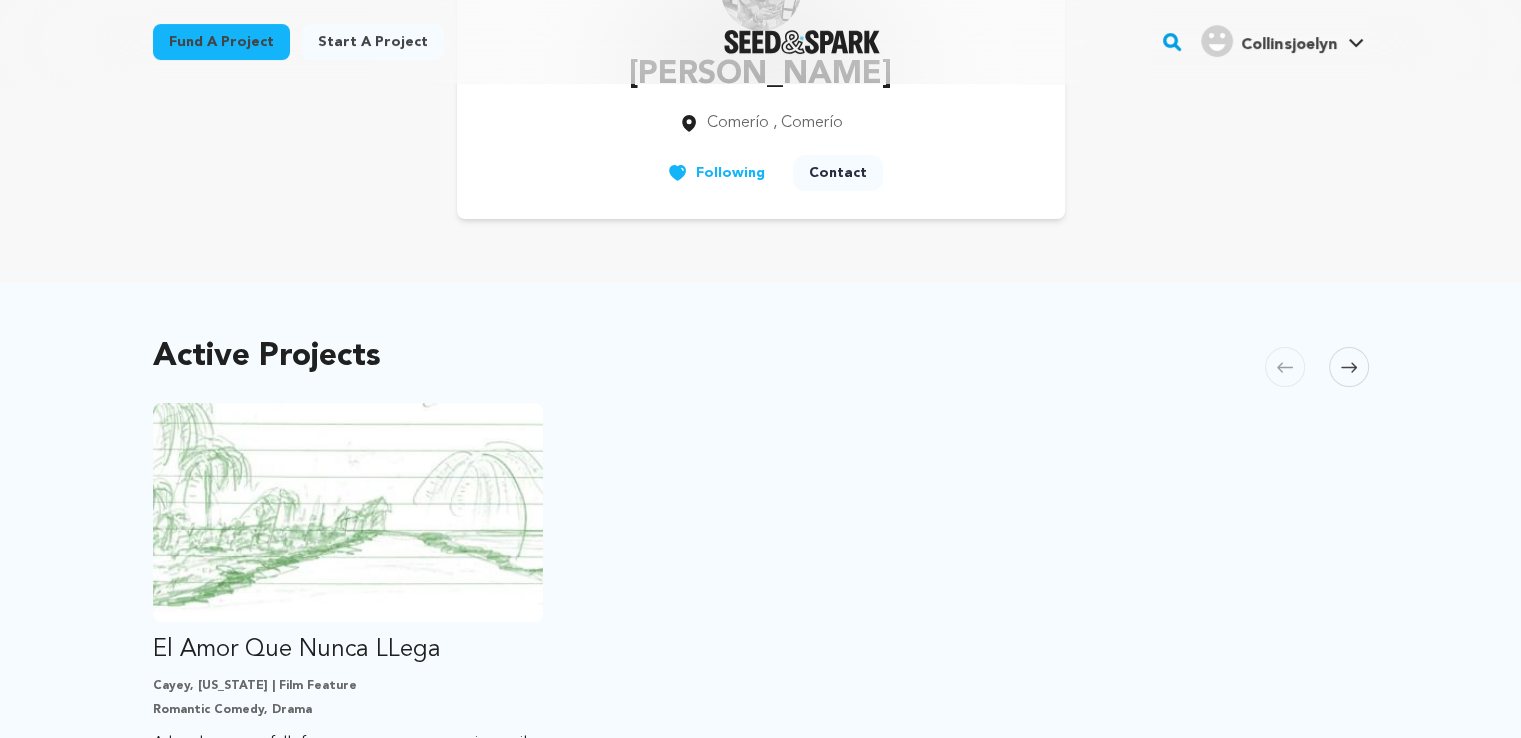 click on "Contact" at bounding box center [838, 173] 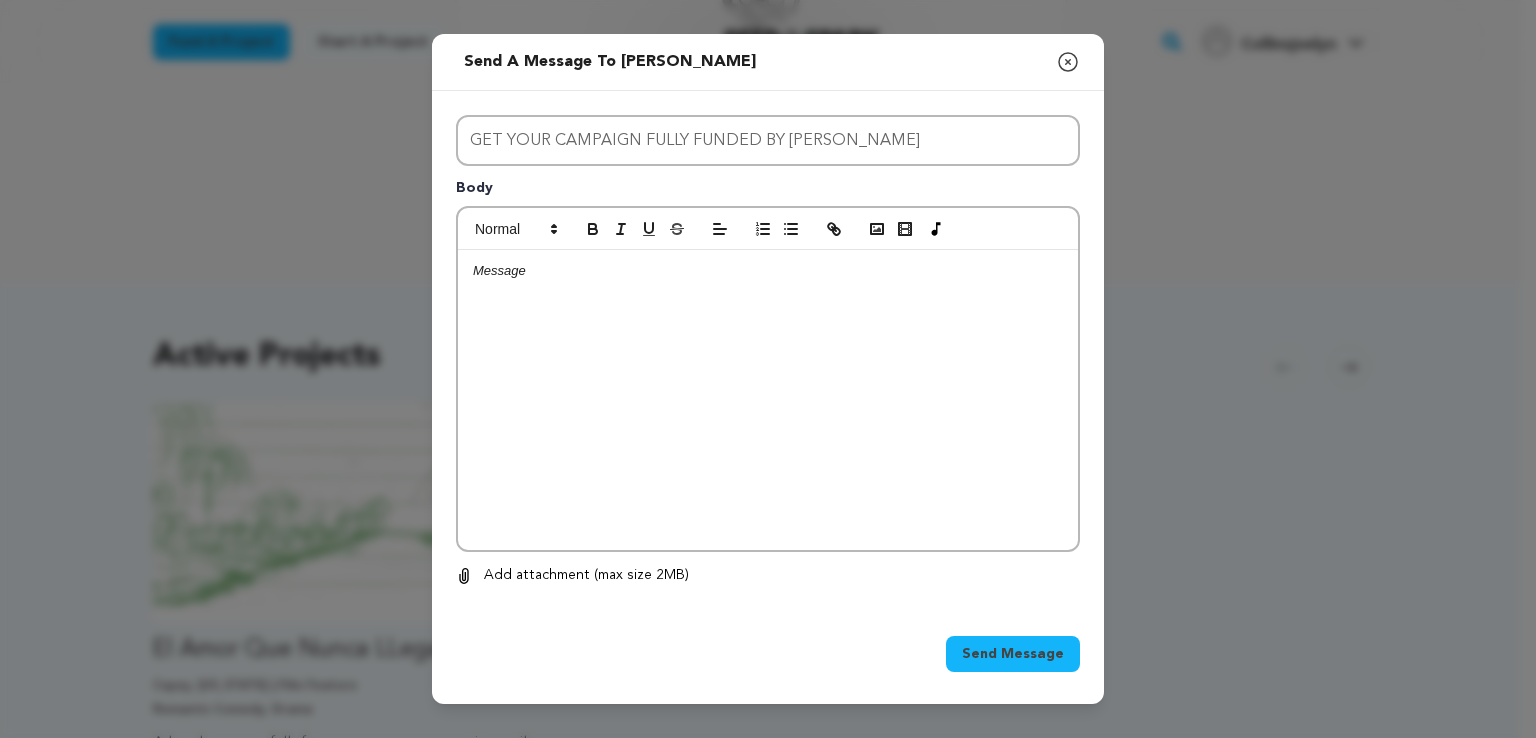 click 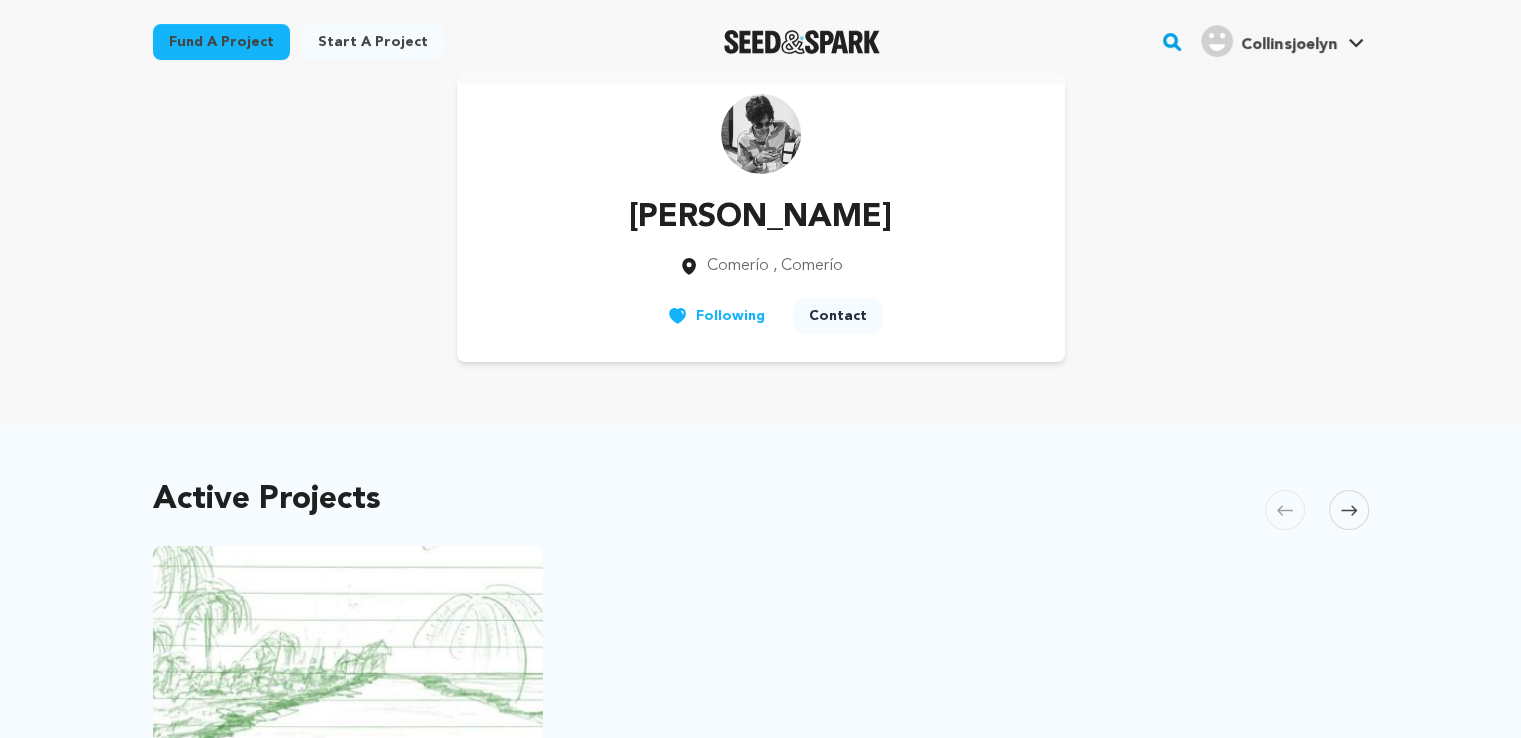 scroll, scrollTop: 0, scrollLeft: 0, axis: both 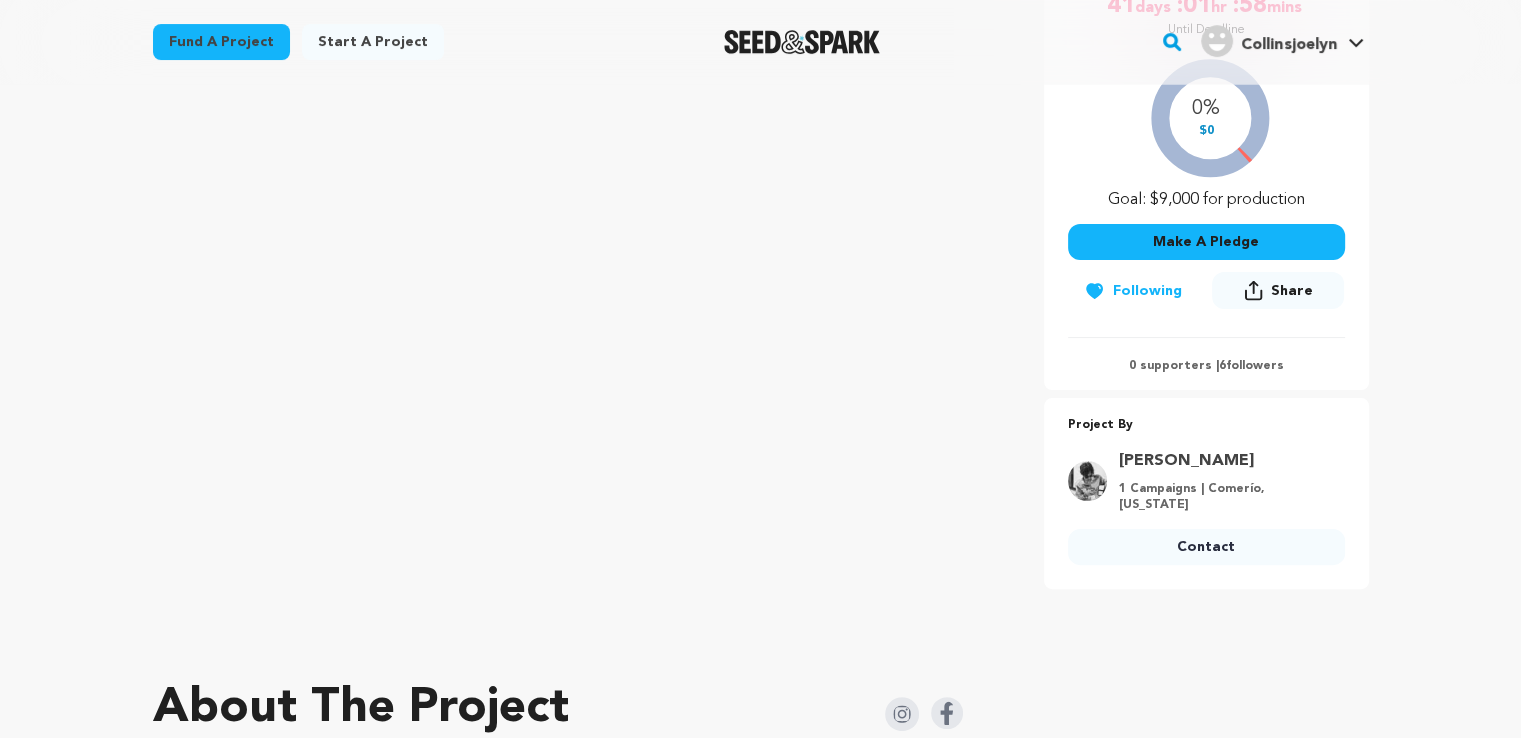 click on "Collinsjoelyn
Collinsjoelyn" at bounding box center (1282, 39) 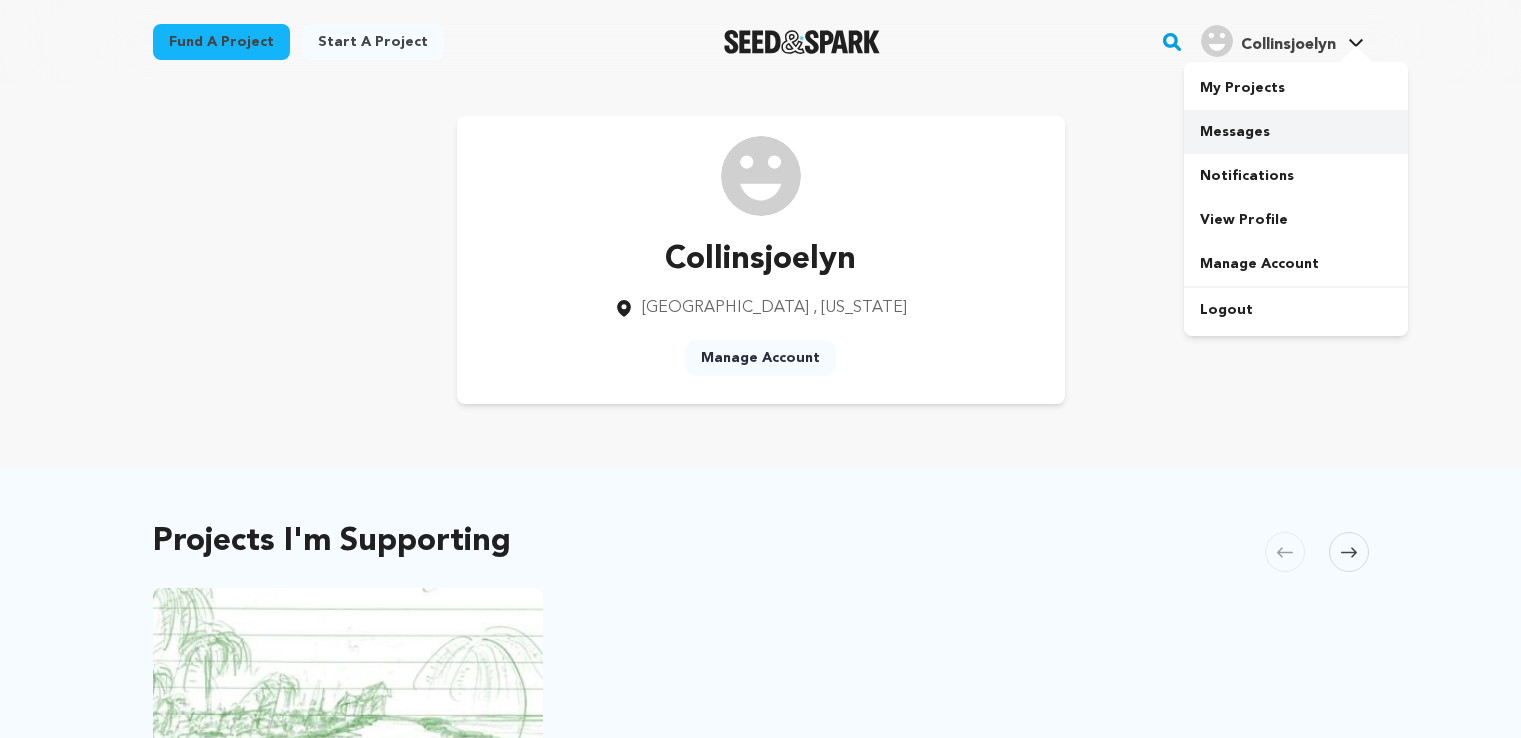 scroll, scrollTop: 0, scrollLeft: 0, axis: both 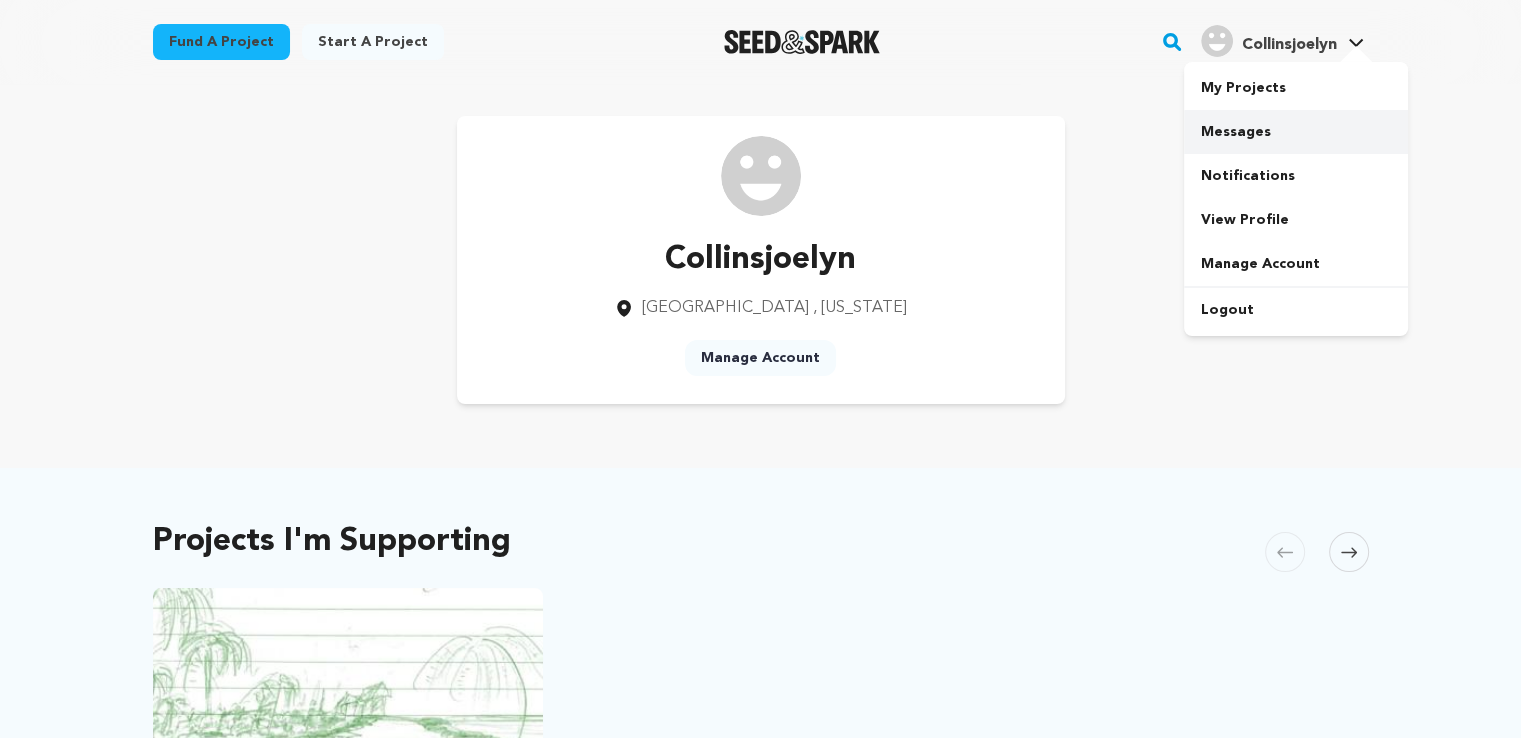 click on "Messages" at bounding box center (1296, 132) 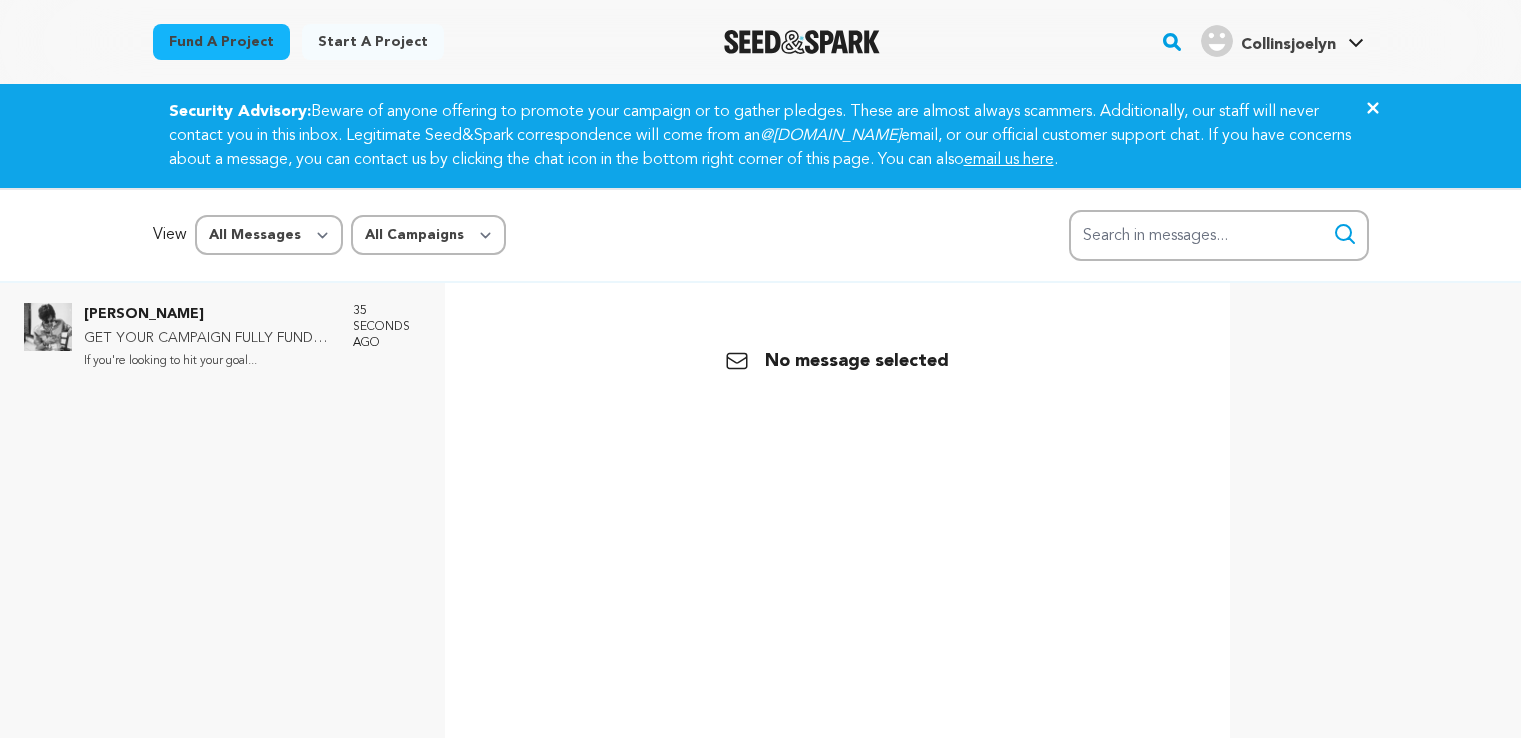 scroll, scrollTop: 0, scrollLeft: 0, axis: both 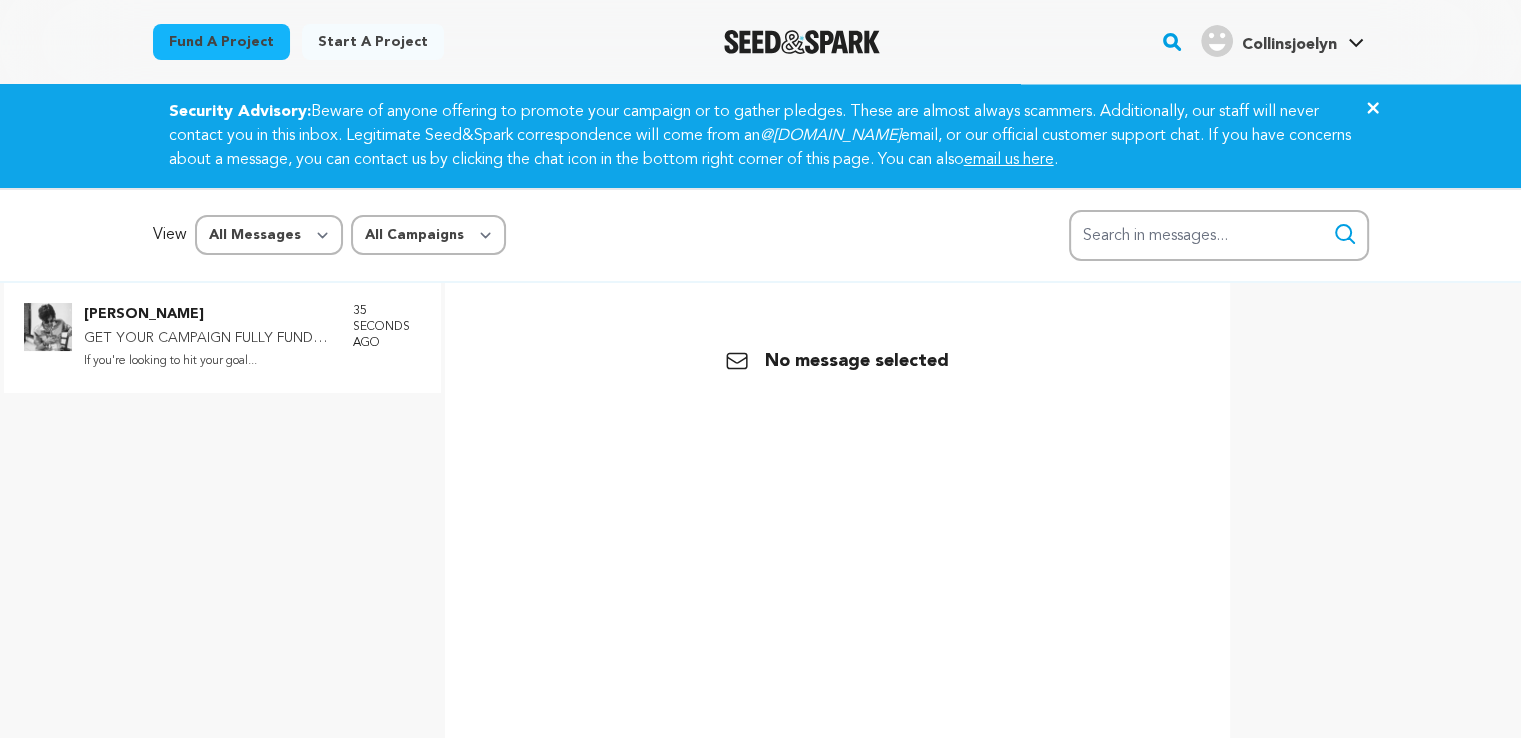 click on "Eduardo Villanueva" at bounding box center (208, 315) 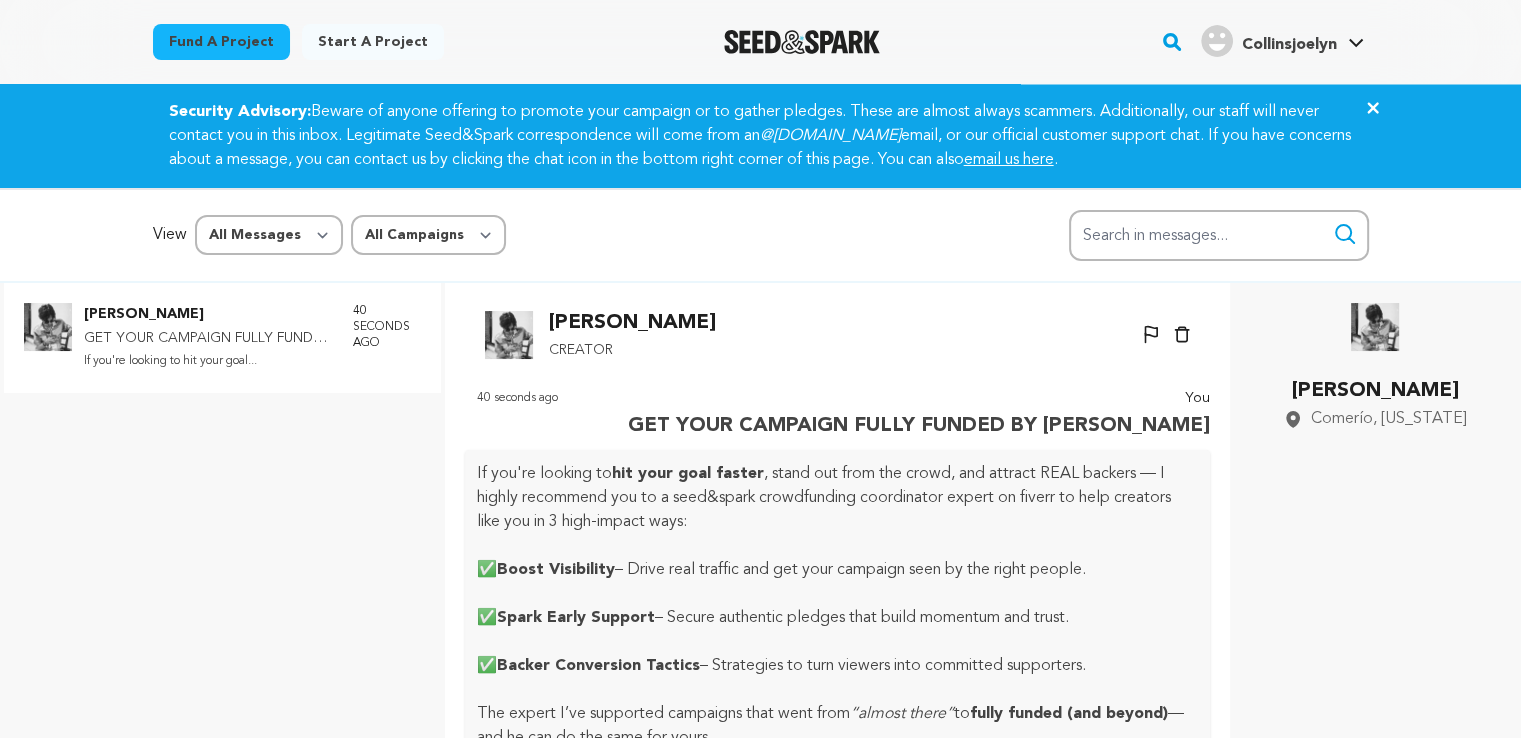 scroll, scrollTop: 81, scrollLeft: 0, axis: vertical 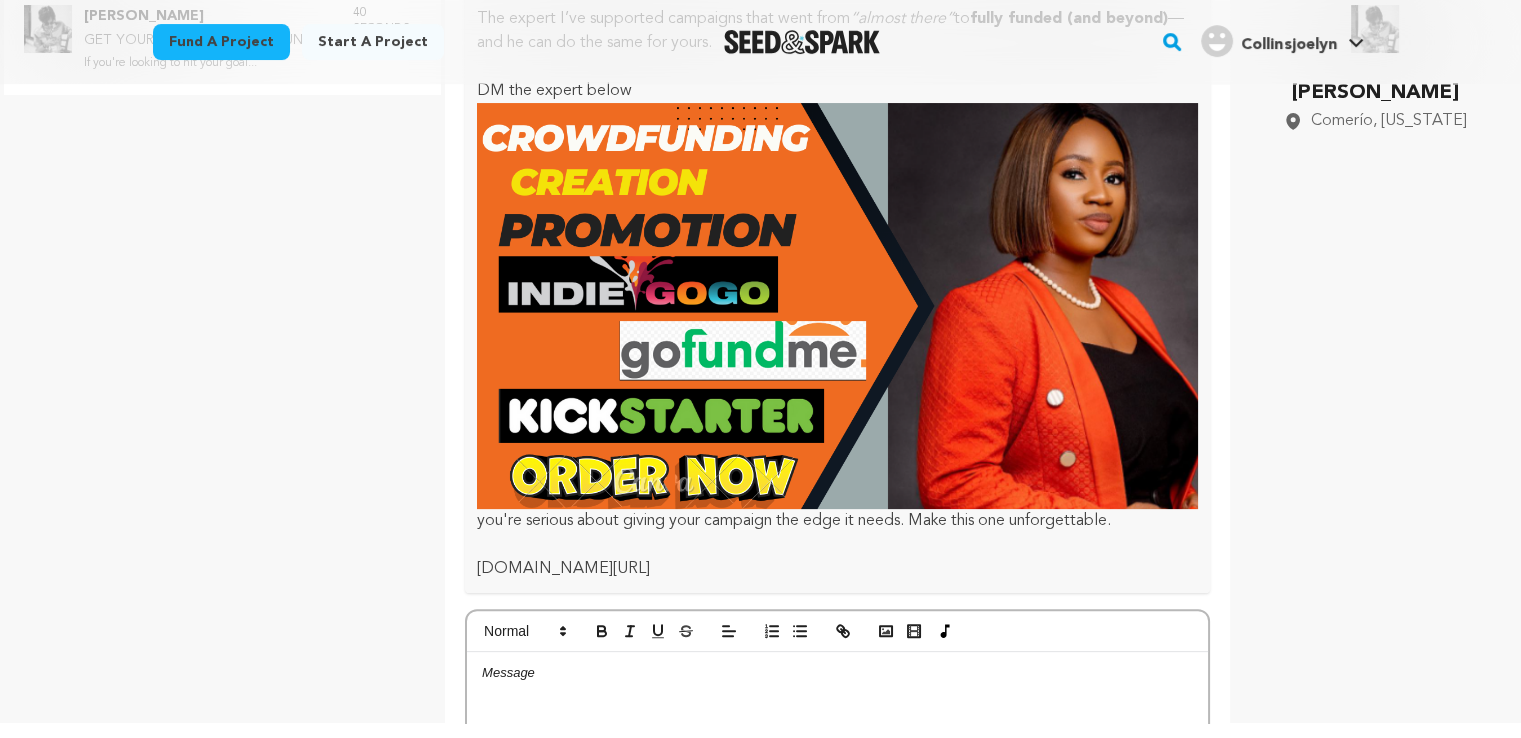 click on "Eduardo Villanueva
Comerío, Puerto Rico" at bounding box center (1375, 354) 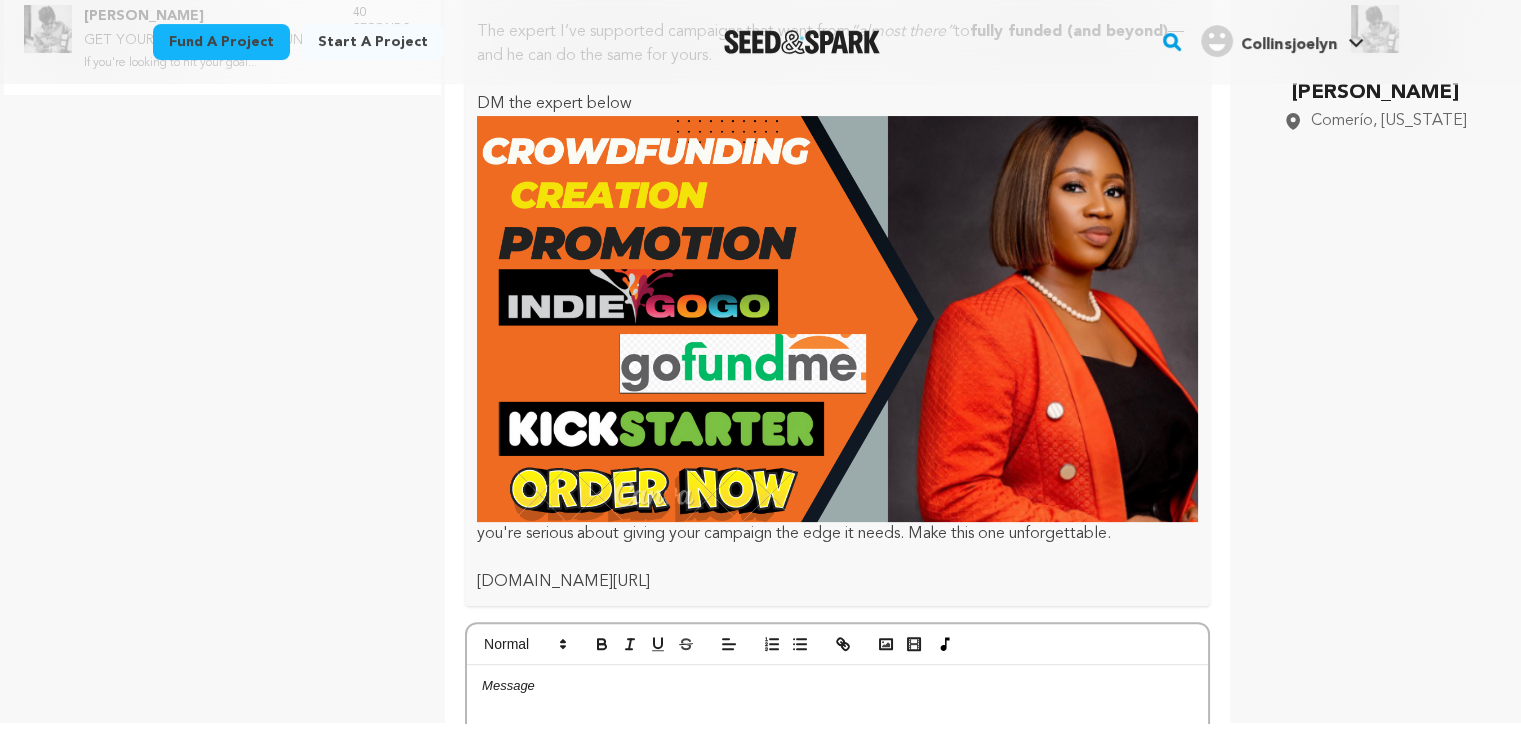 scroll, scrollTop: 381, scrollLeft: 0, axis: vertical 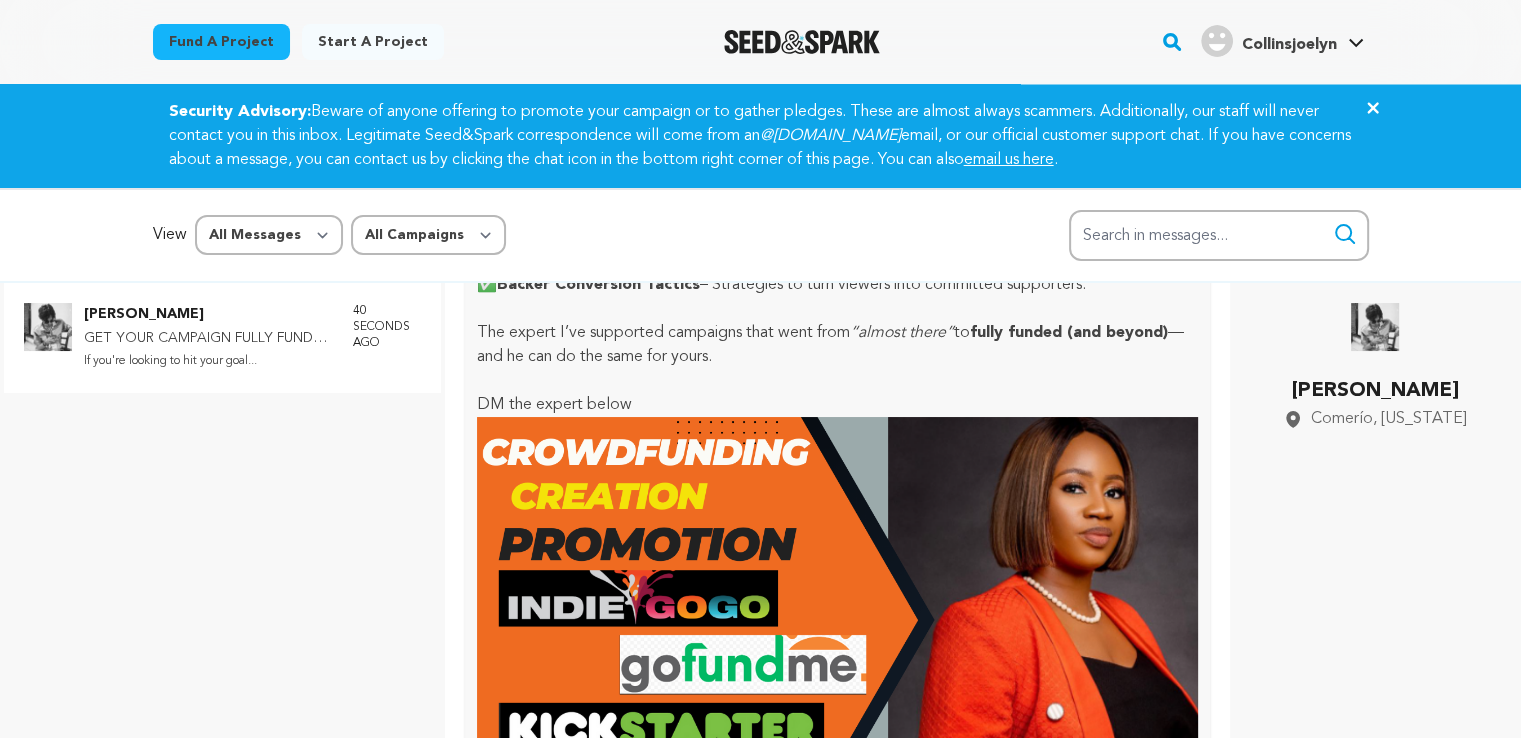 click on "Close" 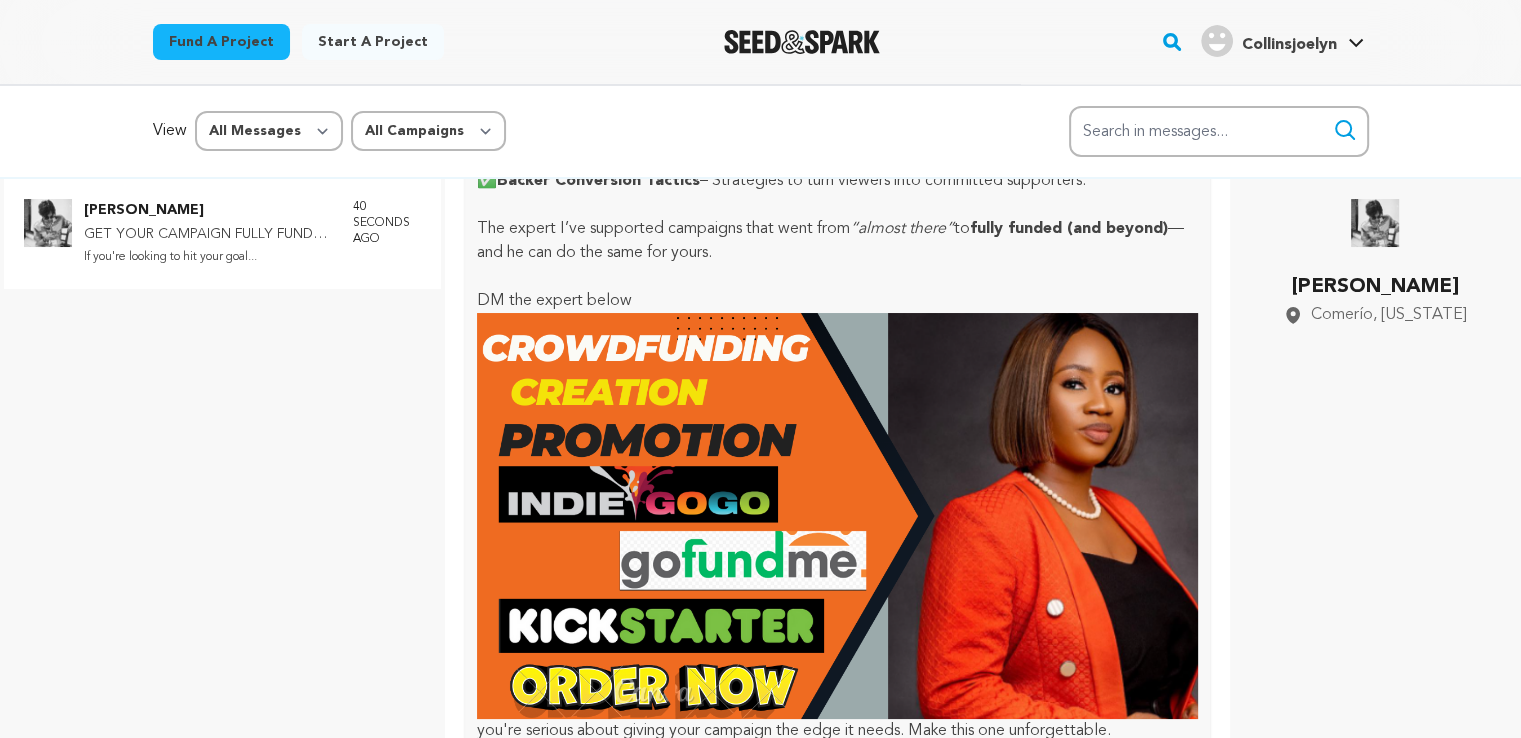click on "Start a project" at bounding box center [373, 42] 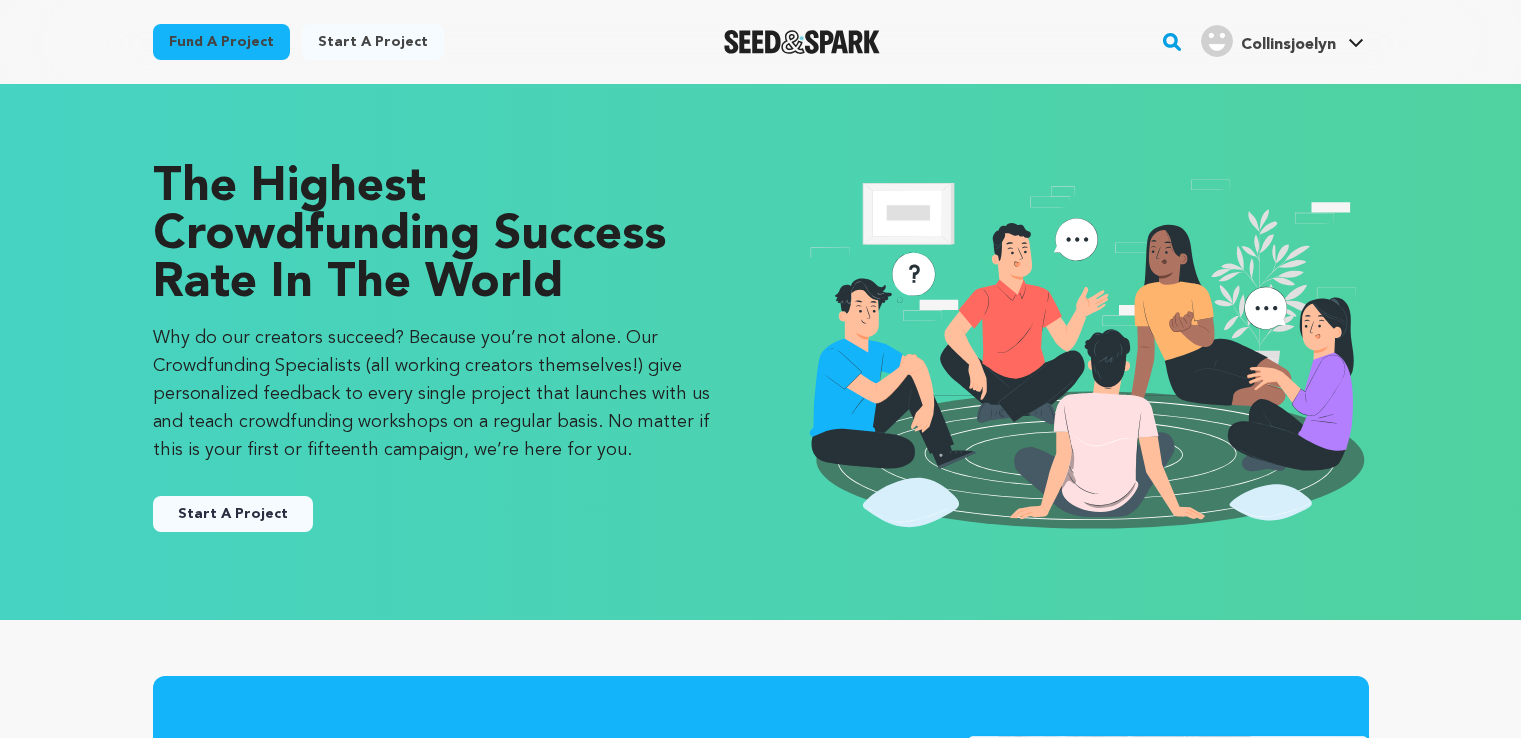 scroll, scrollTop: 0, scrollLeft: 0, axis: both 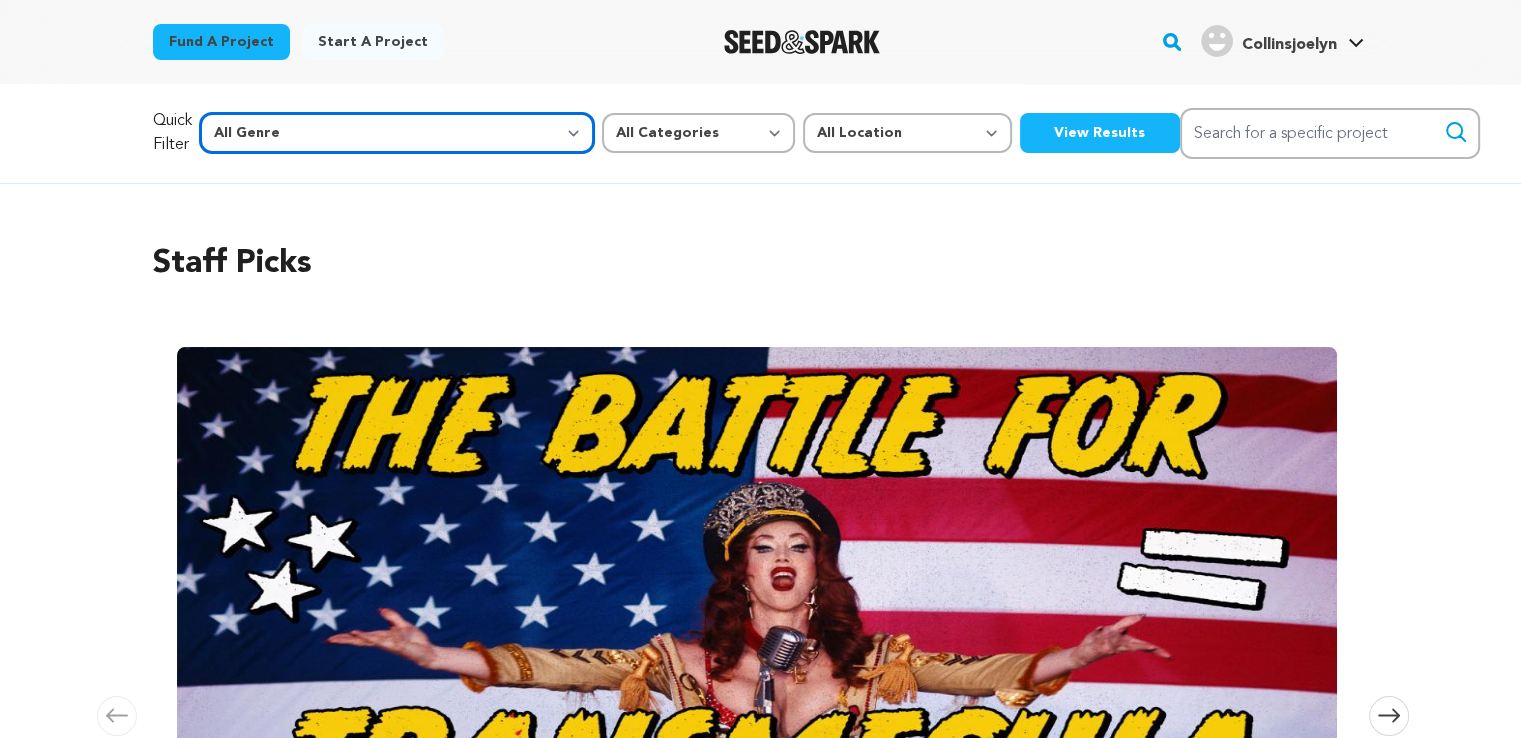 click on "All Genre
Action
Adventure
Afrobeat
Alternative
Ambient
Animation
Bebop
Big Band
Biography
Bluegrass
Blues
Classical
Comedy
Country
Crime
Disco
Documentary
Drama
Dubstep
Electronic/Dance
Emo
Experimental
Family
Fantasy
Film-Noir
Film-related Business
Filmmaker Resource
Folk
Foreign Film
Funk
Game-Show
Garage Grime" at bounding box center [397, 133] 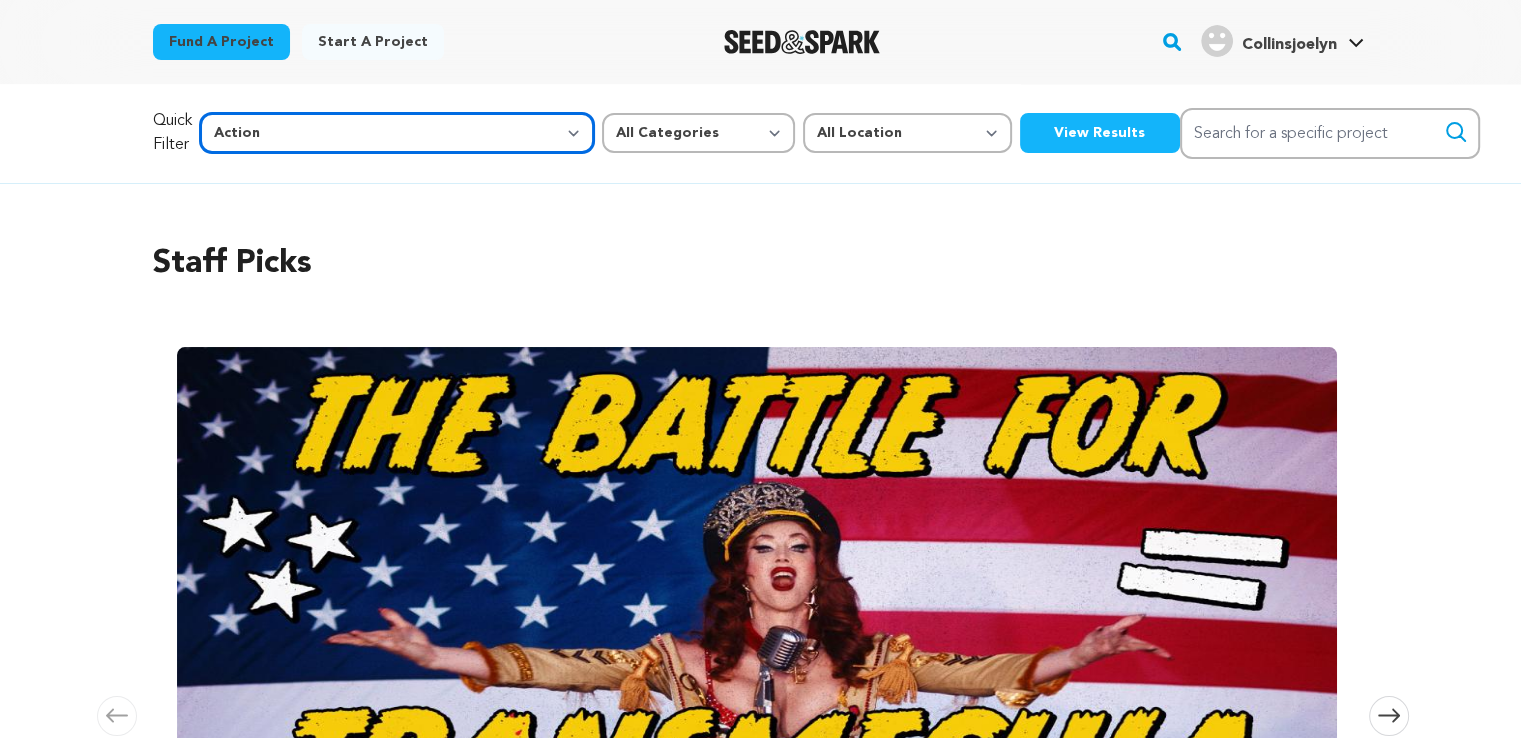 click on "All Genre
Action
Adventure
Afrobeat
Alternative
Ambient
Animation
Bebop
Big Band
Biography
Bluegrass
Blues
Classical
Comedy
Country
Crime
Disco
Documentary
Drama
Dubstep
Electronic/Dance
Emo
Experimental
Family
Fantasy
Film-Noir
Film-related Business
Filmmaker Resource
Folk
Foreign Film
Funk
Game-Show
Garage Grime" at bounding box center (397, 133) 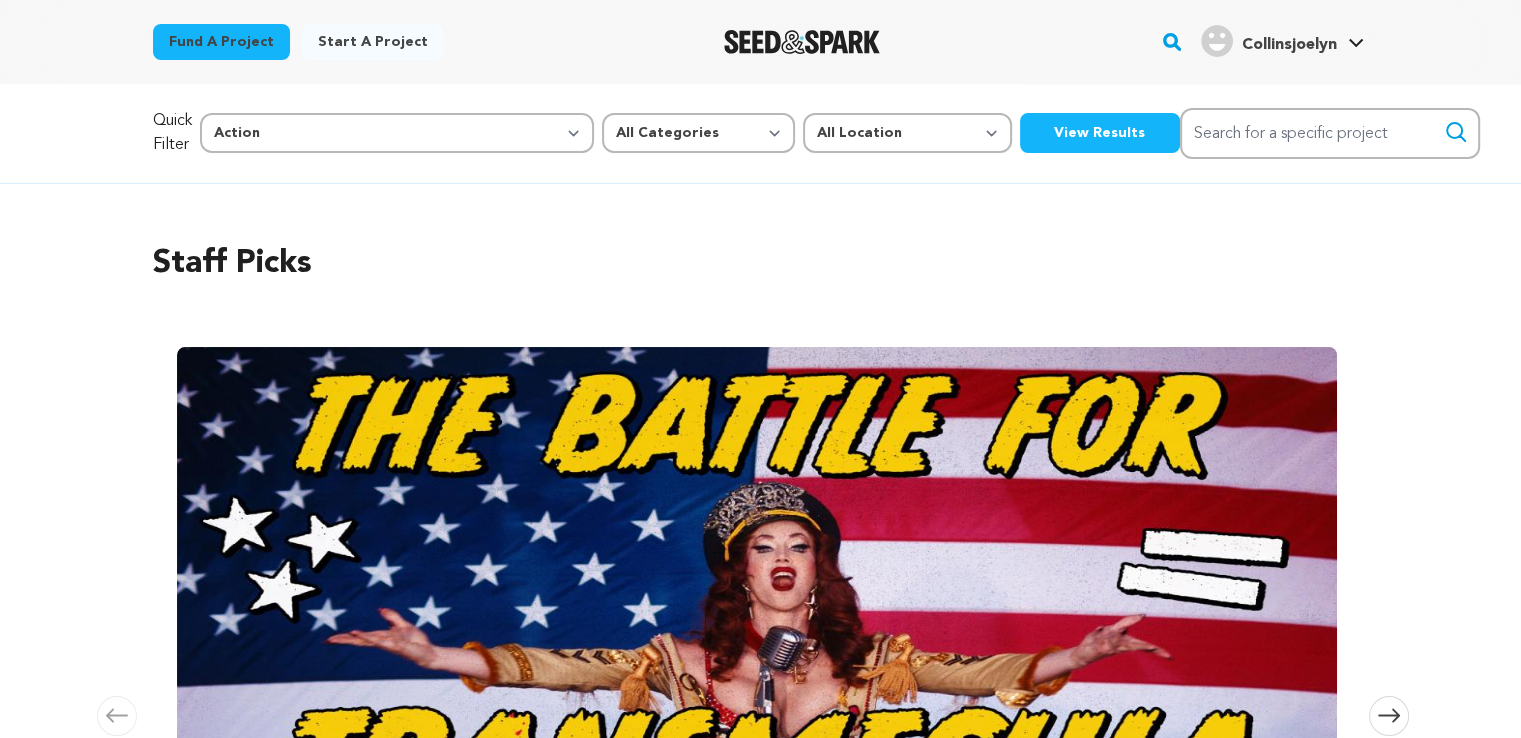 click on "View Results" at bounding box center (1100, 133) 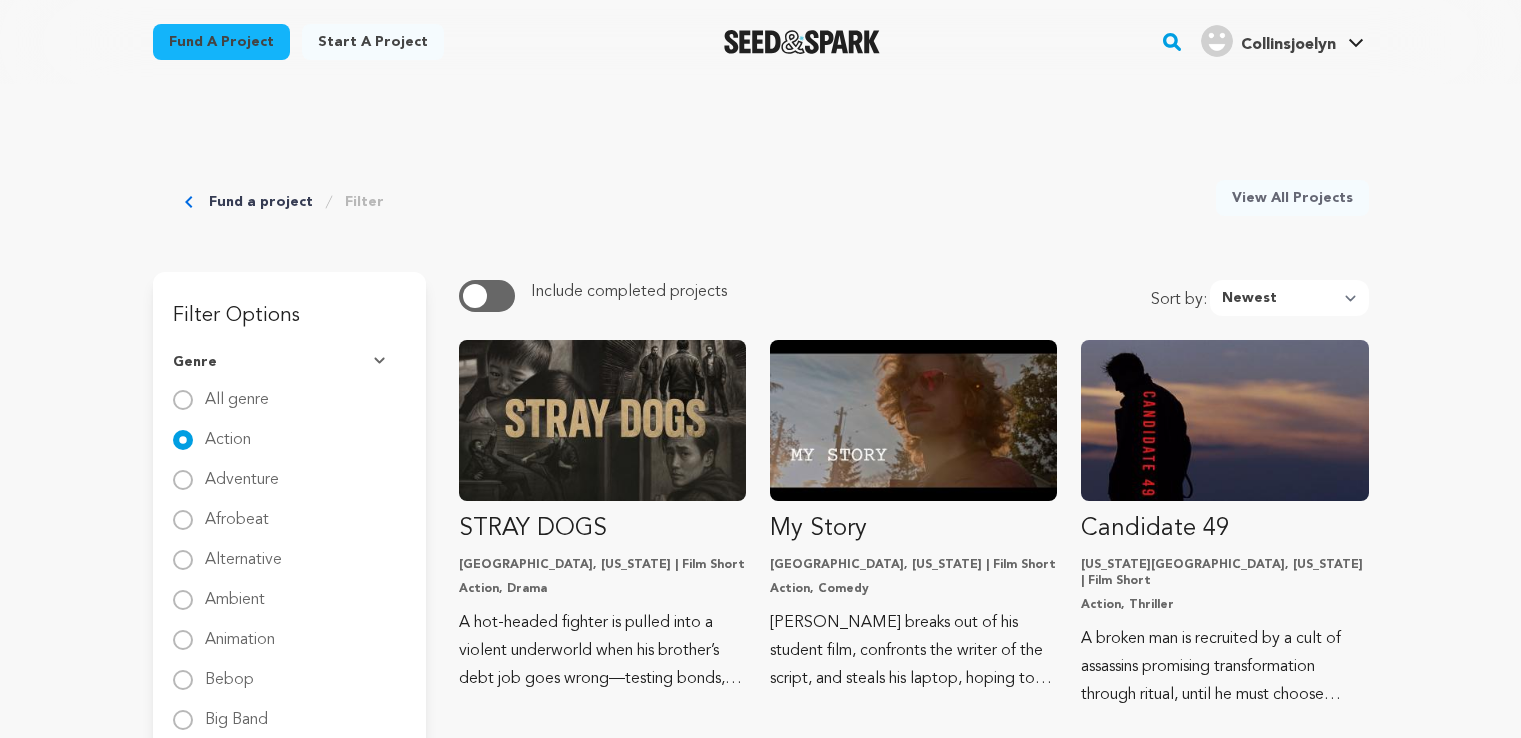 scroll, scrollTop: 0, scrollLeft: 0, axis: both 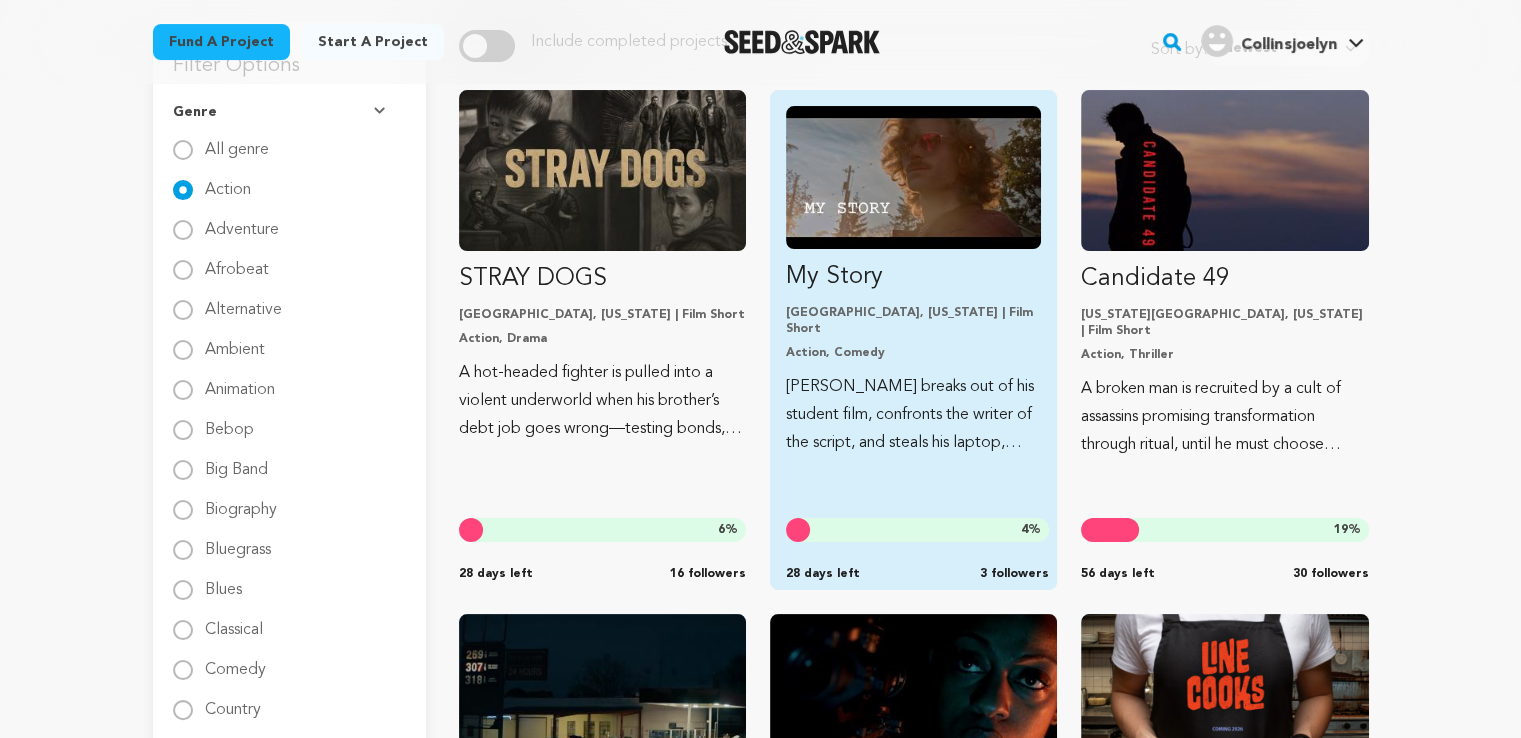 click on "Mikey Strand breaks out of his student film, confronts the writer of the script, and steals his laptop, hoping to create a better story." at bounding box center [913, 415] 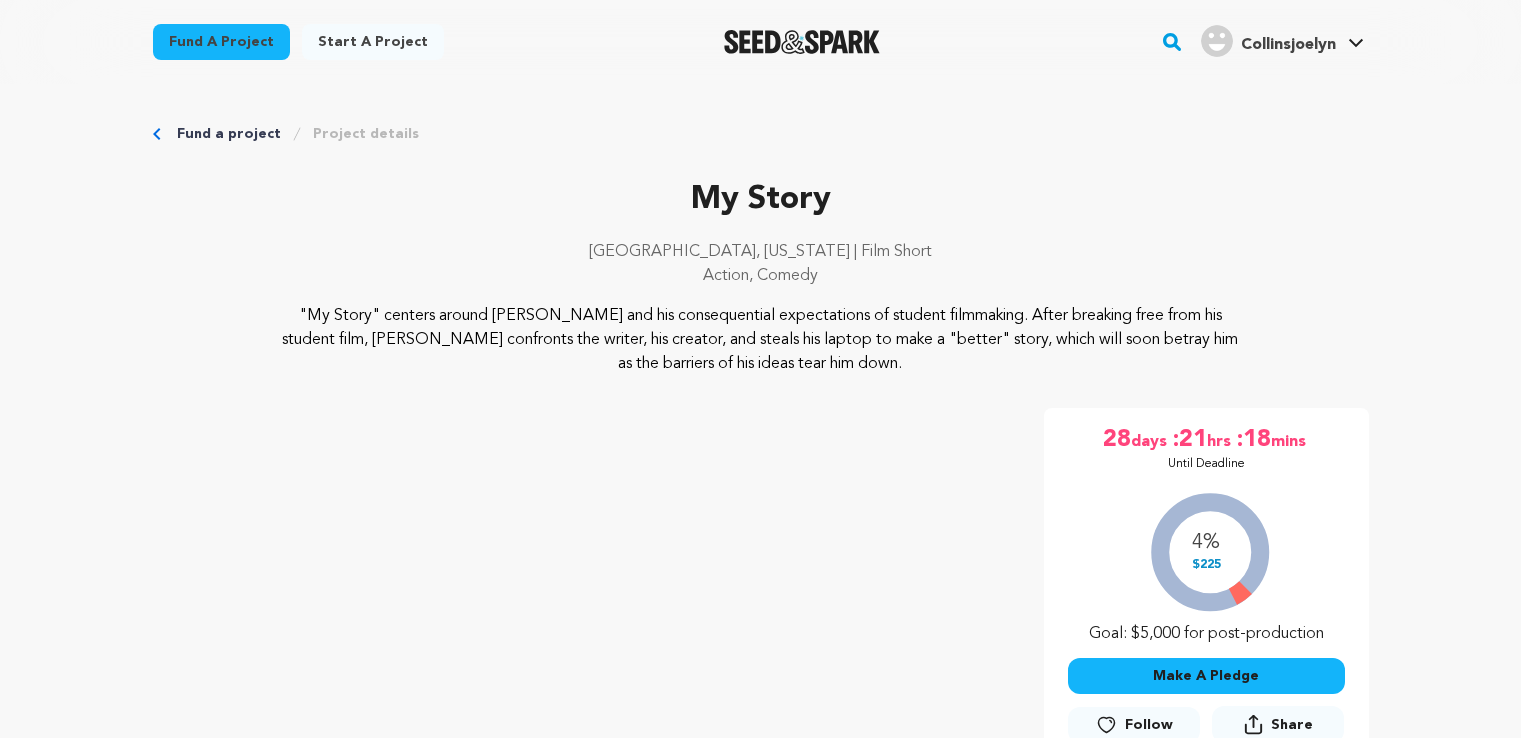 scroll, scrollTop: 0, scrollLeft: 0, axis: both 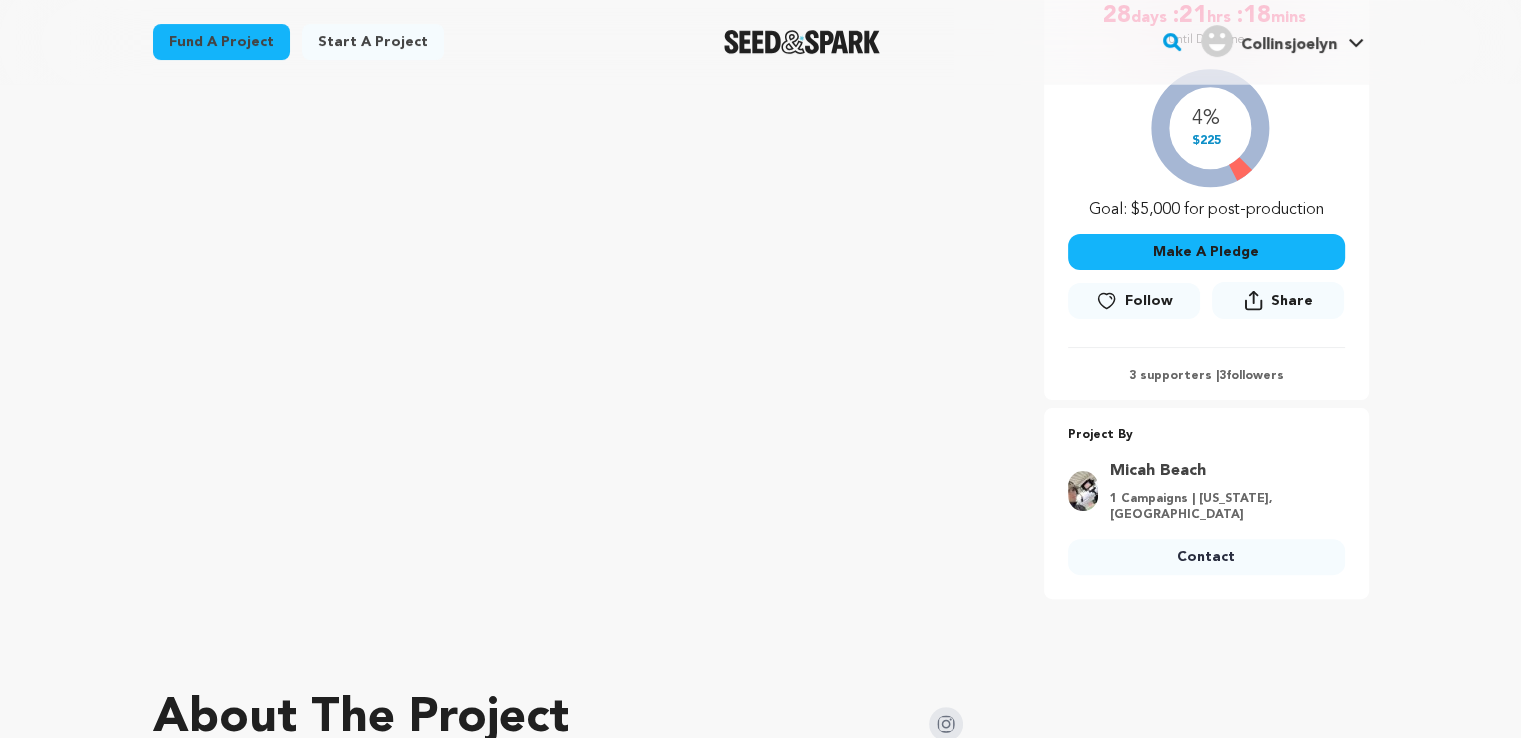 click on "Fund a project
Start a project
Search" at bounding box center (760, 3321) 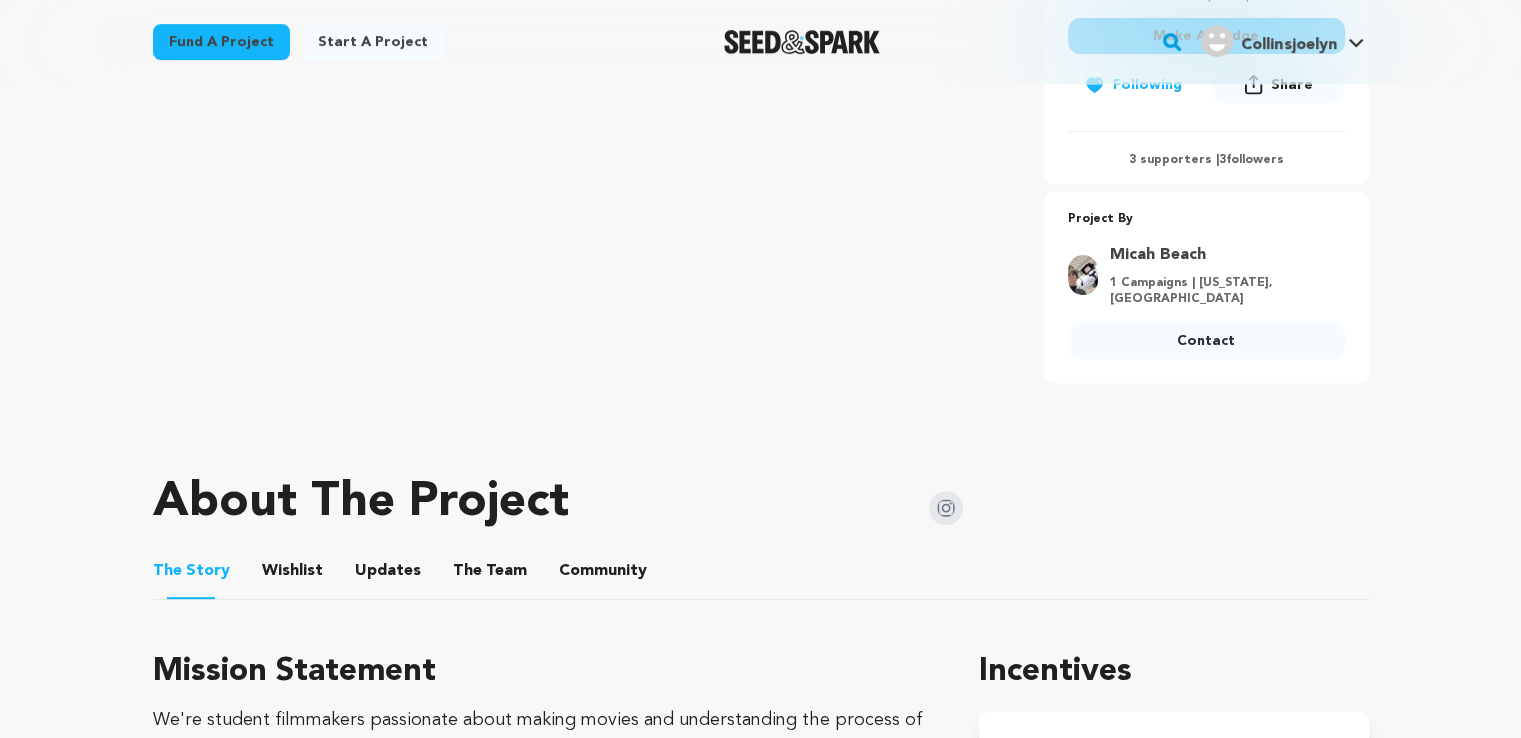 scroll, scrollTop: 740, scrollLeft: 0, axis: vertical 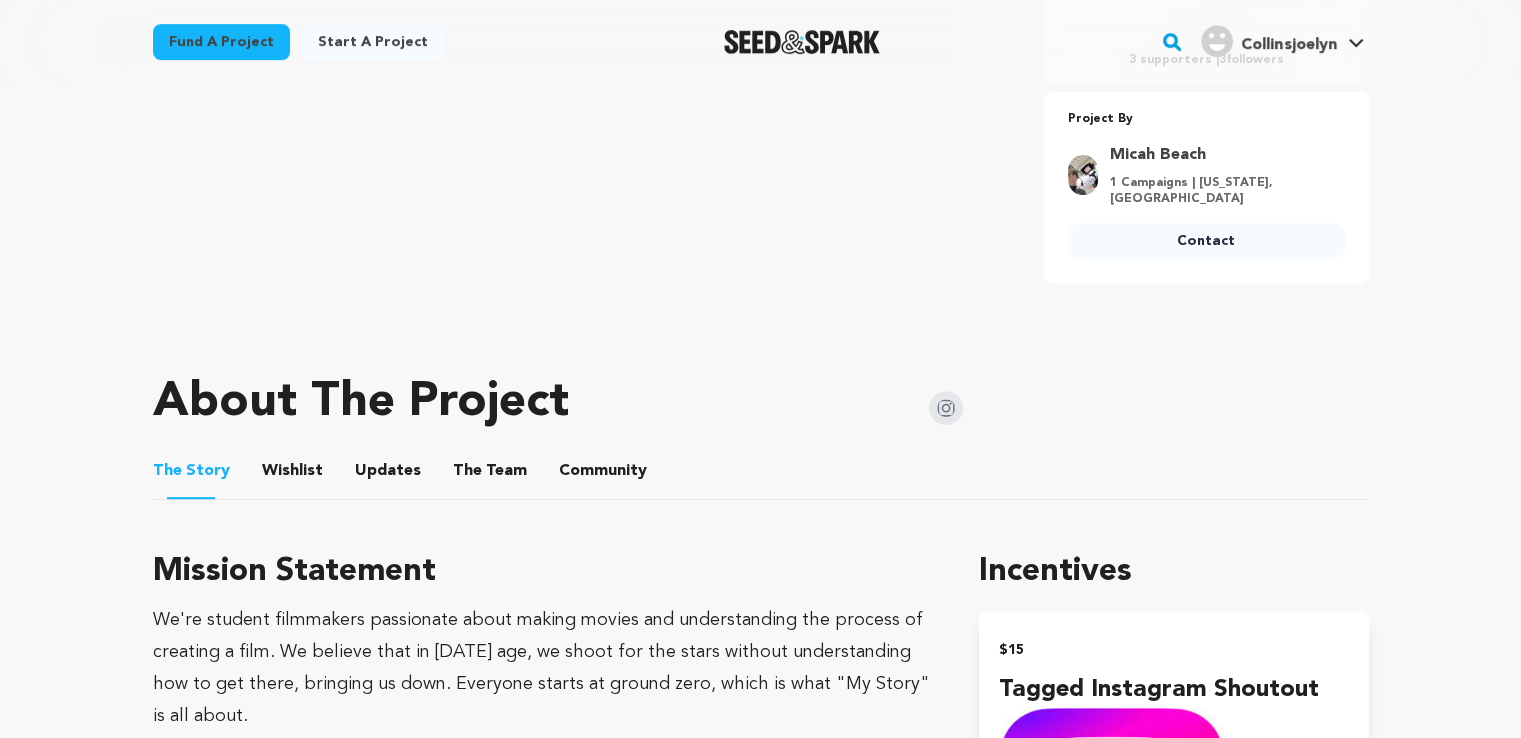 click on "Contact" at bounding box center [1206, 241] 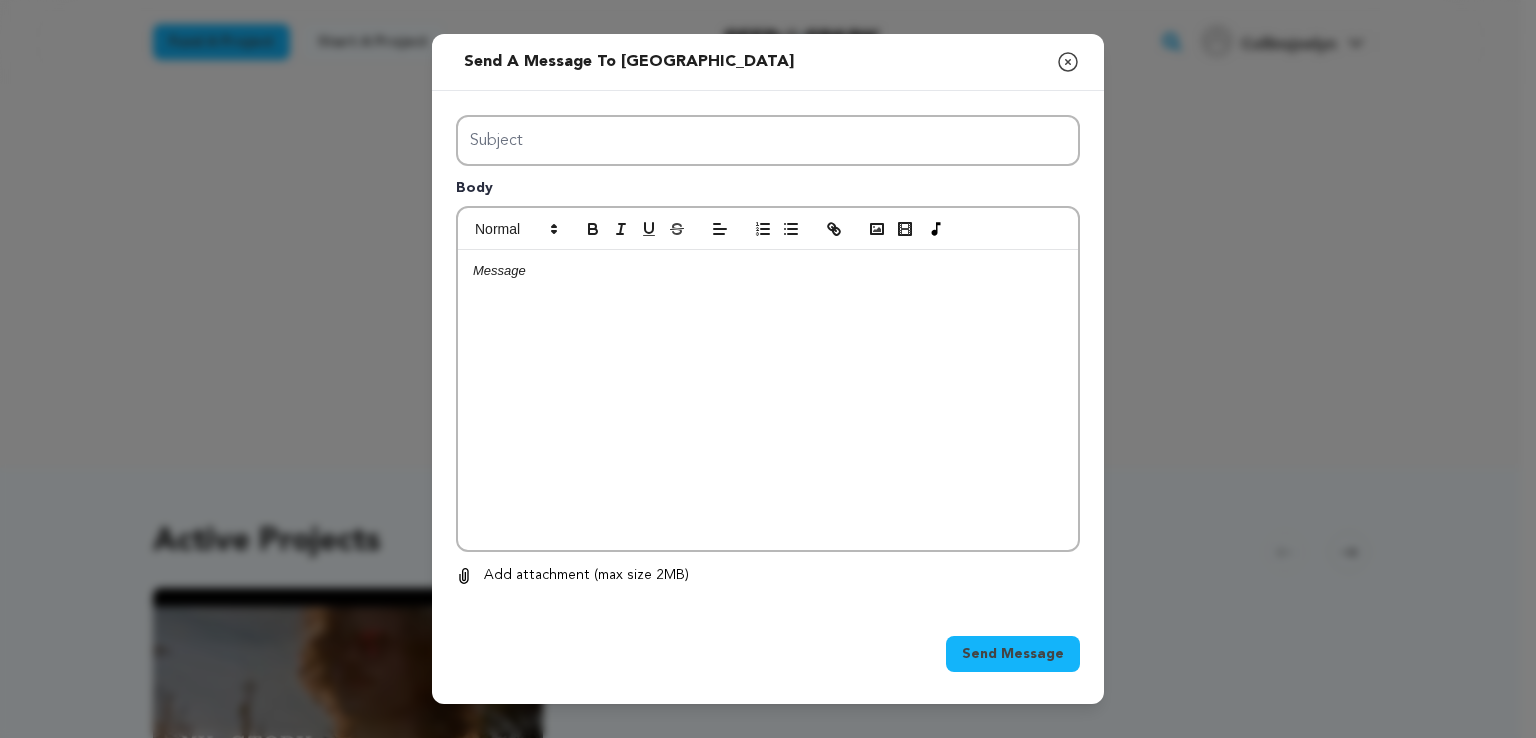 scroll, scrollTop: 0, scrollLeft: 0, axis: both 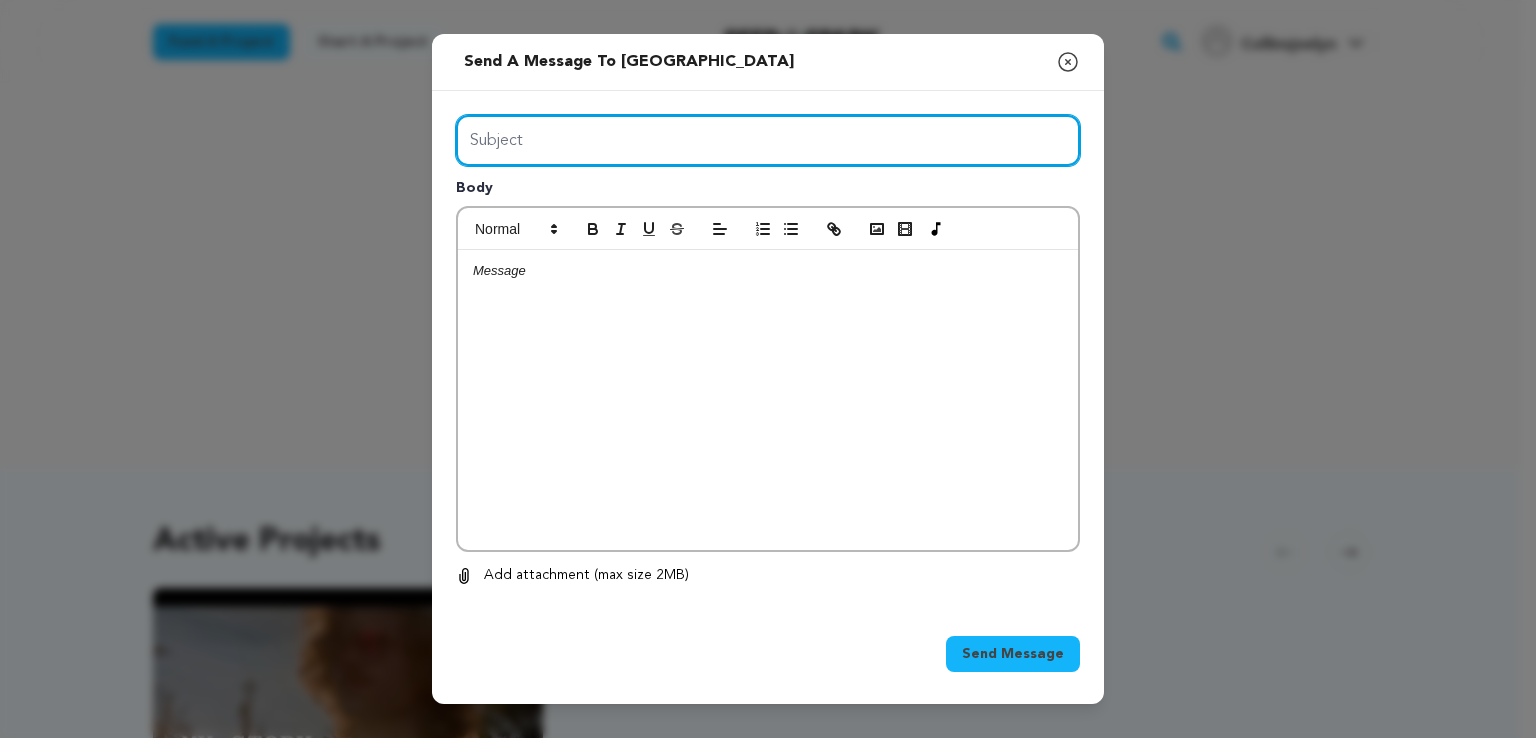 click on "Subject" at bounding box center [768, 140] 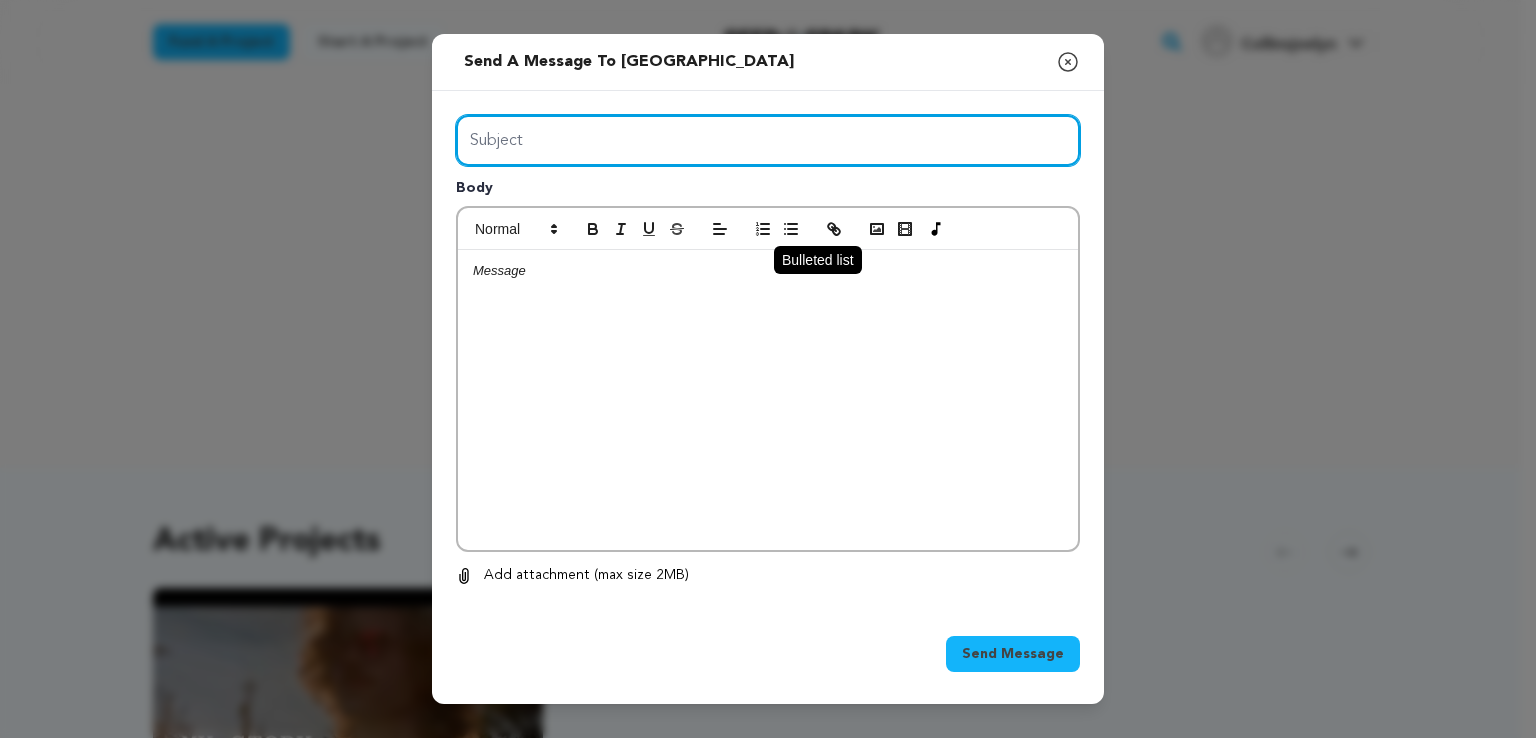 type on "GET YOUR CAMPAIGN FULLY FUNDED BY [PERSON_NAME]" 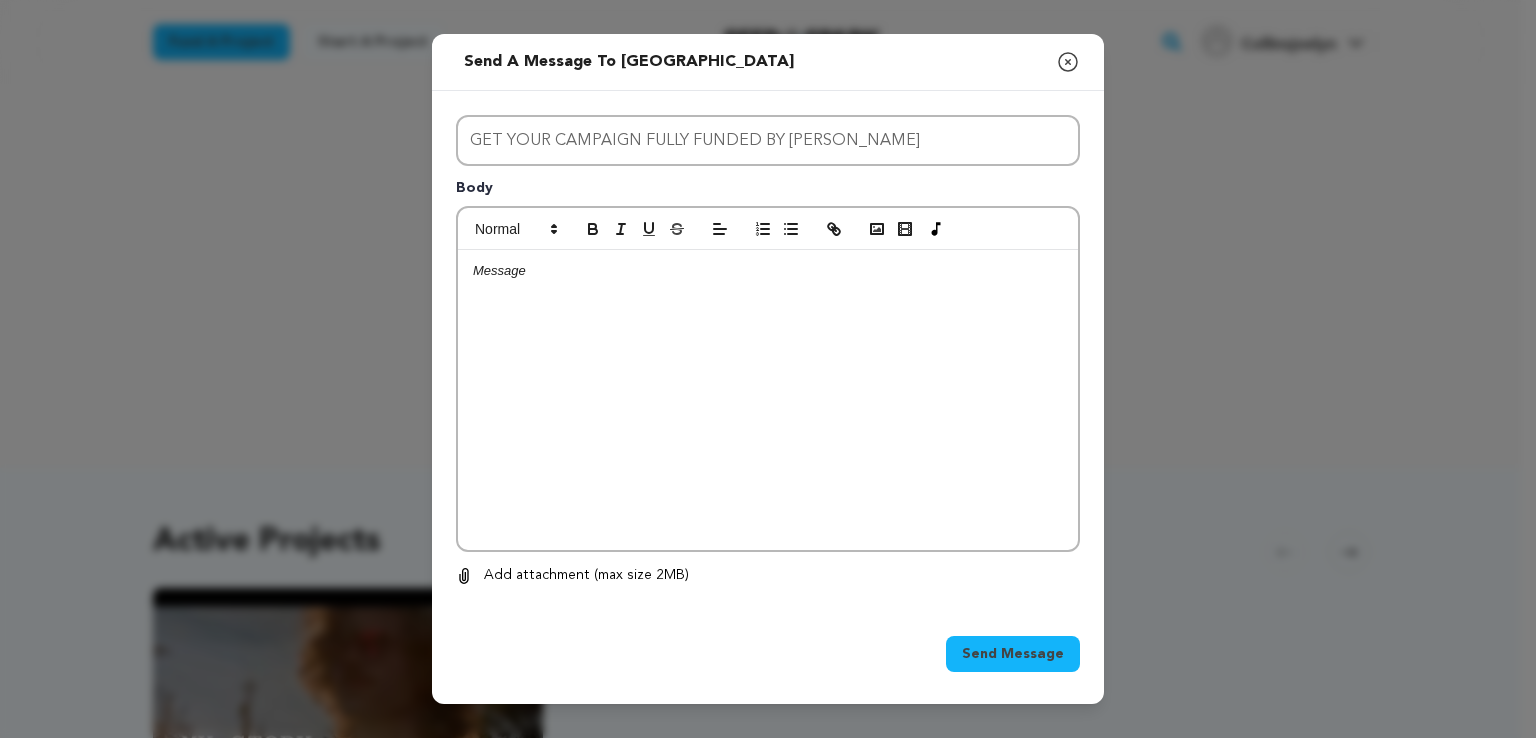 click at bounding box center (768, 400) 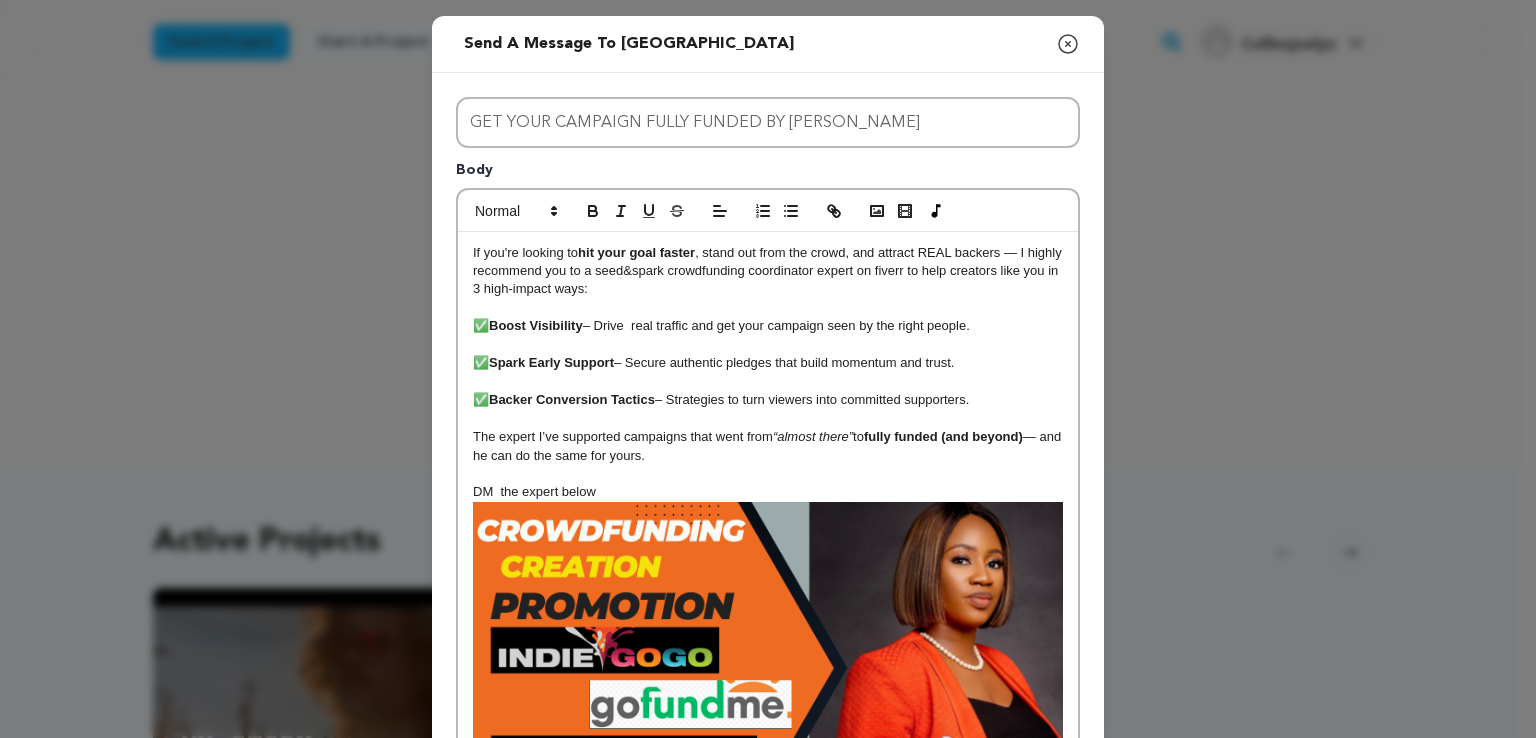 scroll, scrollTop: 0, scrollLeft: 0, axis: both 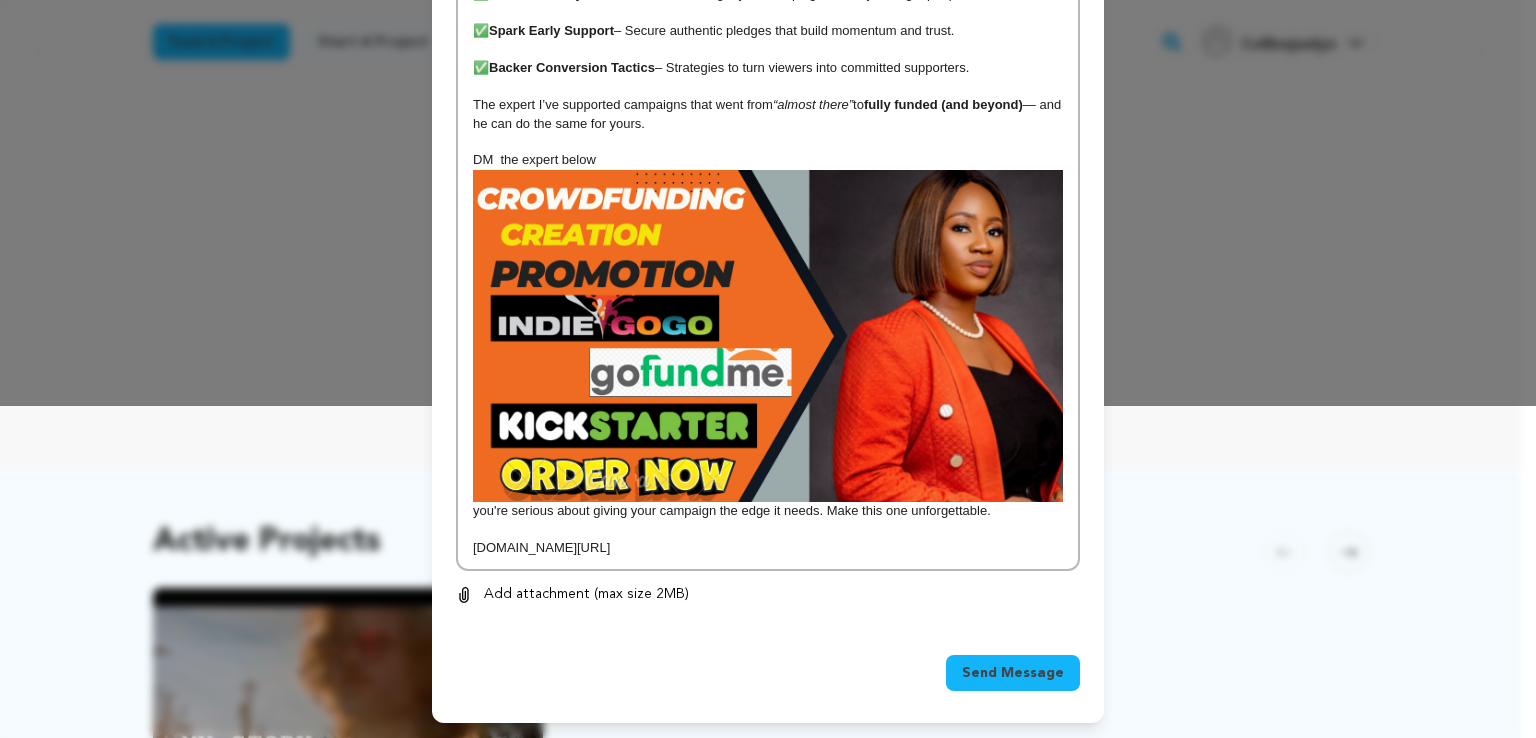 click on "Send Message" at bounding box center (1013, 673) 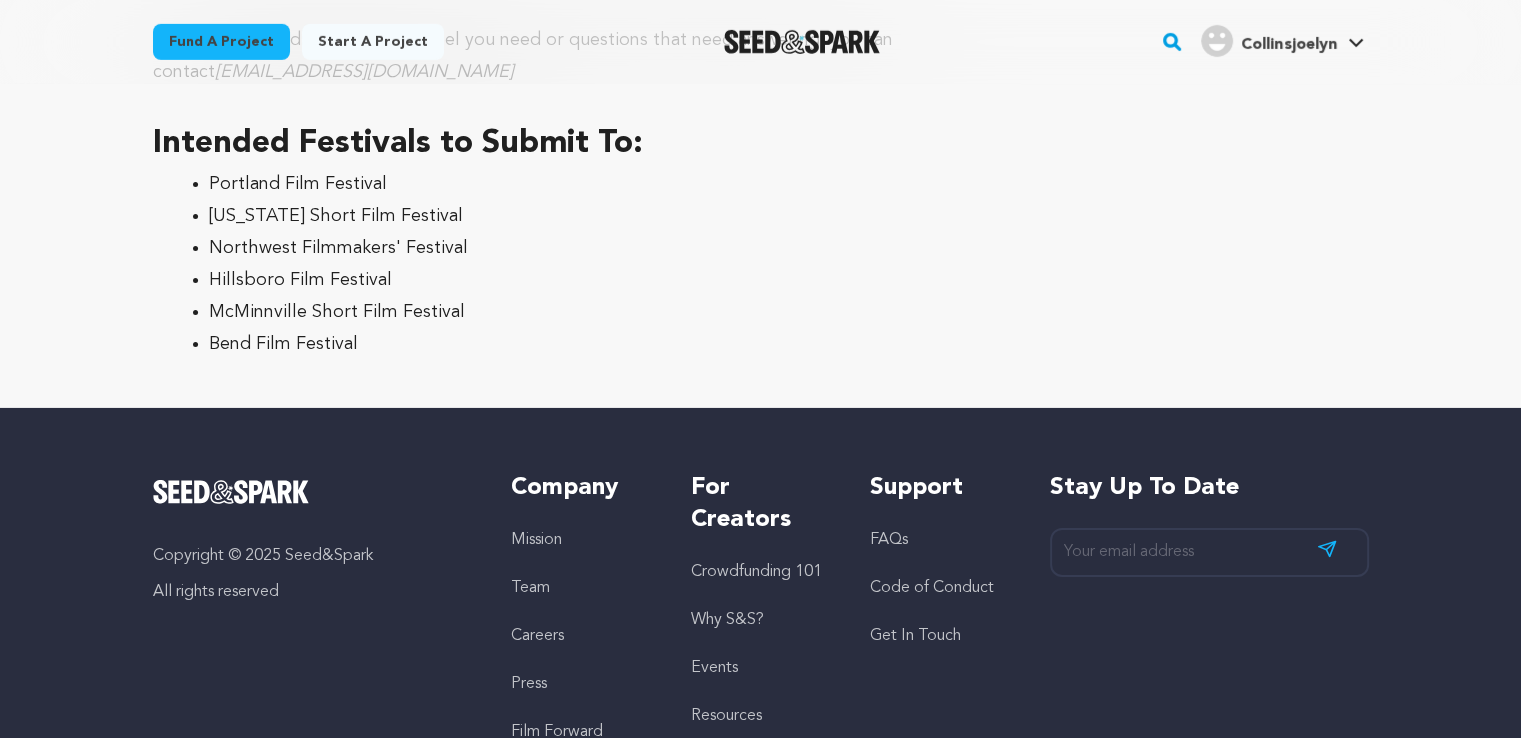 scroll, scrollTop: 6609, scrollLeft: 0, axis: vertical 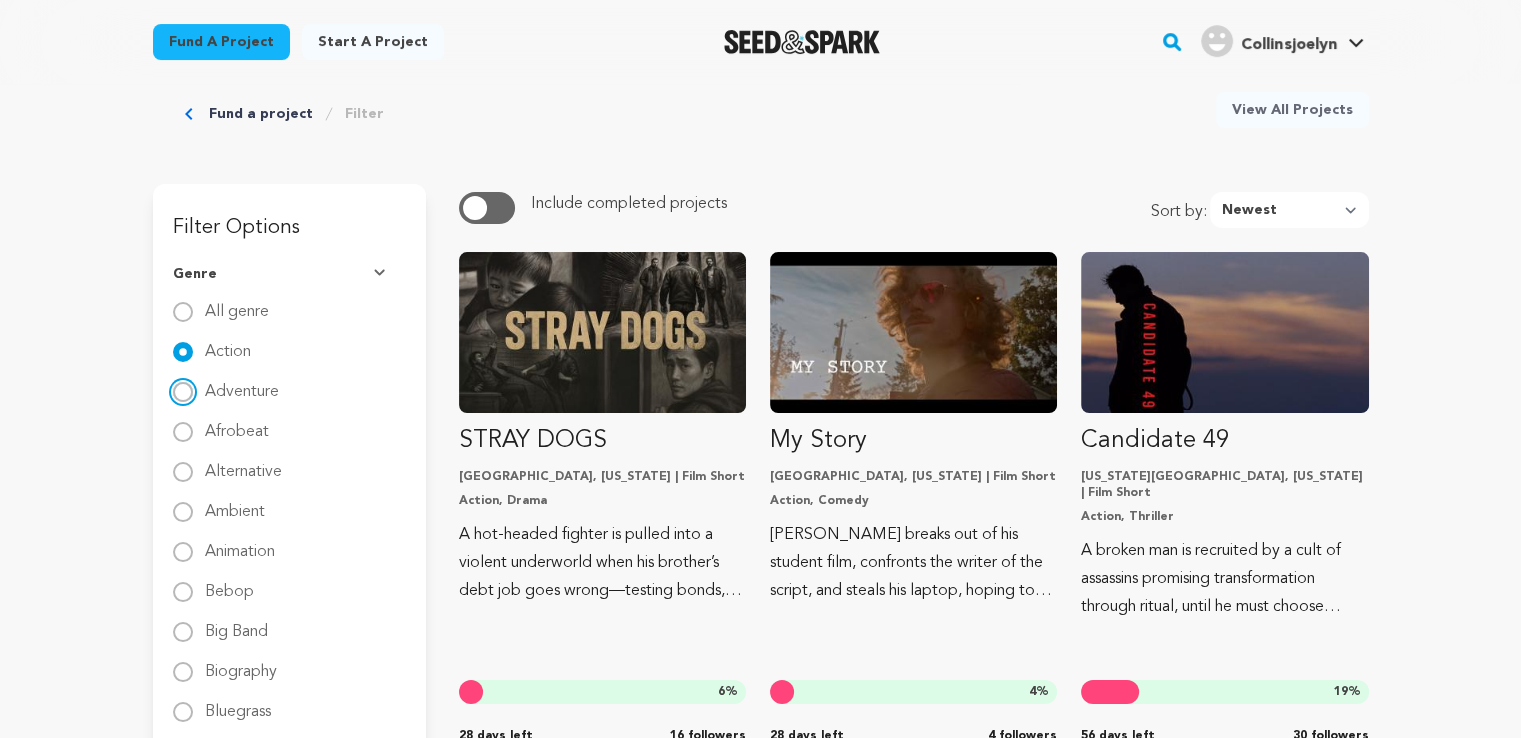 click on "Adventure" at bounding box center [183, 392] 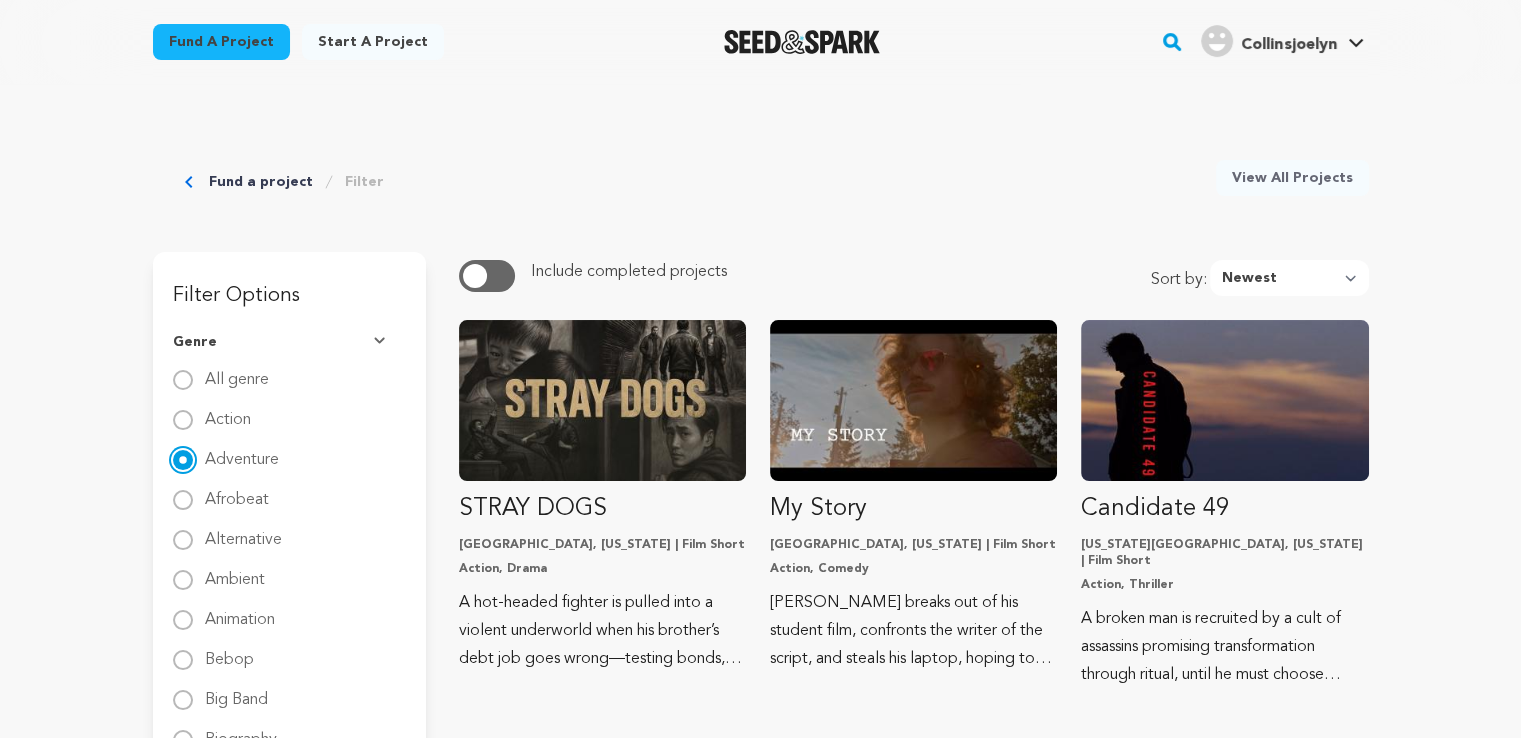 scroll, scrollTop: 0, scrollLeft: 0, axis: both 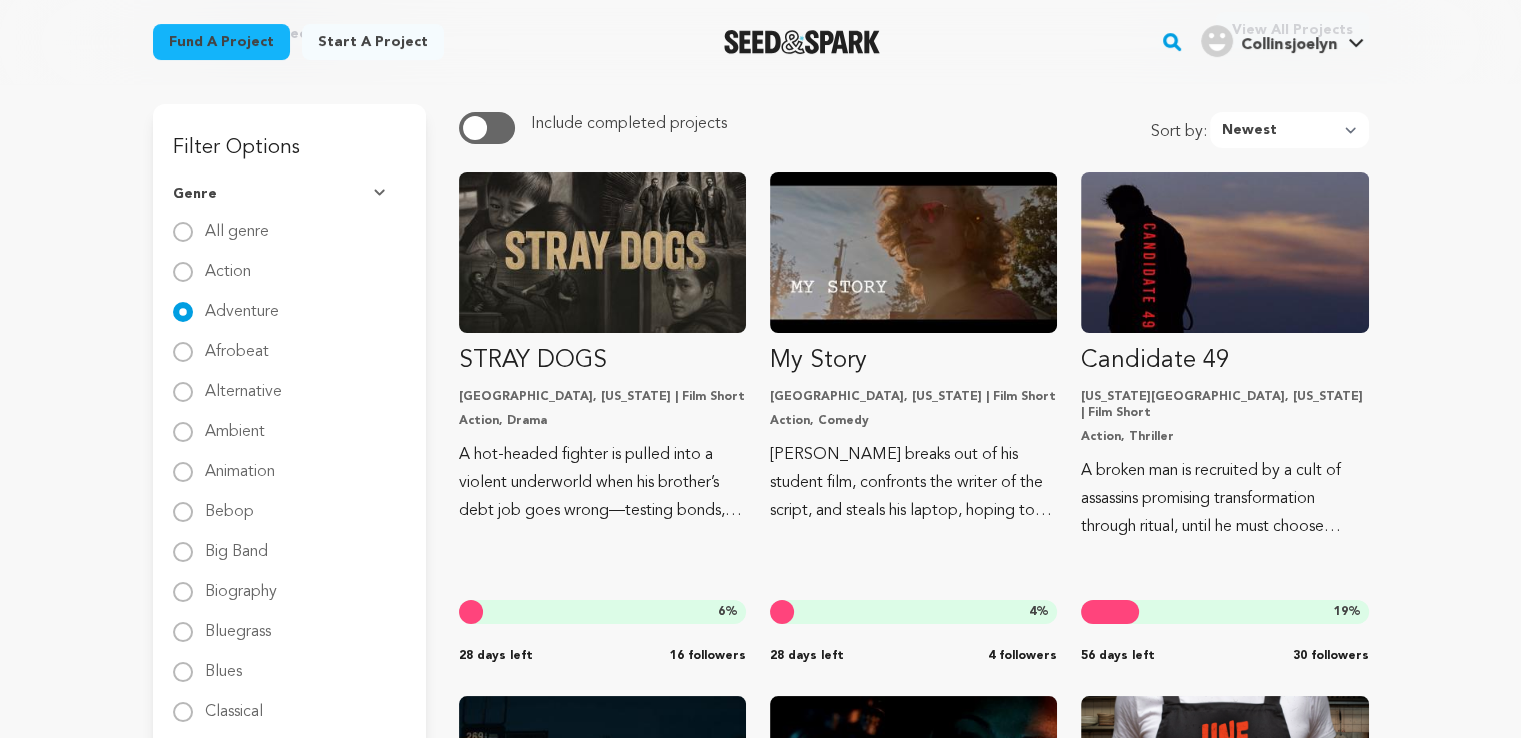 click on "All genre" at bounding box center (237, 224) 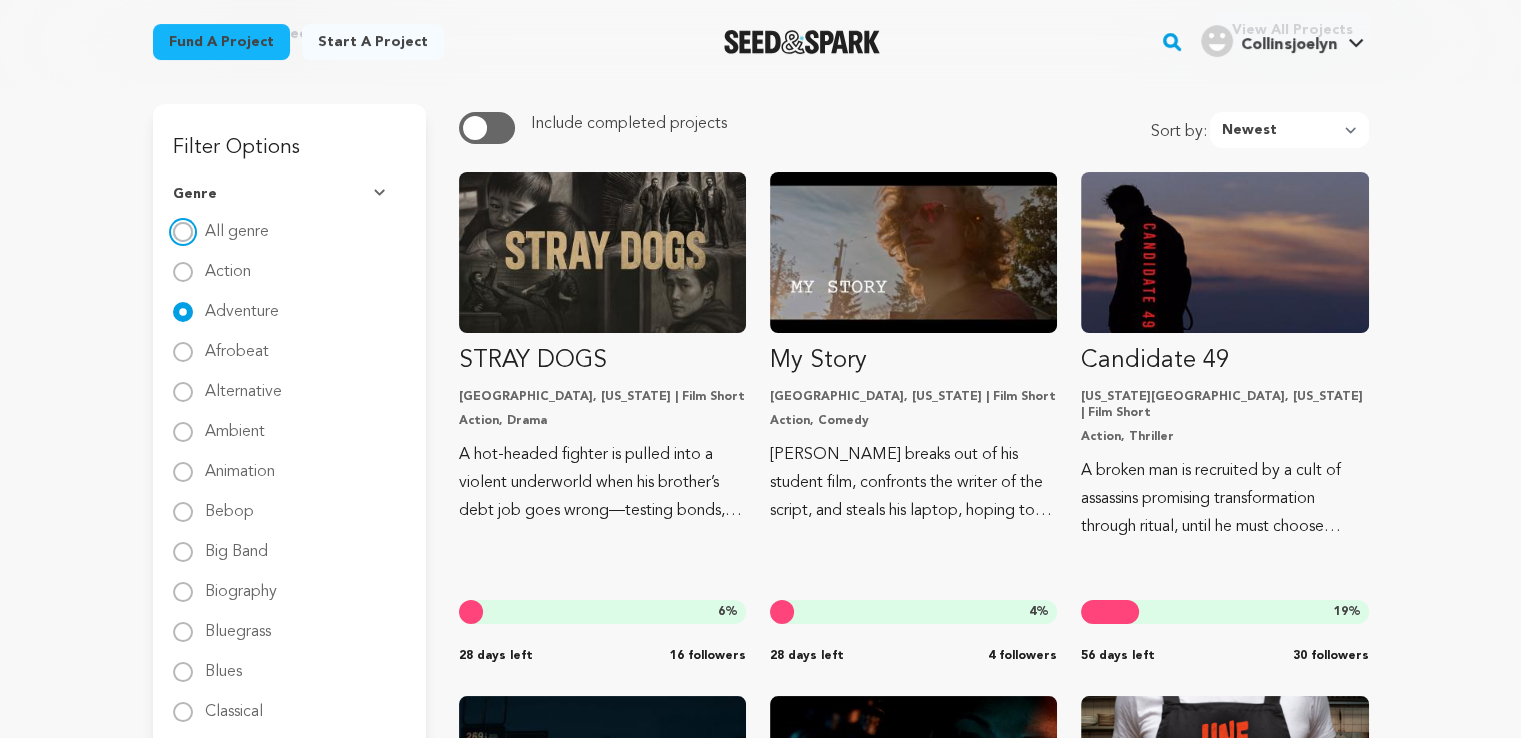 click on "All genre" at bounding box center (183, 232) 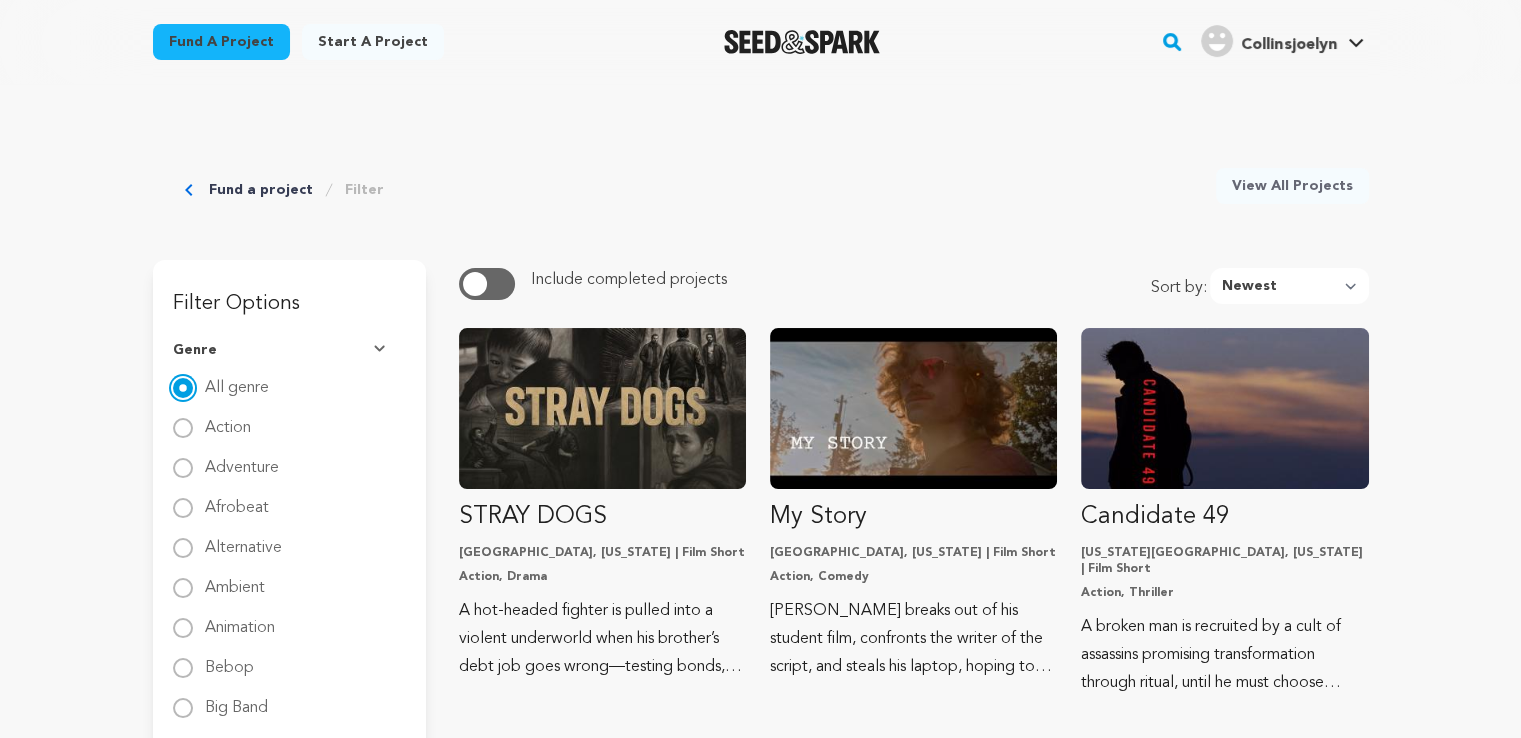 scroll, scrollTop: 18, scrollLeft: 0, axis: vertical 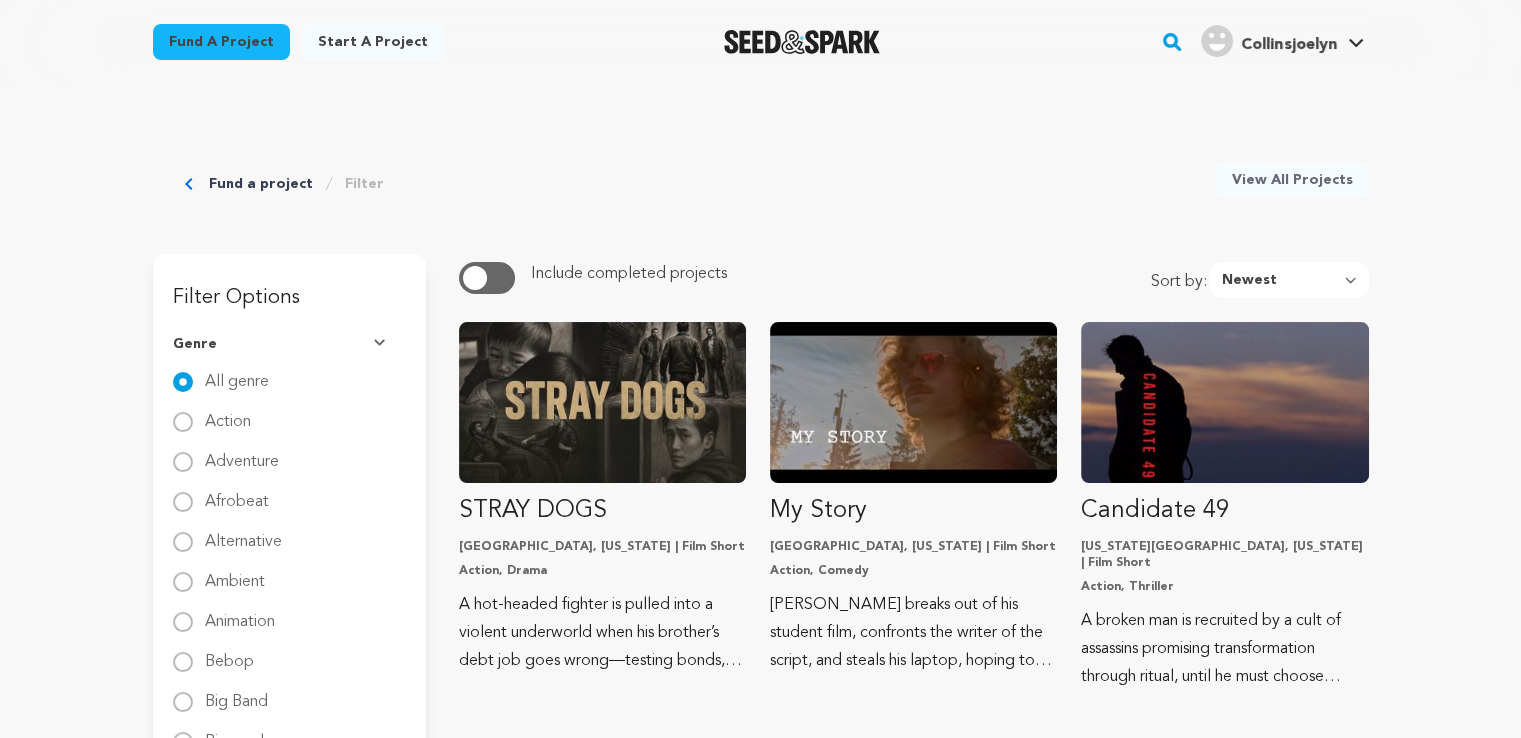 click on "View All Projects" at bounding box center (1292, 180) 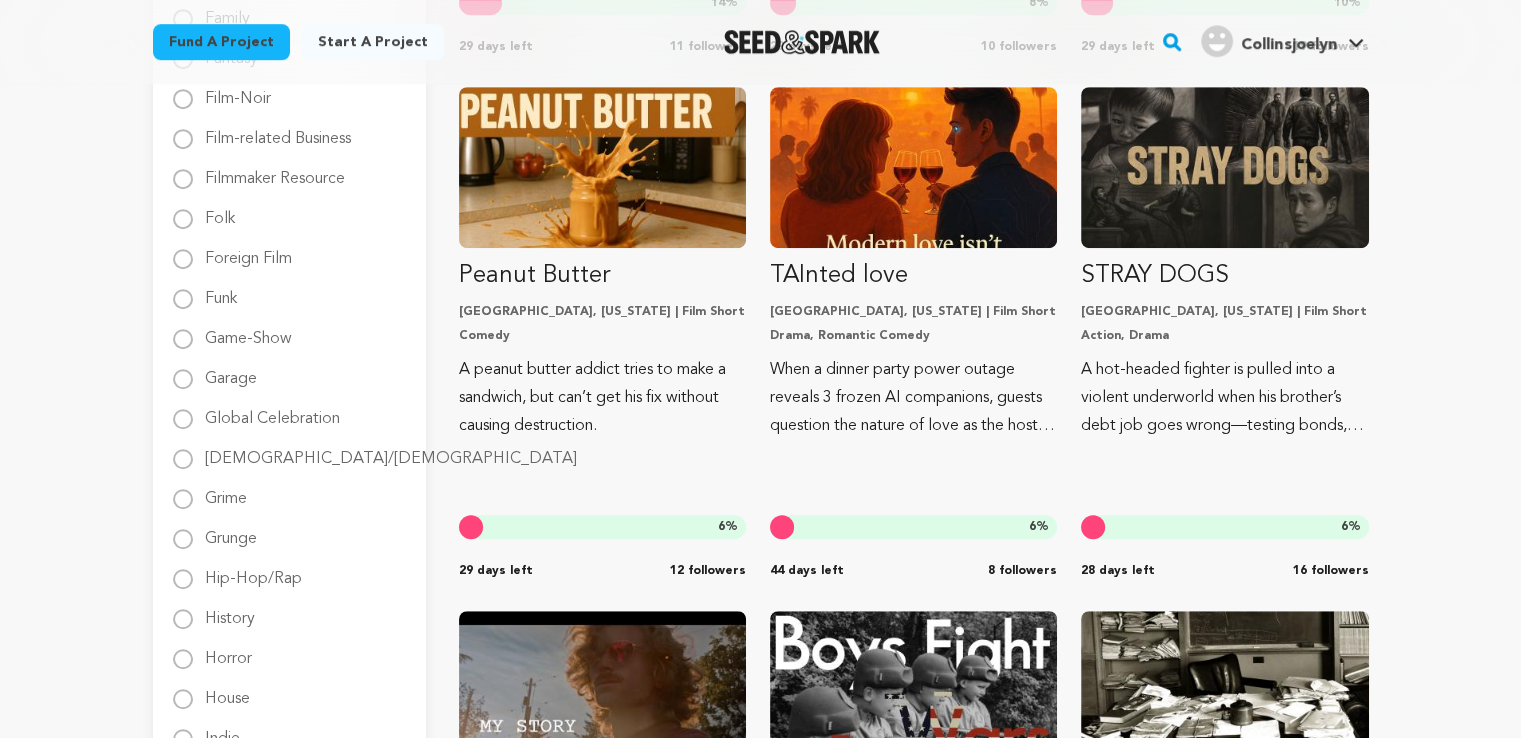 scroll, scrollTop: 1318, scrollLeft: 0, axis: vertical 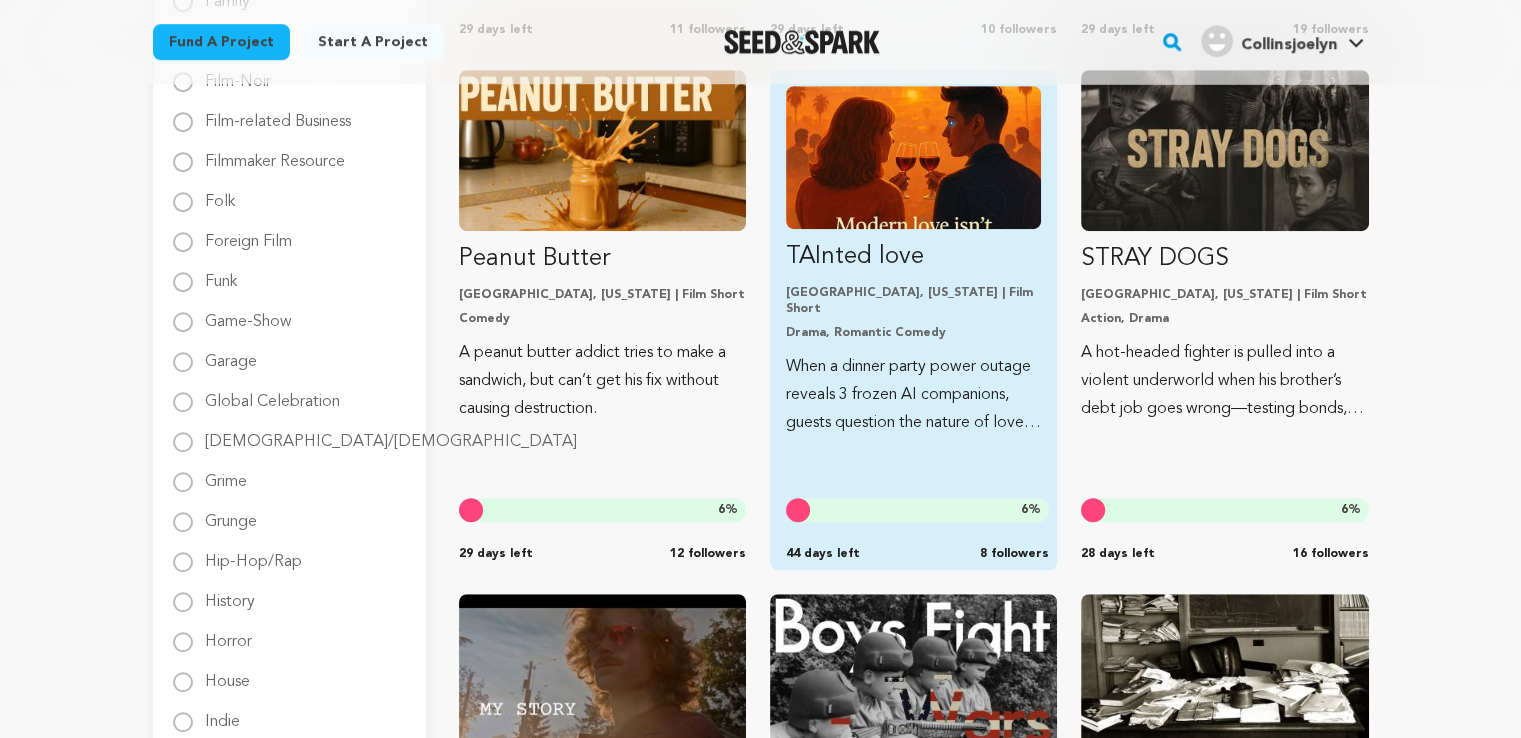 click on "When a dinner party power outage reveals 3 frozen AI companions, guests question the nature of love as the host grapples with her own secret" at bounding box center (913, 395) 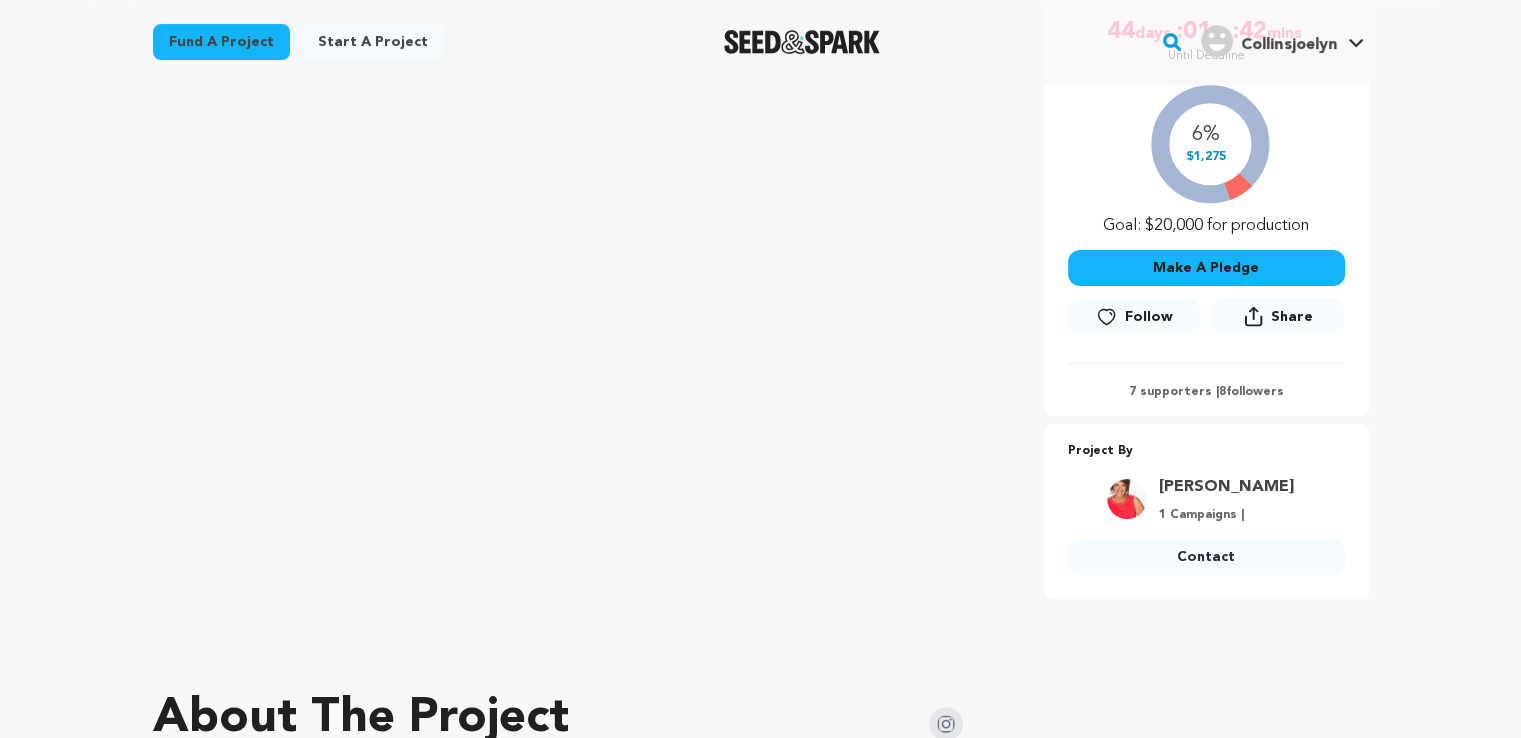 scroll, scrollTop: 429, scrollLeft: 0, axis: vertical 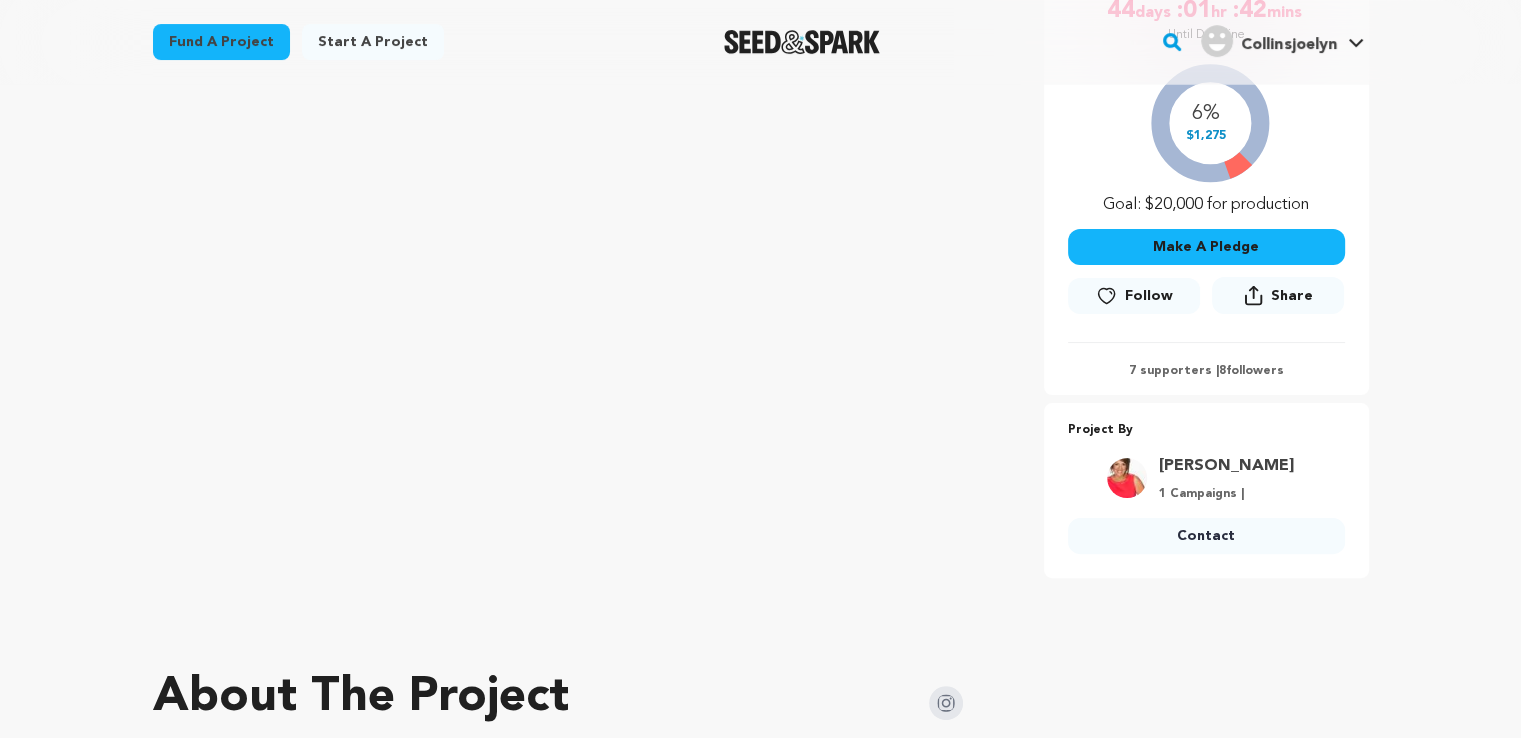 click on "Follow" at bounding box center (1149, 296) 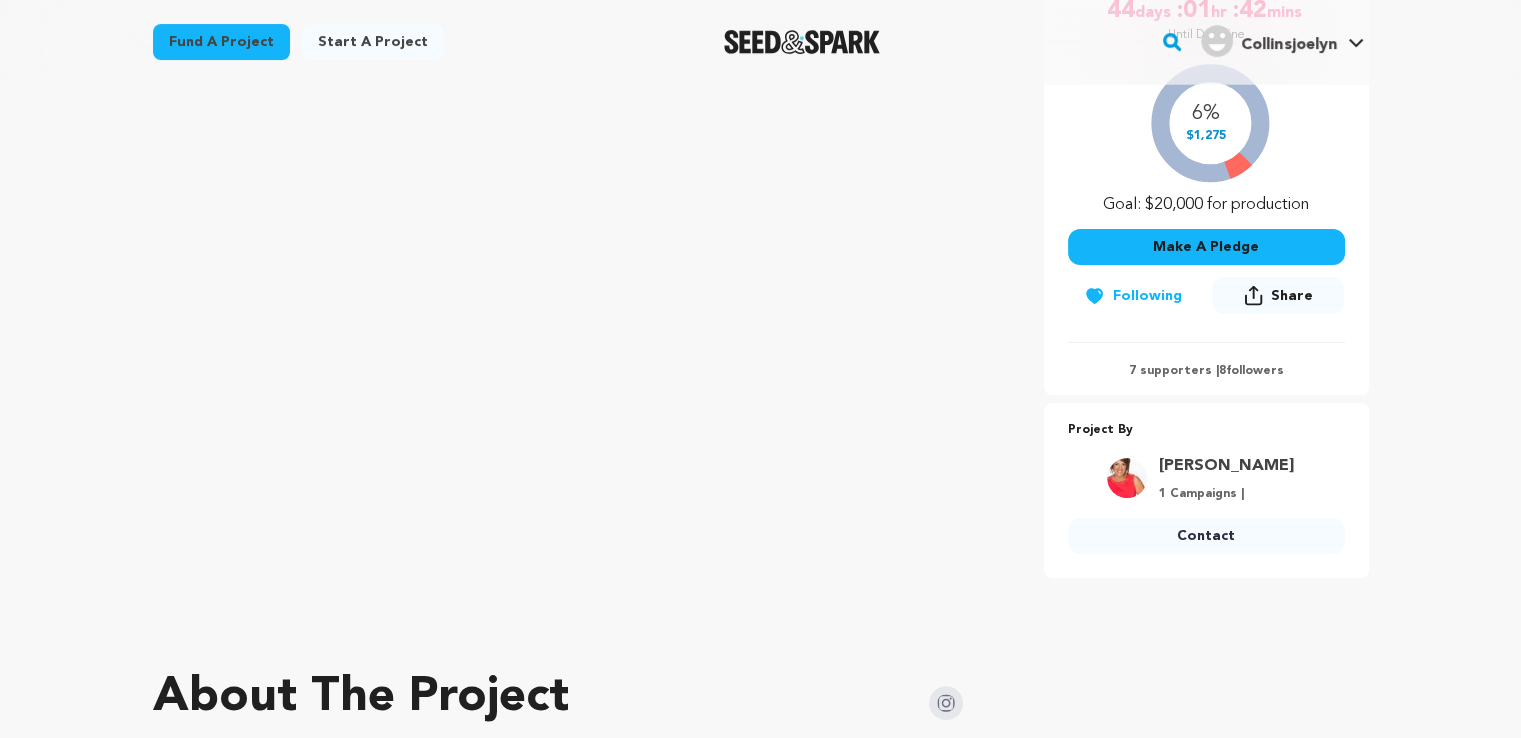 click on "Contact" at bounding box center [1206, 536] 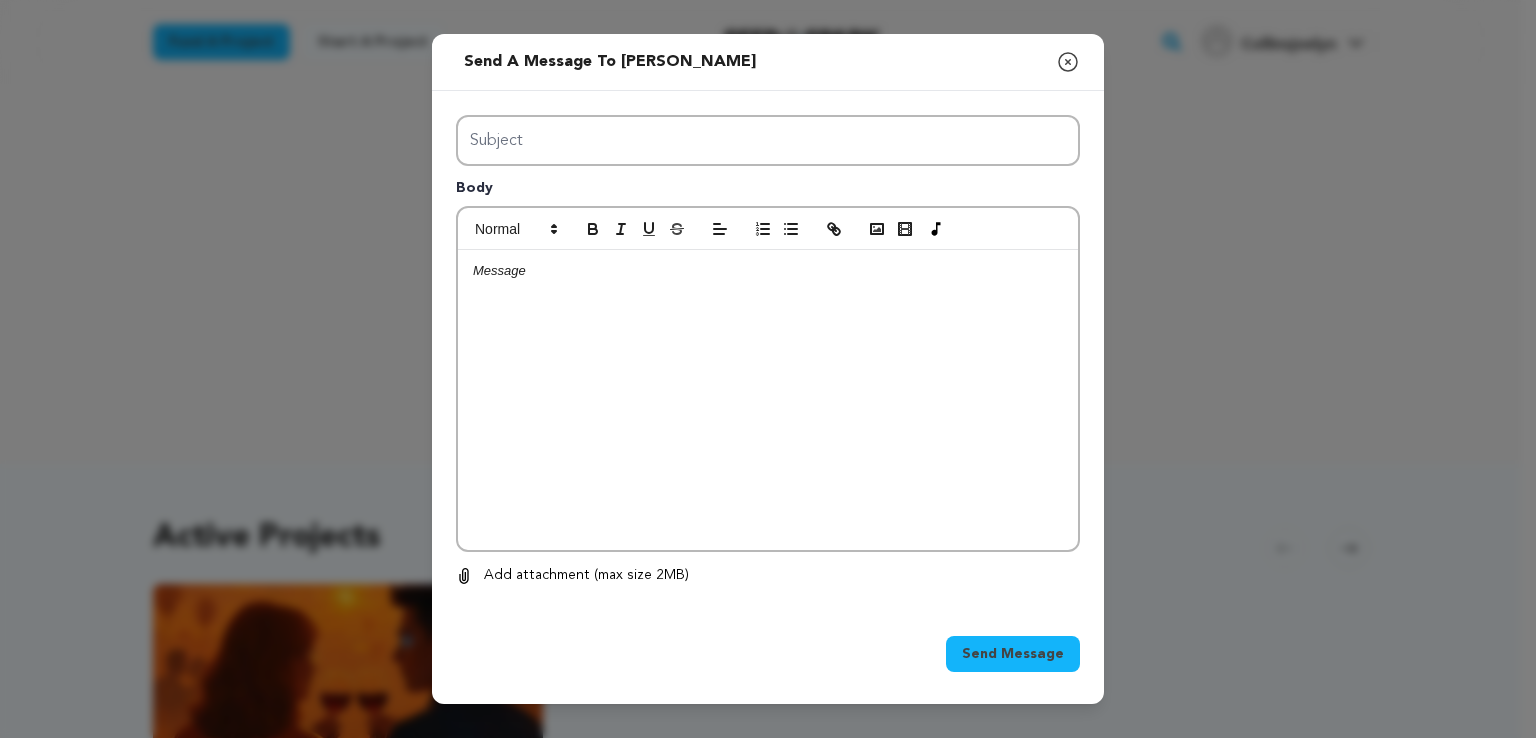 scroll, scrollTop: 0, scrollLeft: 0, axis: both 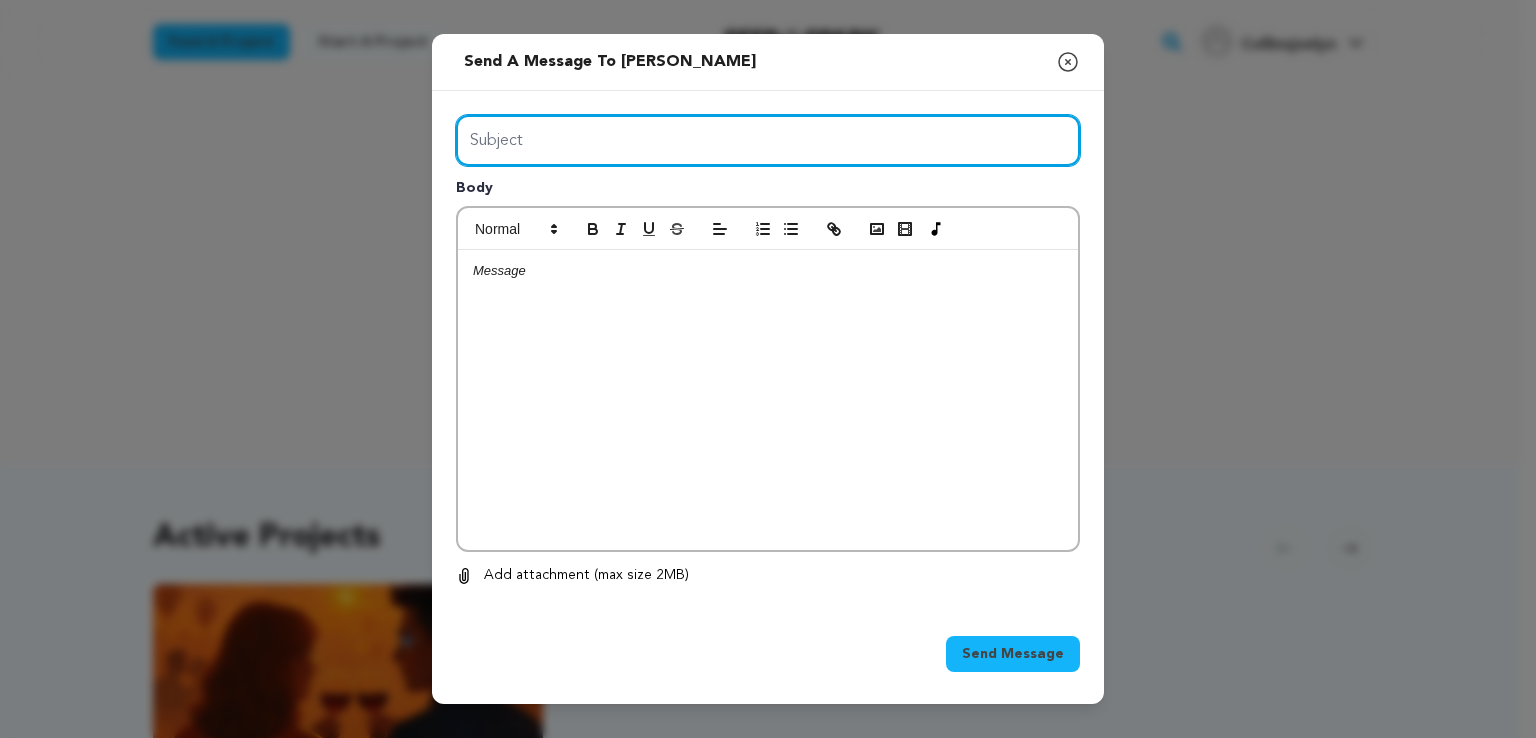 click on "Subject" at bounding box center (768, 140) 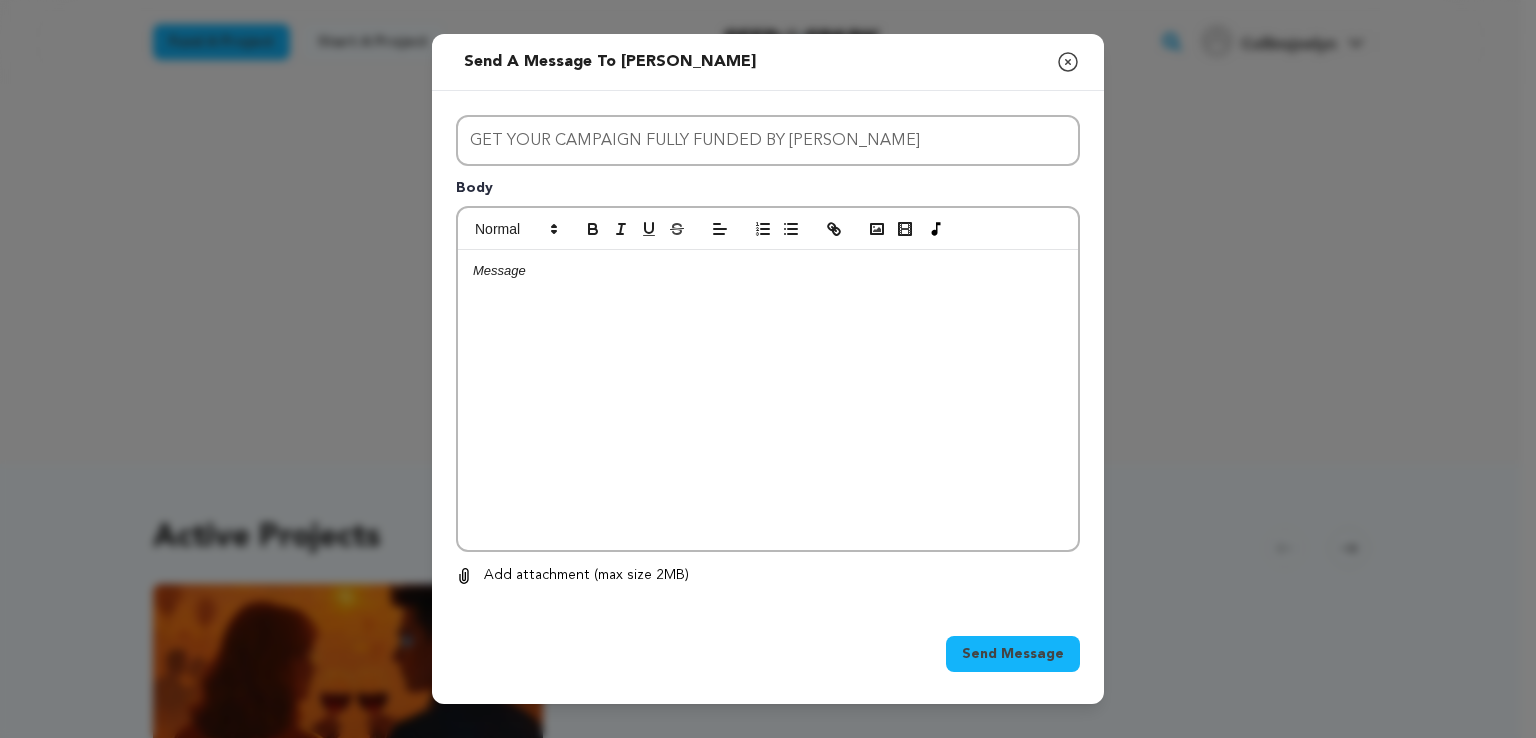 click at bounding box center (768, 400) 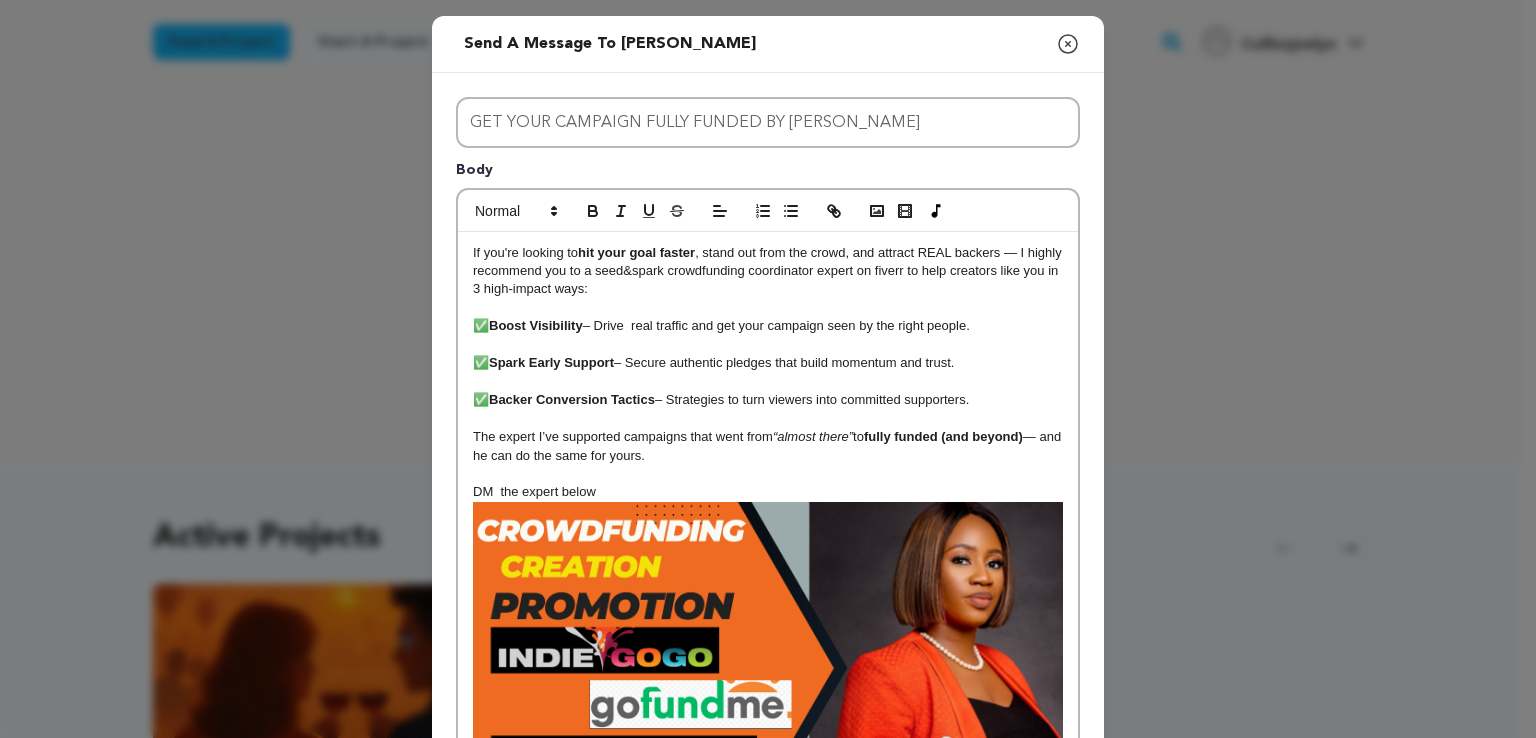 scroll, scrollTop: 0, scrollLeft: 0, axis: both 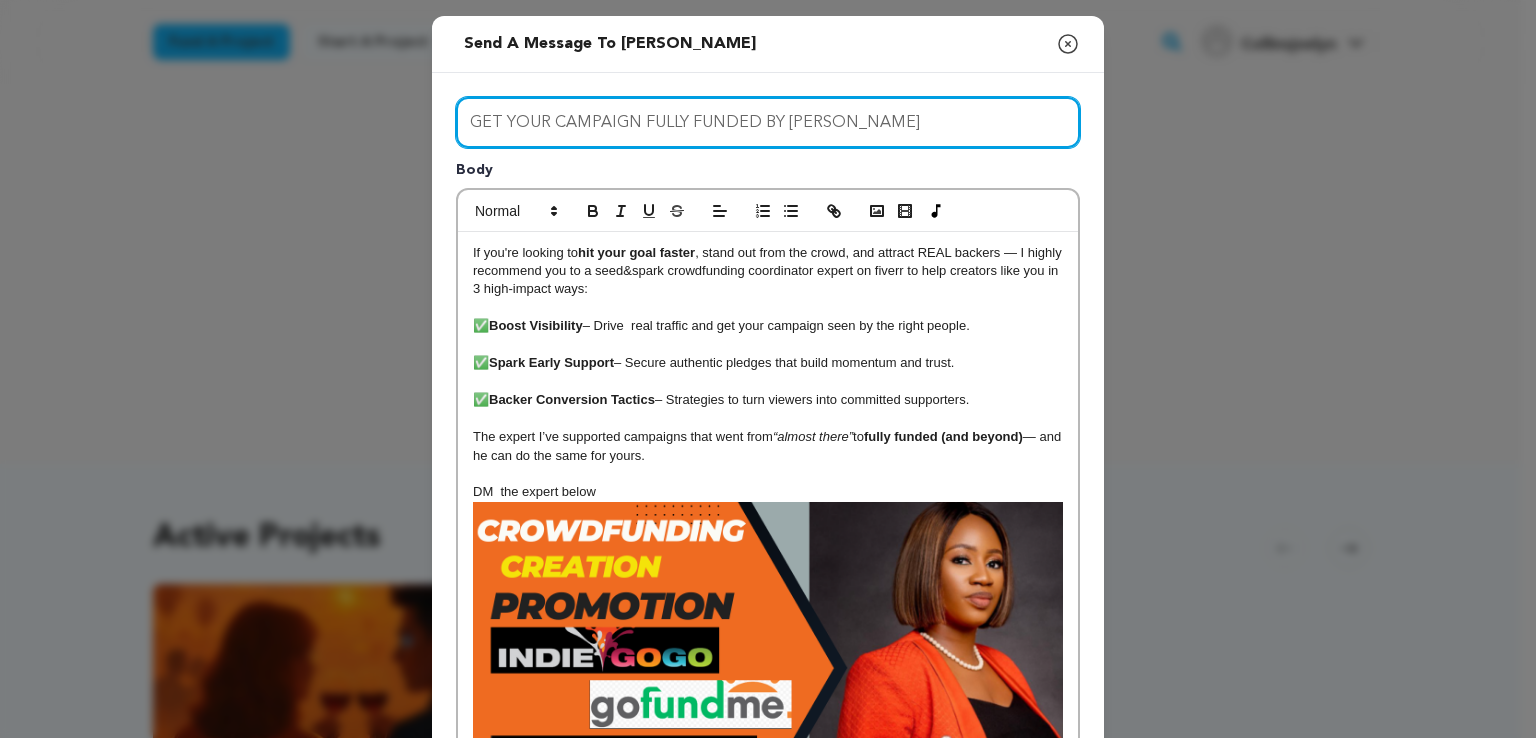 click on "GET YOUR CAMPAIGN FULLY FUNDED BY MR ABDUL EXPERT" at bounding box center [768, 122] 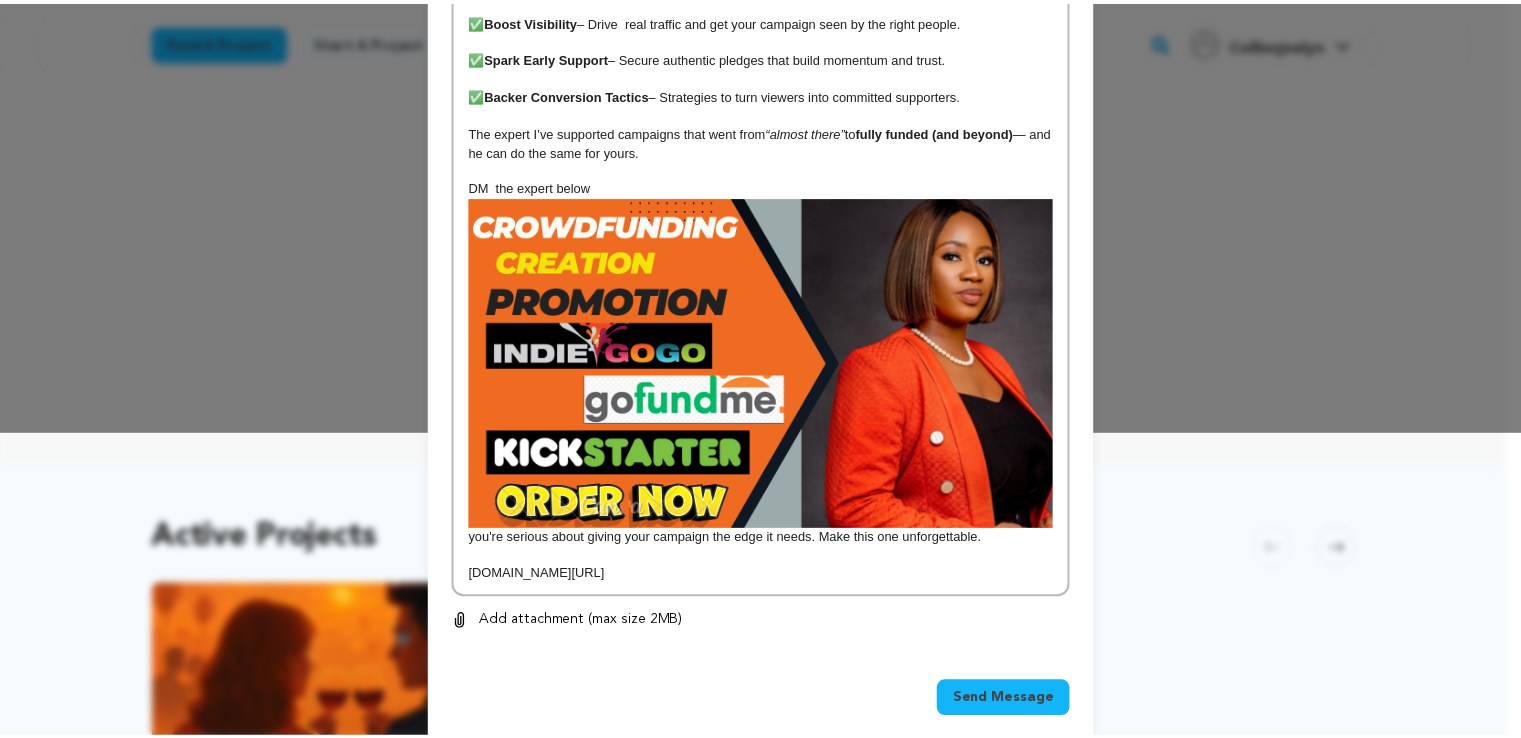 scroll, scrollTop: 332, scrollLeft: 0, axis: vertical 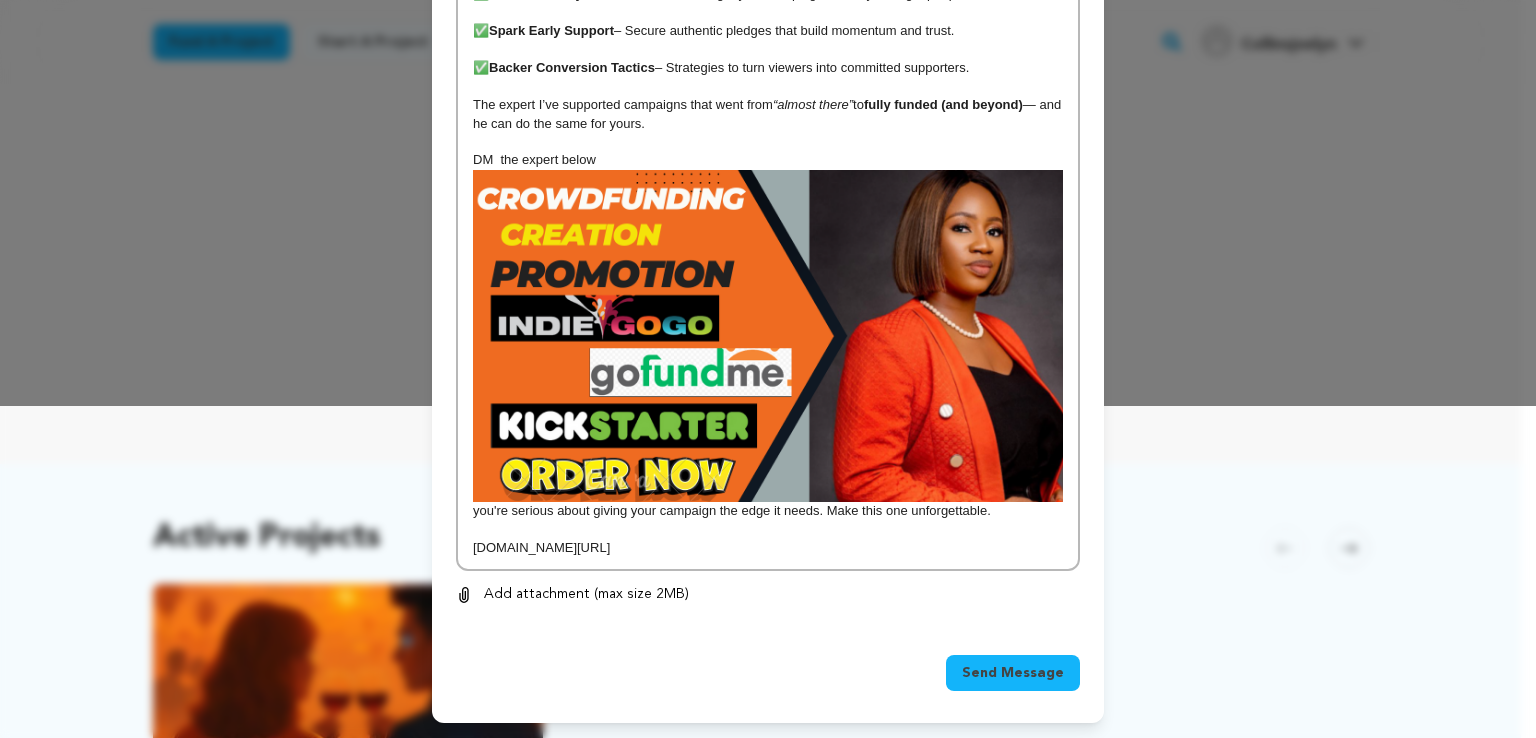 click on "Send Message" at bounding box center [1013, 673] 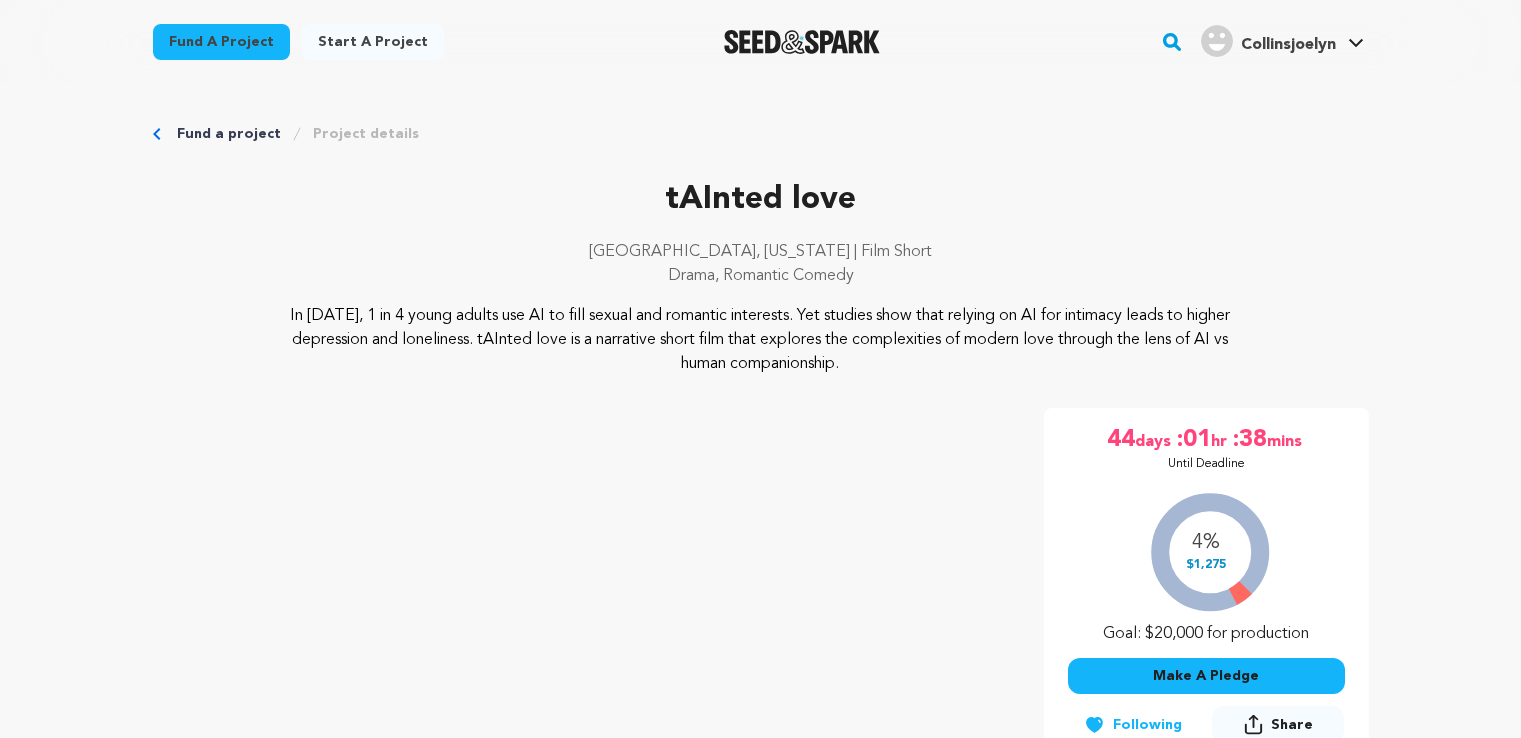 scroll, scrollTop: 429, scrollLeft: 0, axis: vertical 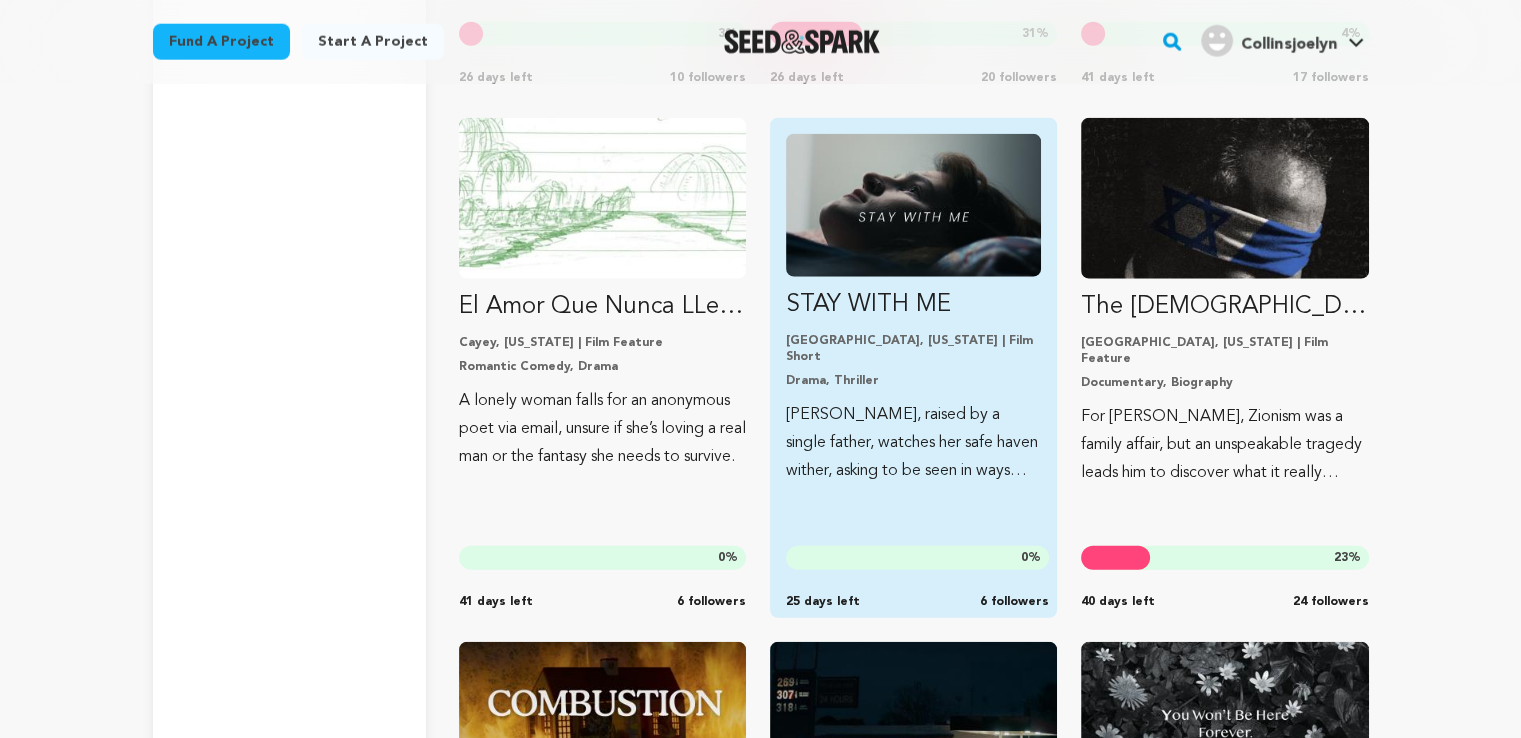 click on "Marceline, raised by a single father, watches her safe haven wither, asking to be seen in ways that are abnormal, risking her dad's sanity" at bounding box center [913, 443] 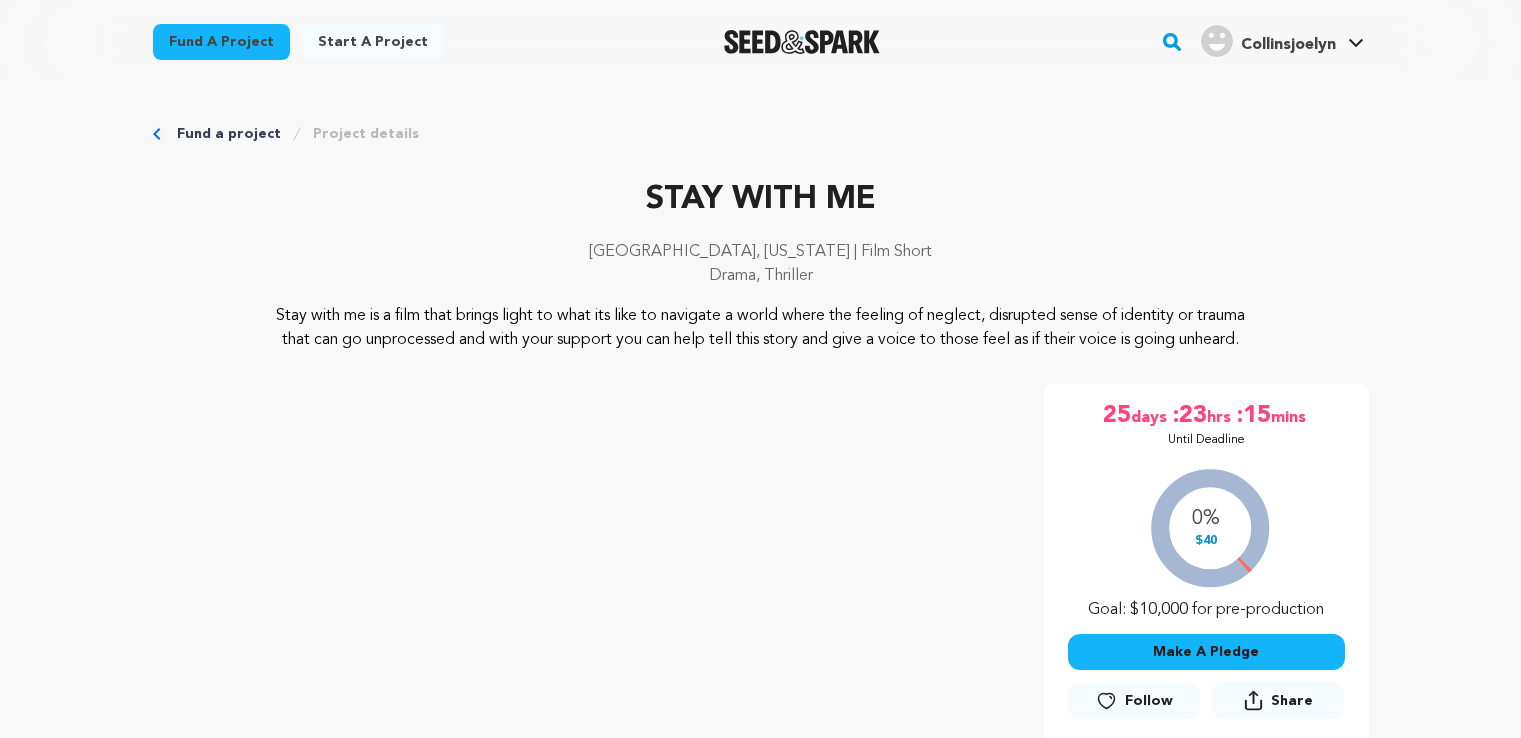 scroll, scrollTop: 0, scrollLeft: 0, axis: both 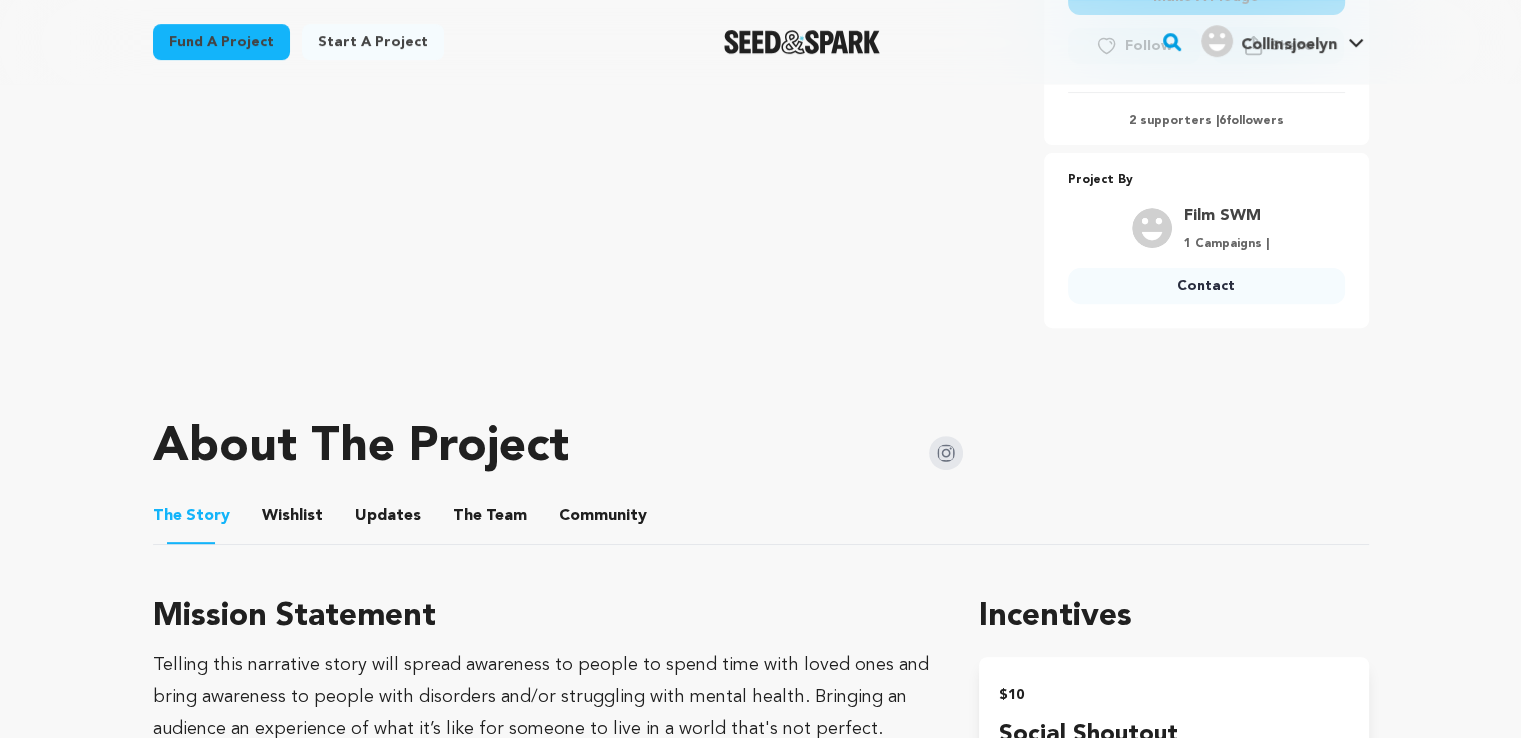 click on "Contact" at bounding box center (1206, 286) 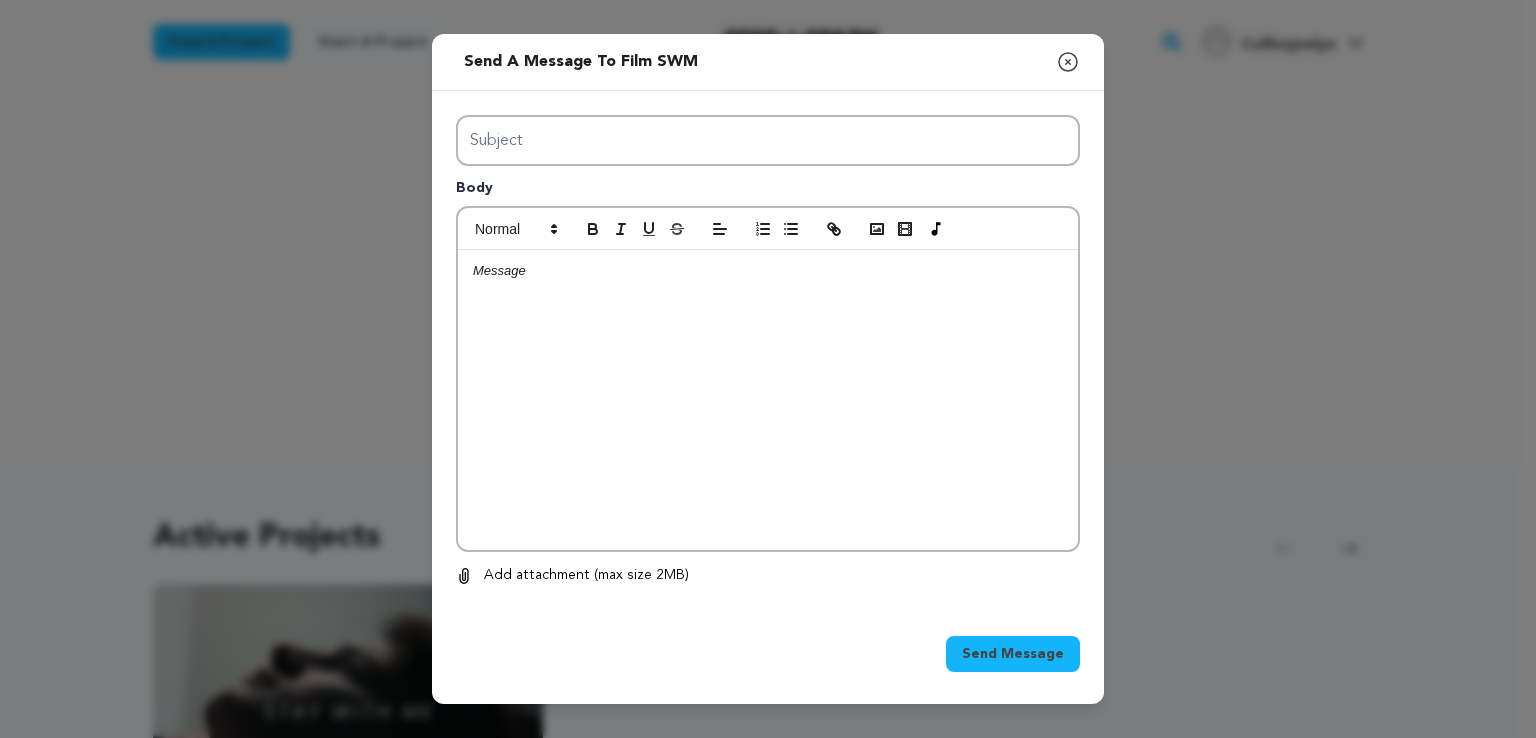 scroll, scrollTop: 0, scrollLeft: 0, axis: both 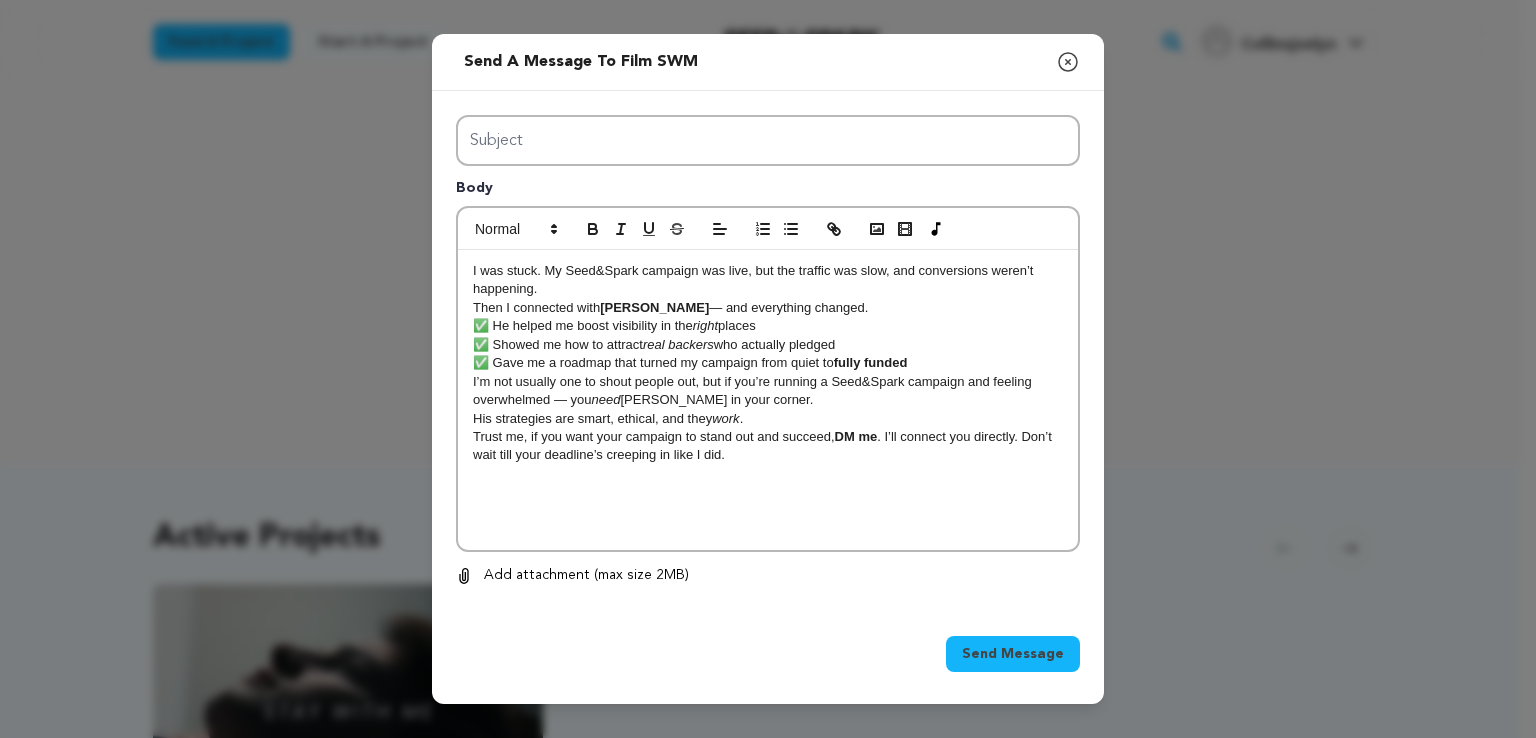 click on "✅ He helped me boost visibility in the  right  places" at bounding box center (768, 326) 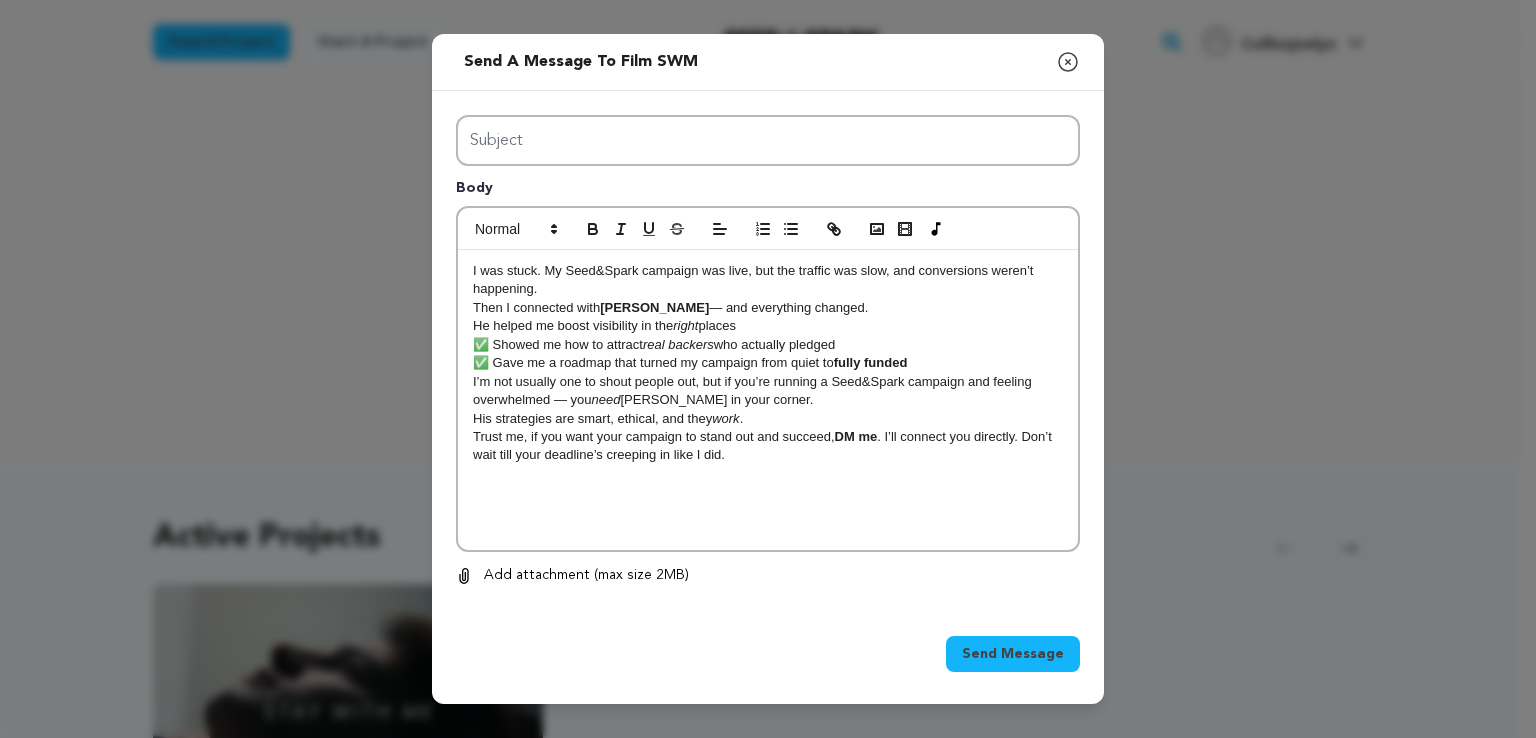 click on "✅ Showed me how to attract  real backers  who actually pledged" at bounding box center (768, 345) 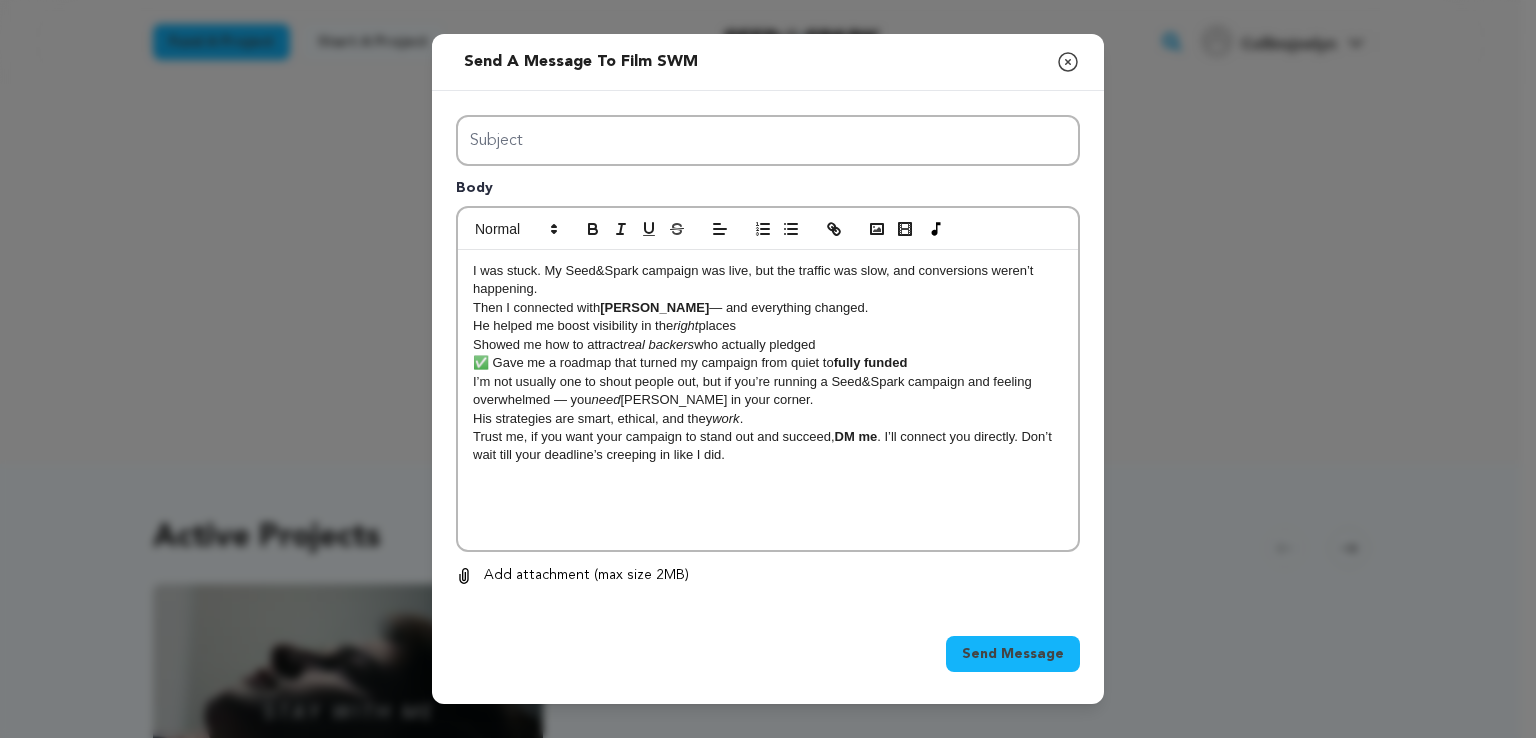 click on "✅ Gave me a roadmap that turned my campaign from quiet to  fully funded" at bounding box center (768, 363) 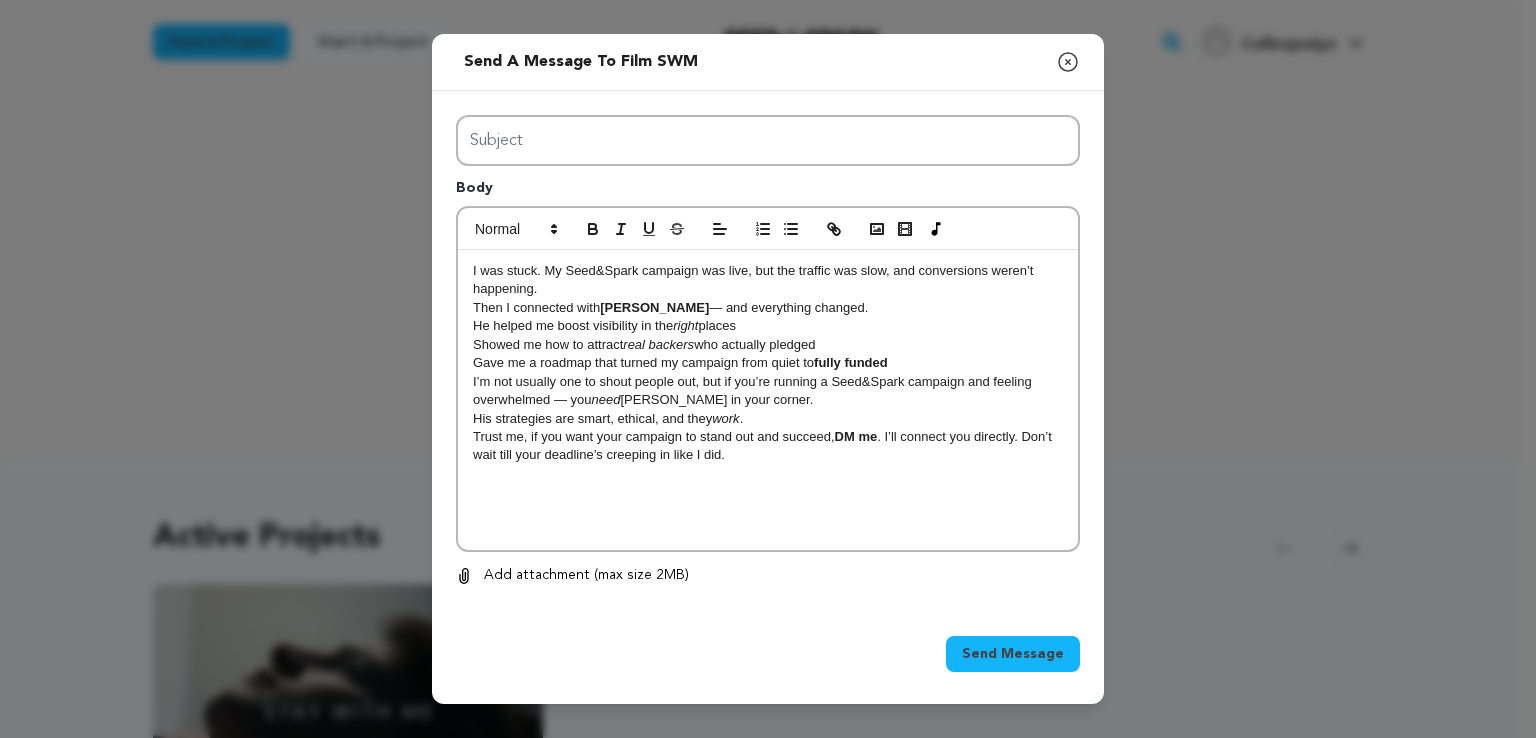 click on "Trust me, if you want your campaign to stand out and succeed,  DM me . I’ll connect you directly. Don’t wait till your deadline’s creeping in like I did." at bounding box center (768, 446) 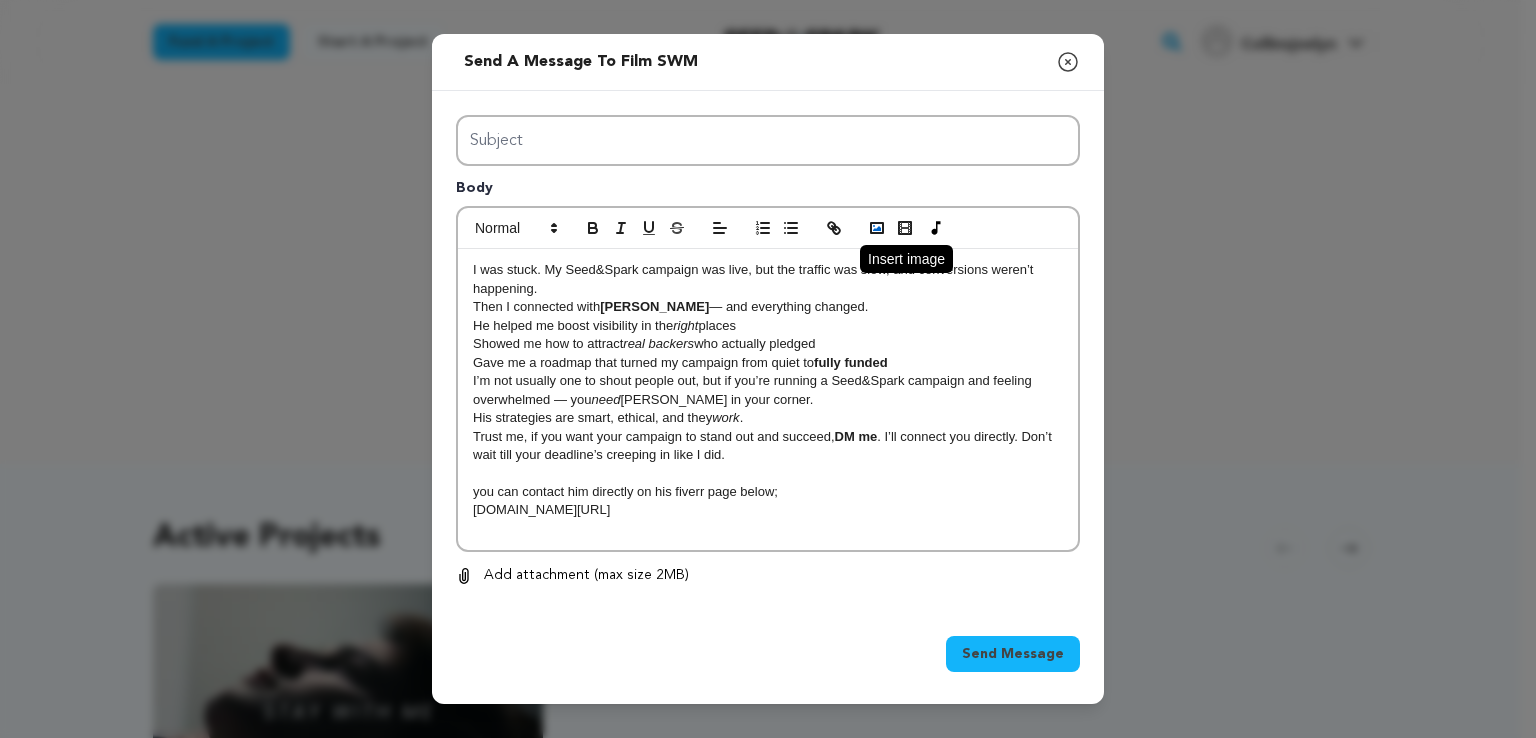 click 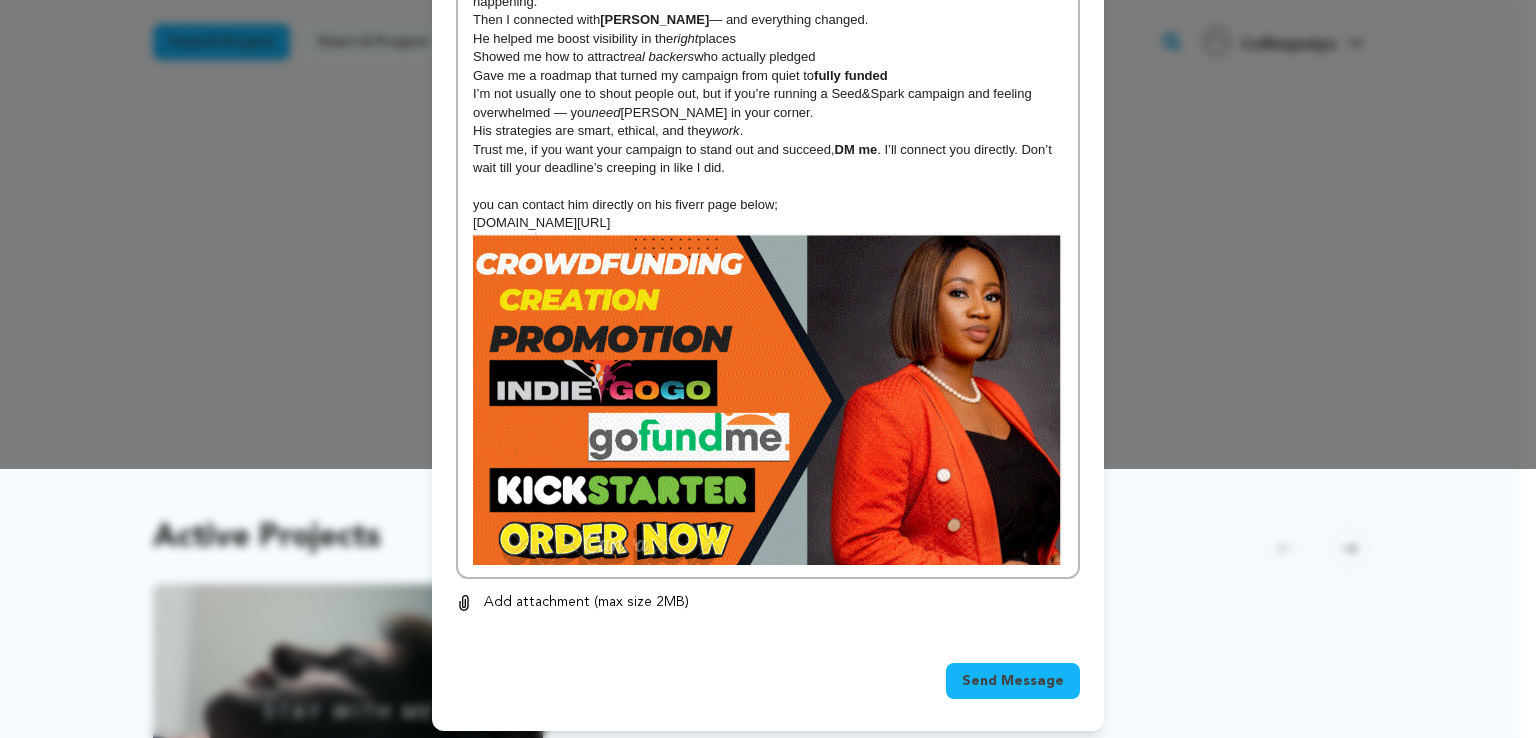 scroll, scrollTop: 277, scrollLeft: 0, axis: vertical 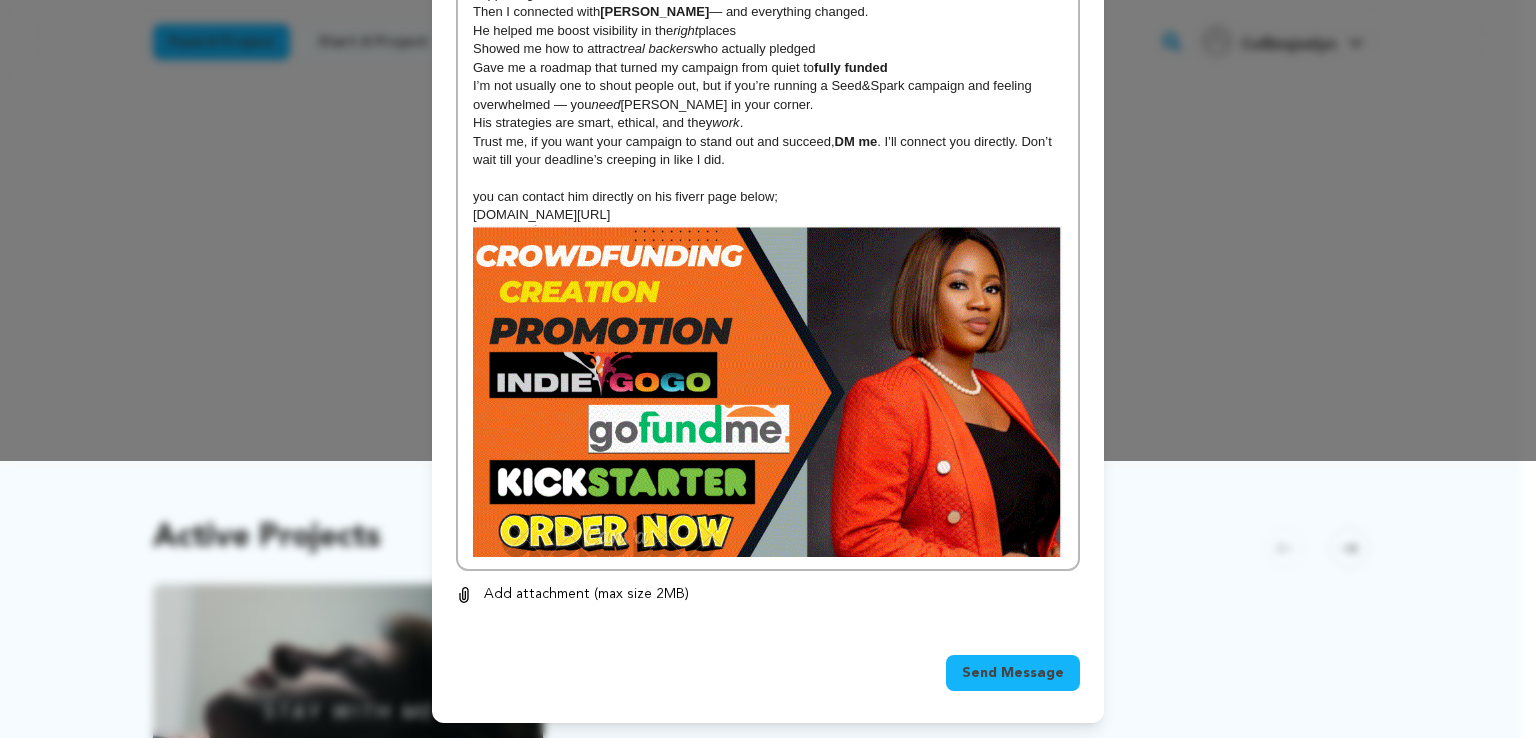 click on "Send Message" at bounding box center [1013, 673] 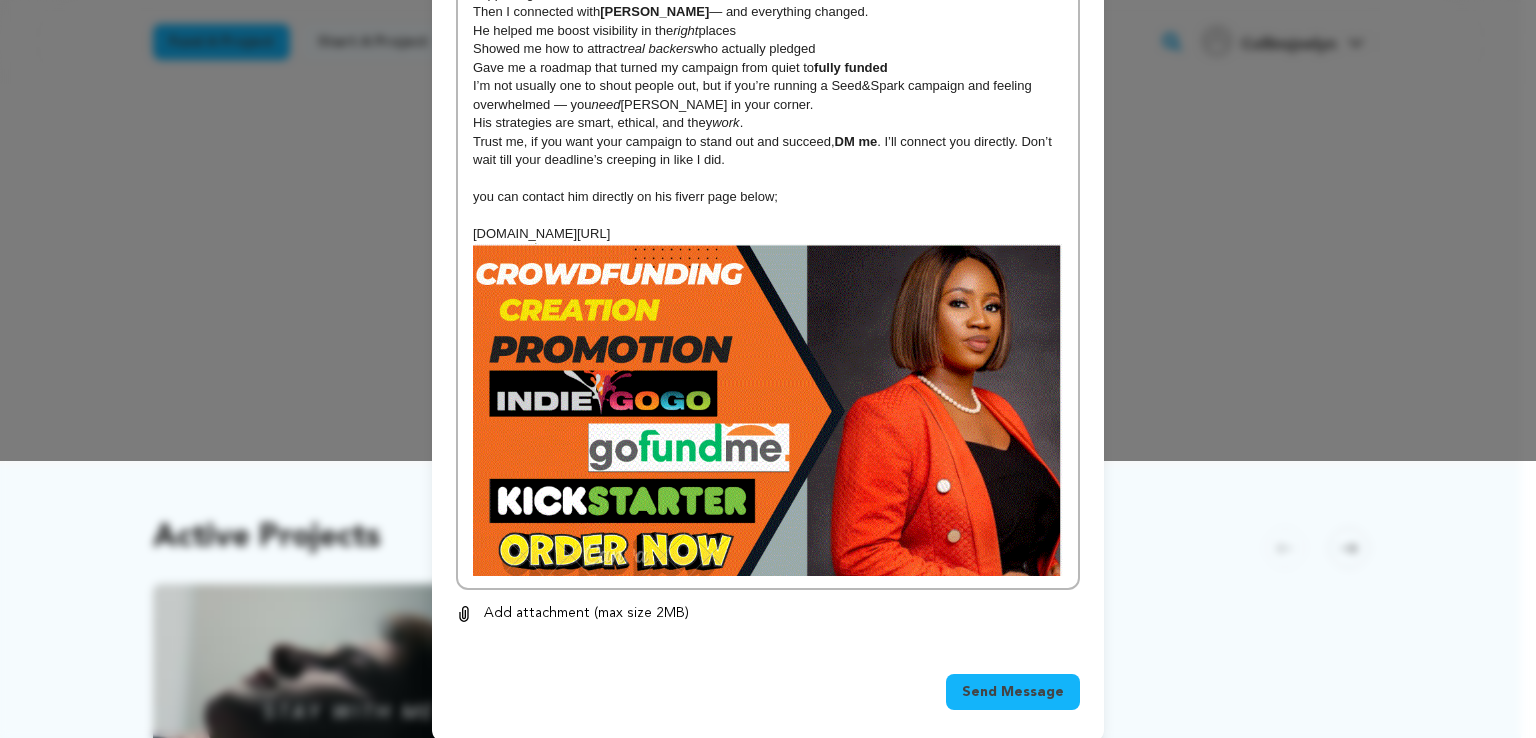 click on "Send Message" at bounding box center (1013, 692) 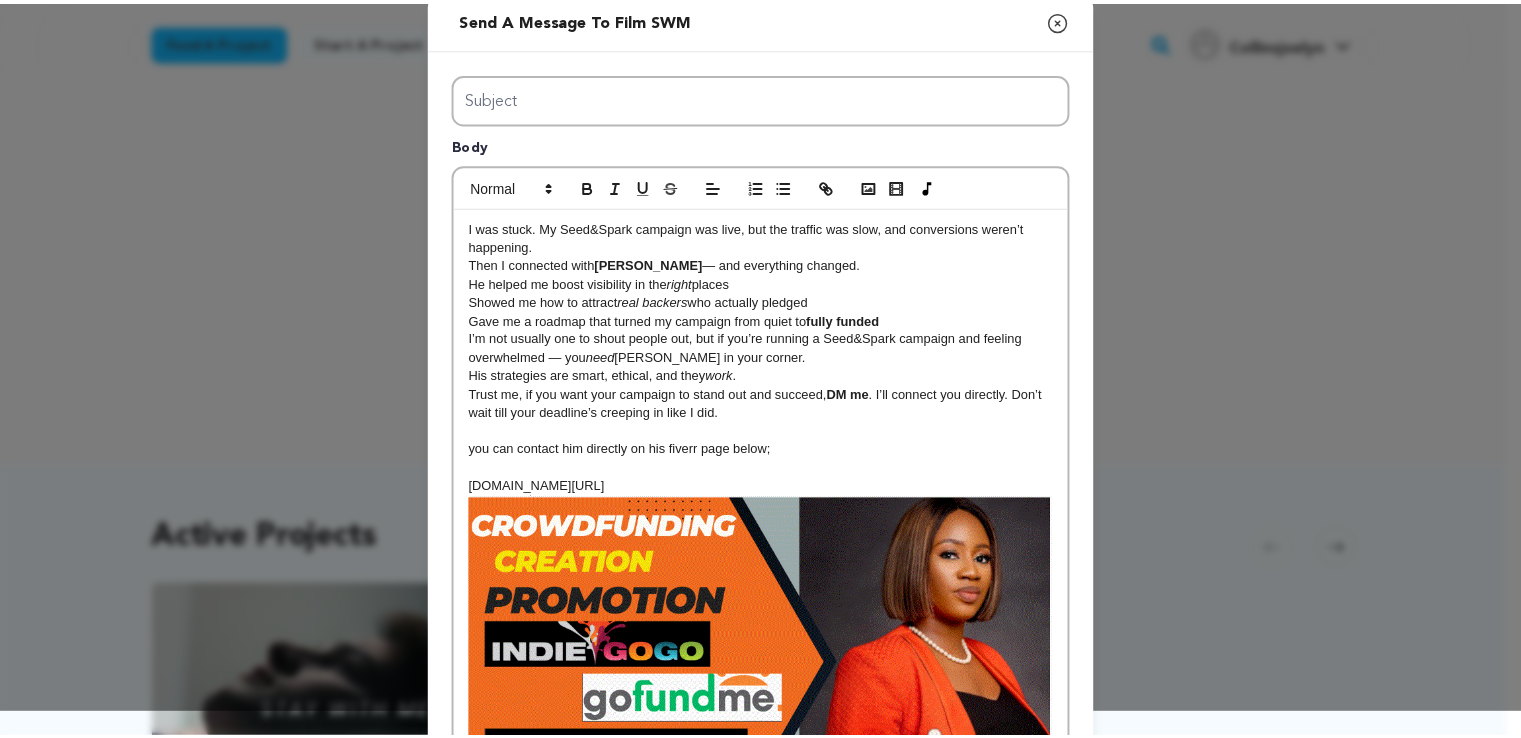 scroll, scrollTop: 0, scrollLeft: 0, axis: both 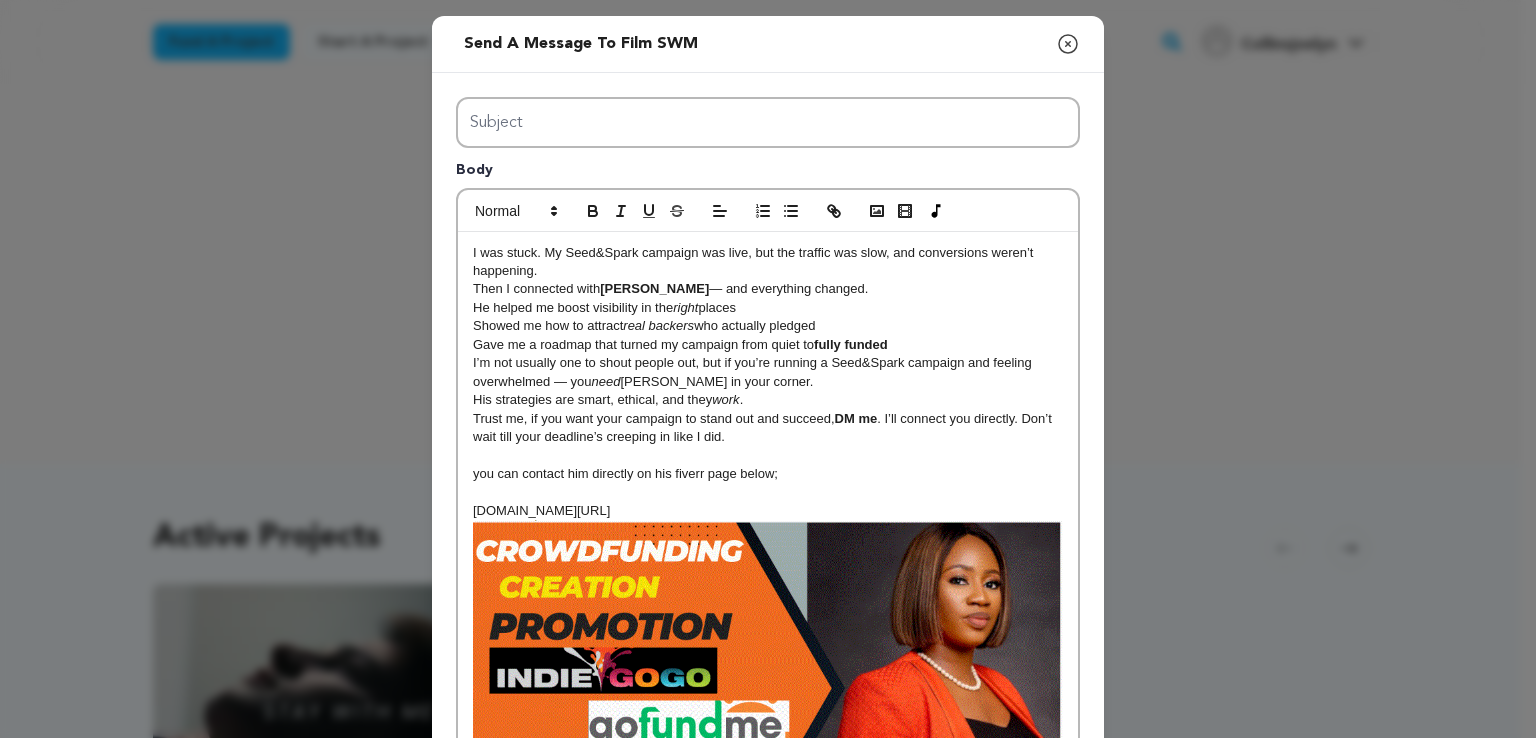 click 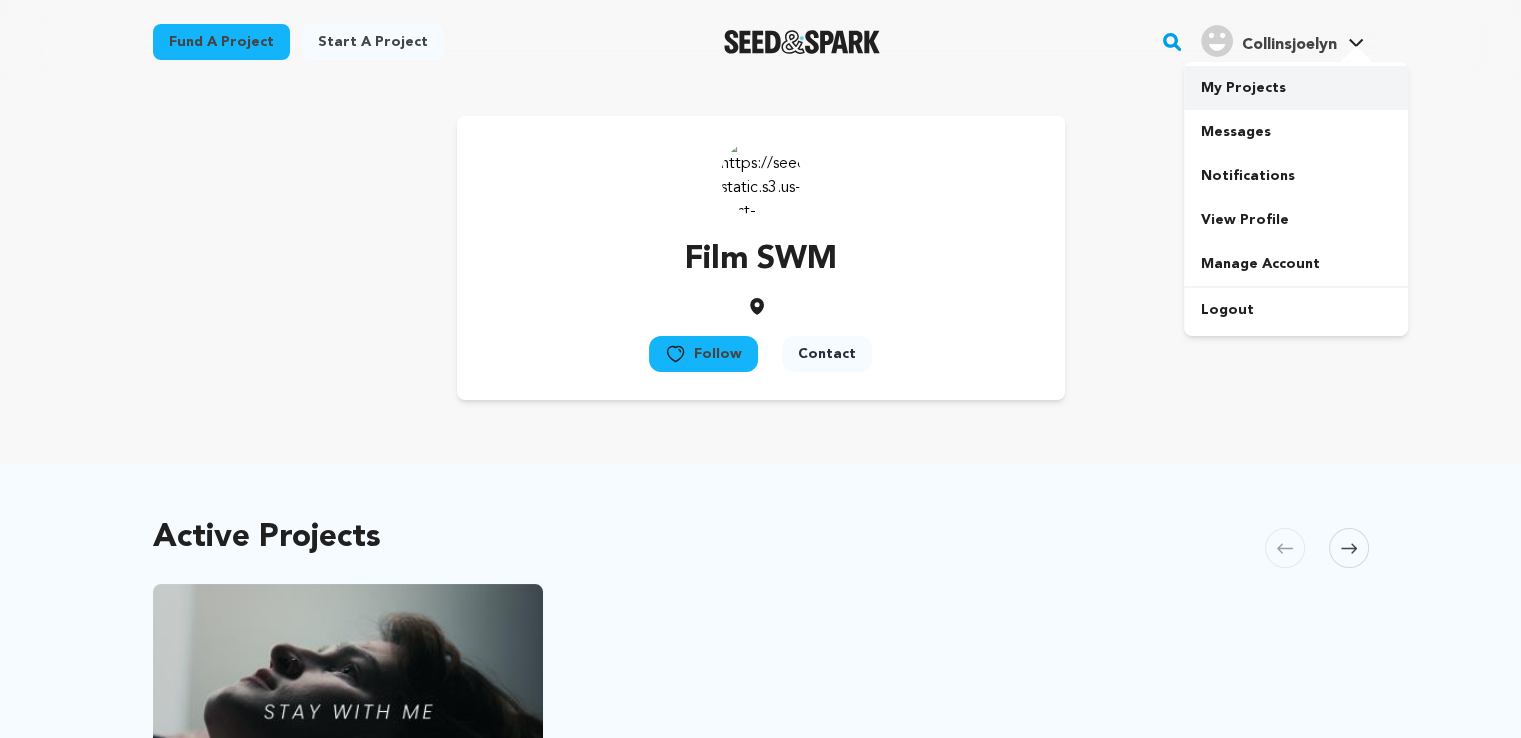 click on "My Projects" at bounding box center [1296, 88] 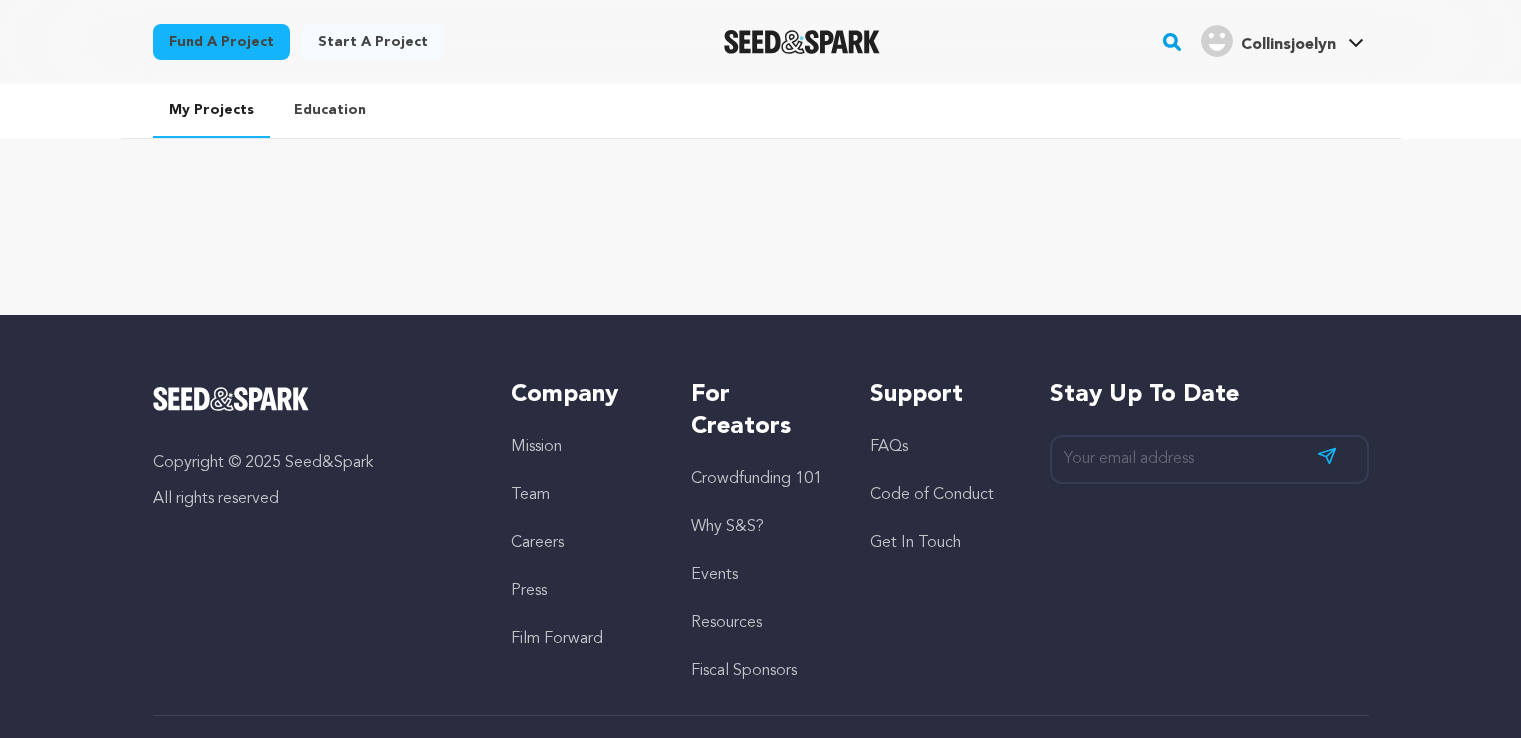 scroll, scrollTop: 0, scrollLeft: 0, axis: both 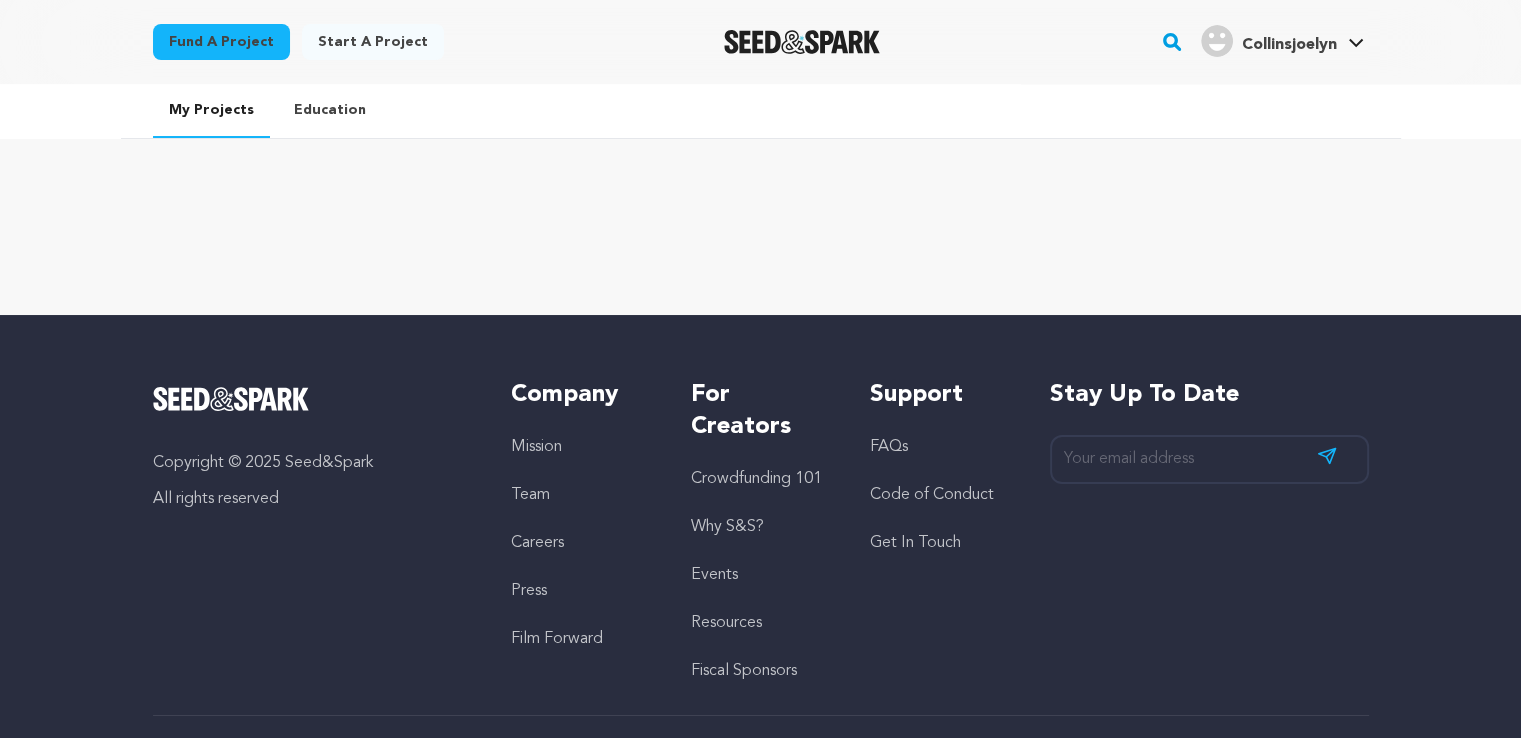 click at bounding box center (802, 42) 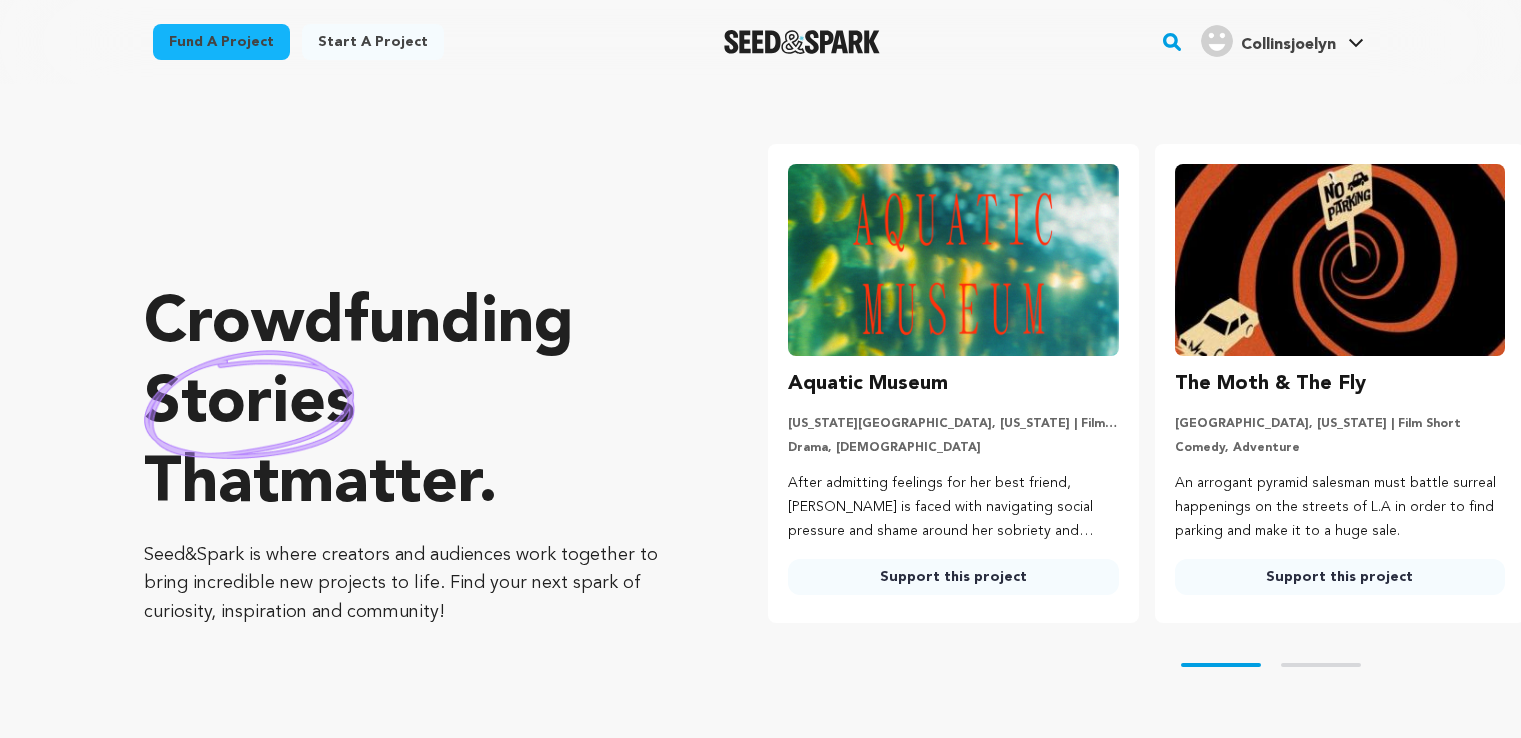 scroll, scrollTop: 0, scrollLeft: 0, axis: both 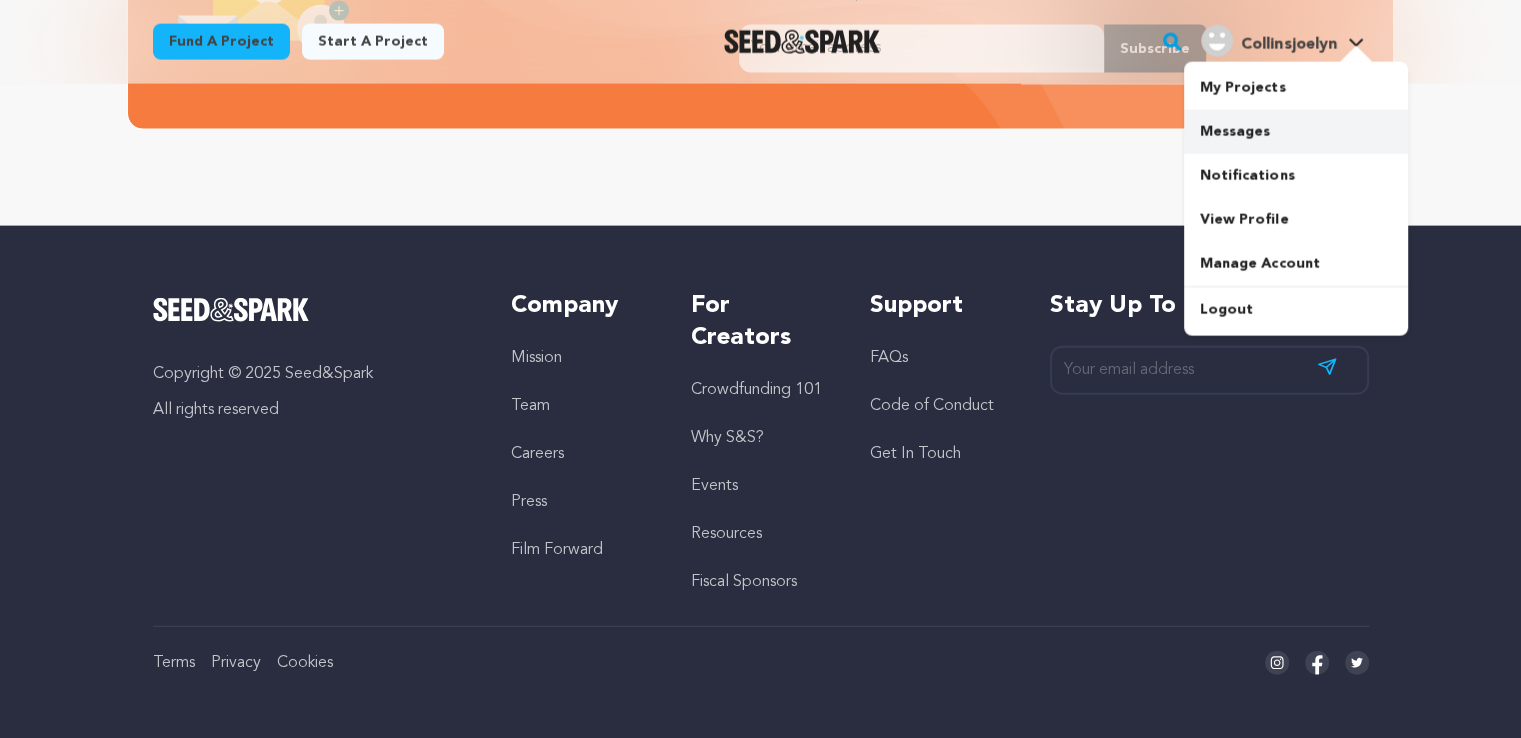 click on "Messages" at bounding box center [1296, 132] 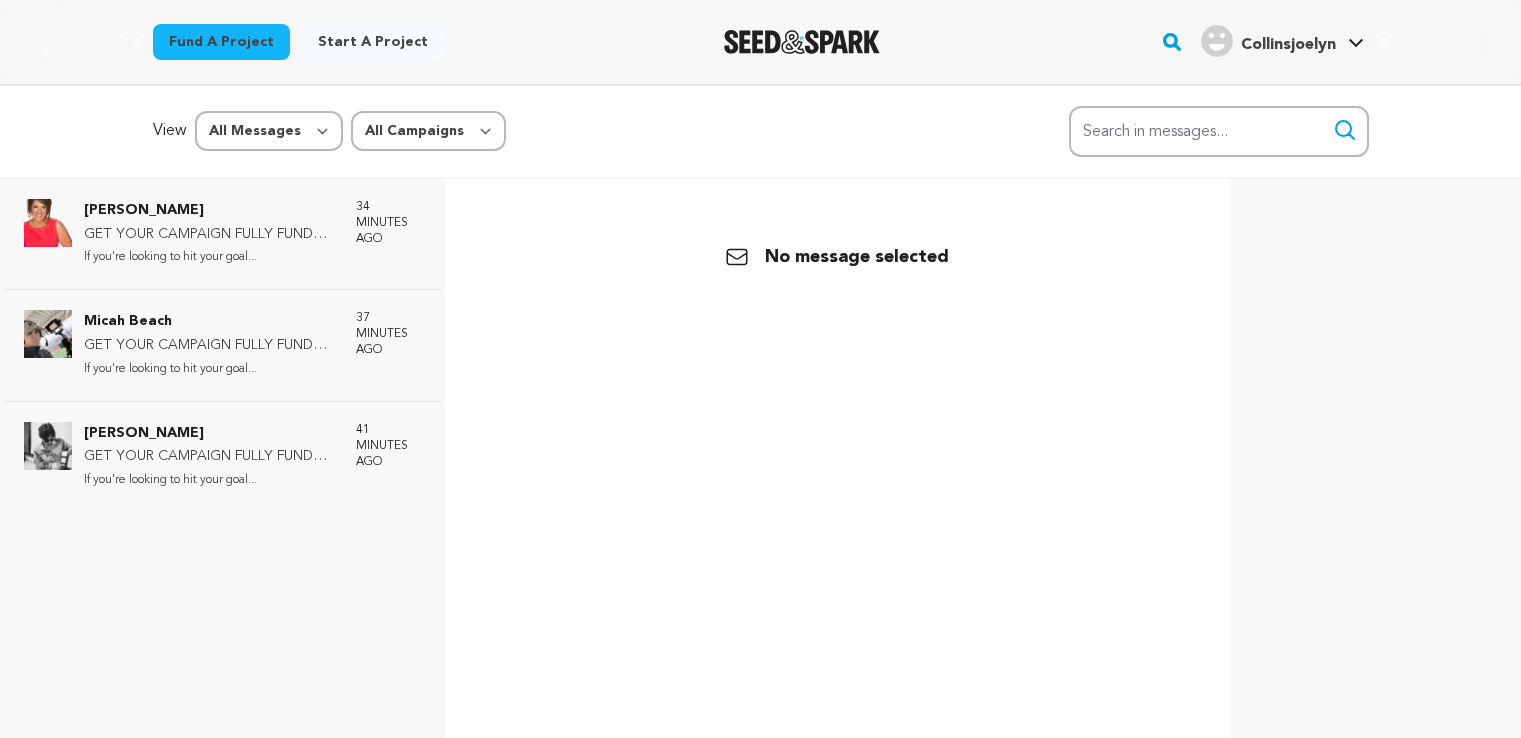 scroll, scrollTop: 0, scrollLeft: 0, axis: both 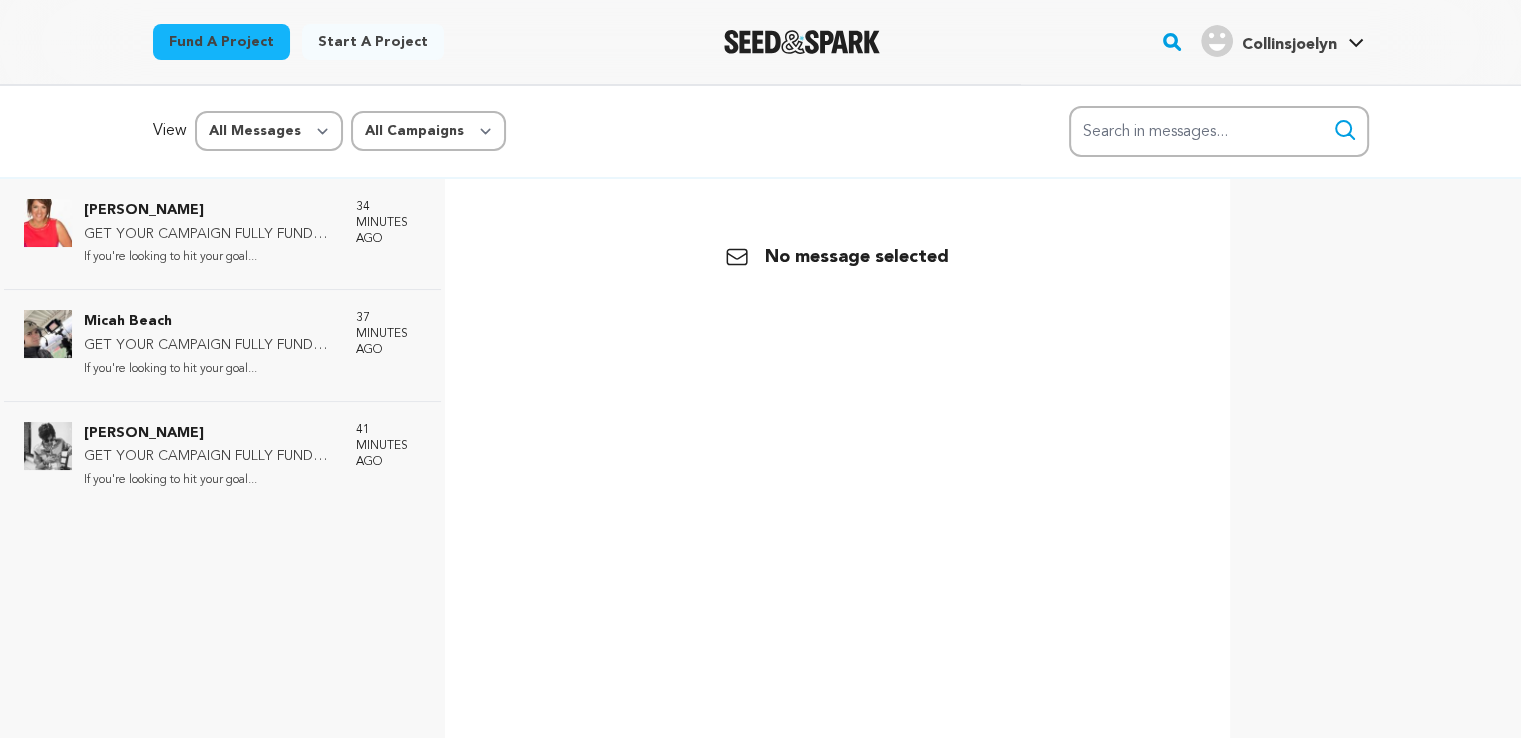 click on "Back
No message selected" at bounding box center (837, 548) 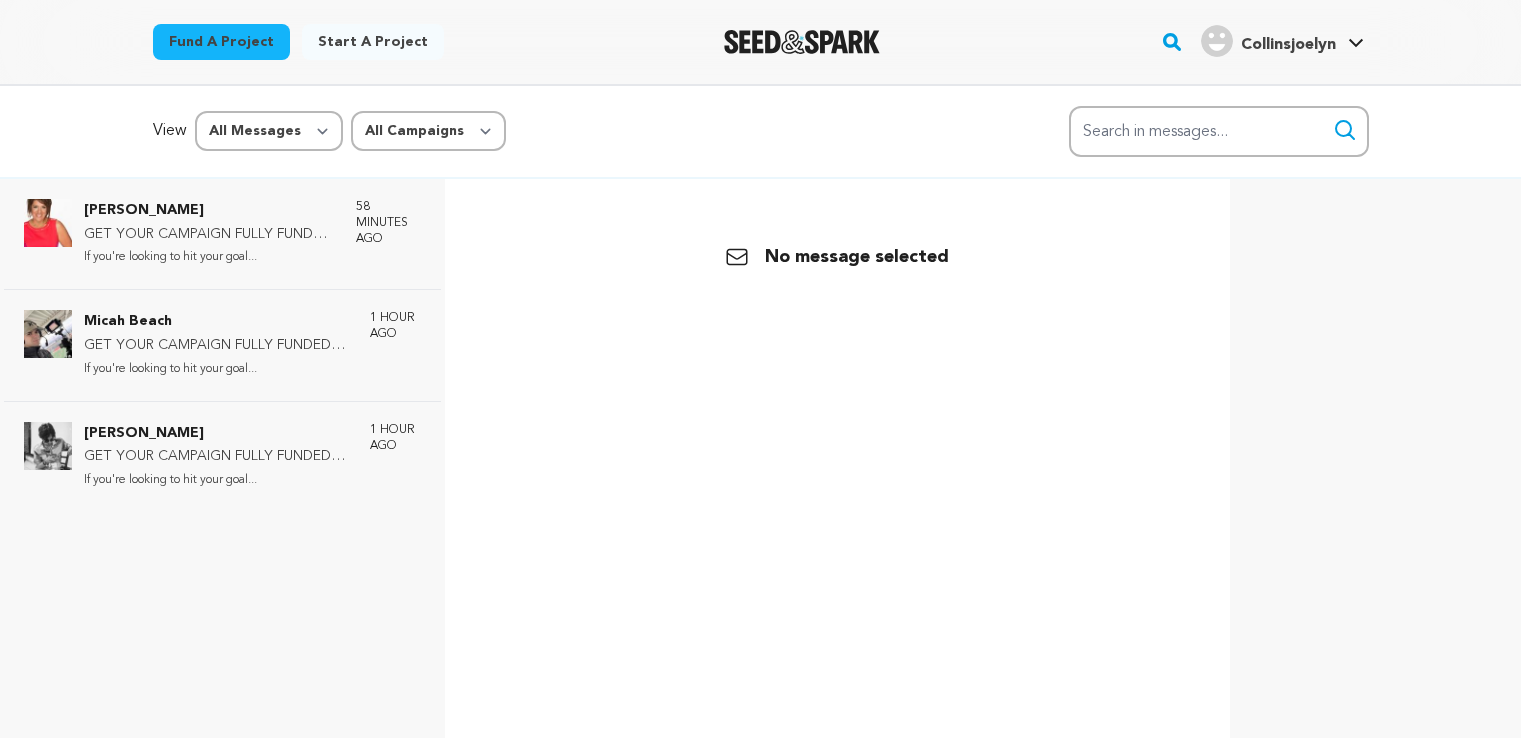 scroll, scrollTop: 0, scrollLeft: 0, axis: both 